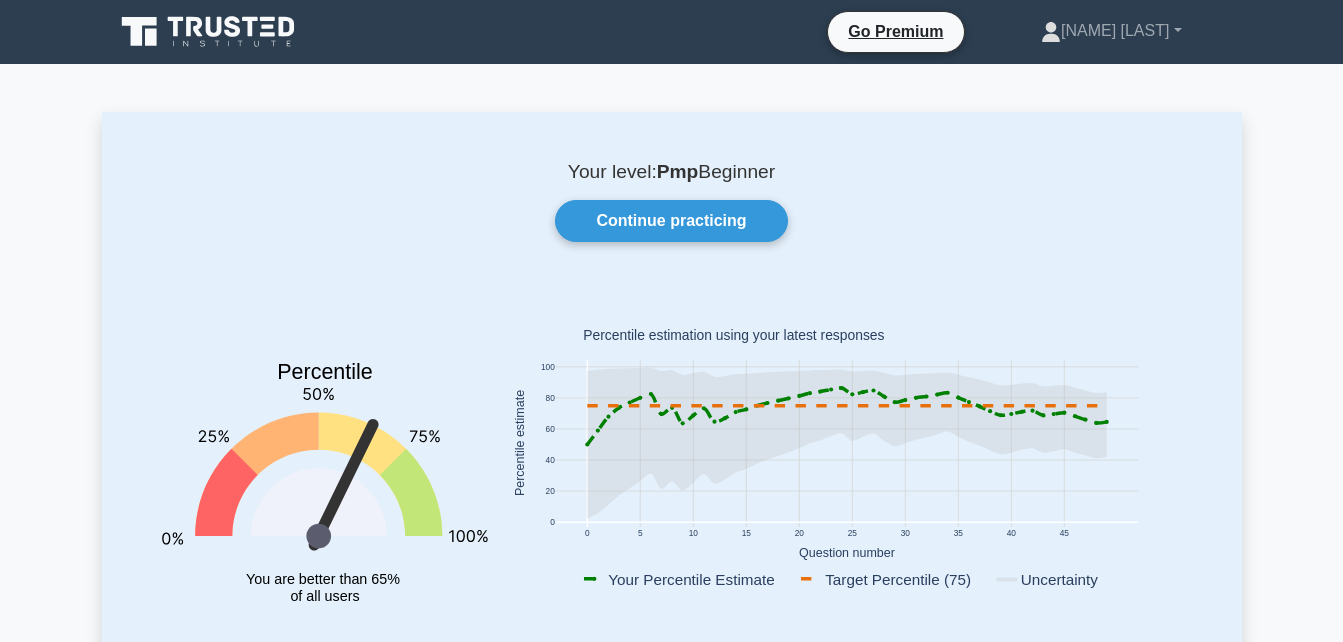 scroll, scrollTop: 0, scrollLeft: 0, axis: both 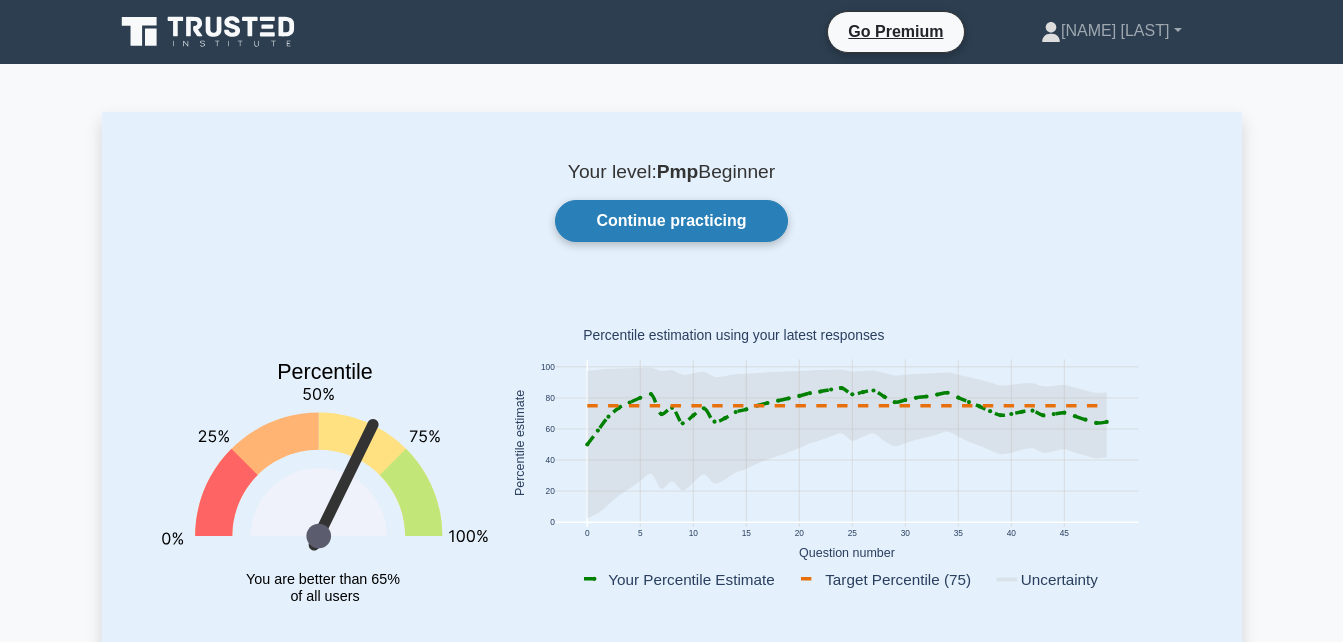 click on "Continue practicing" at bounding box center [671, 221] 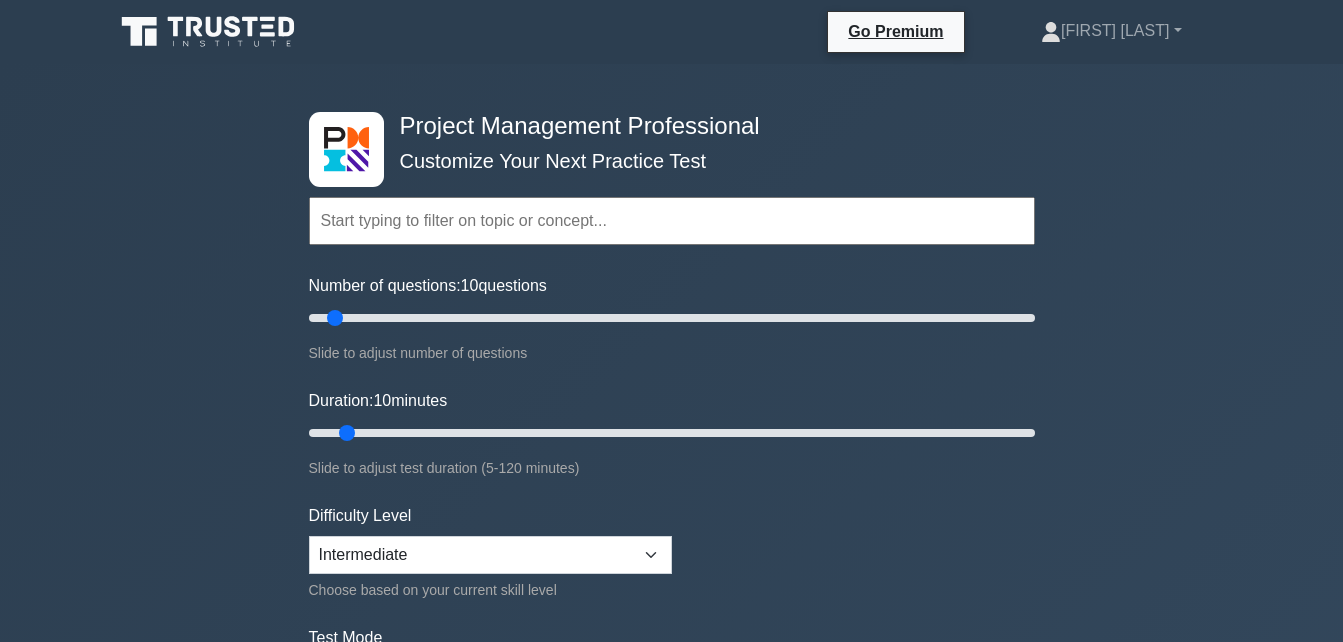 scroll, scrollTop: 0, scrollLeft: 0, axis: both 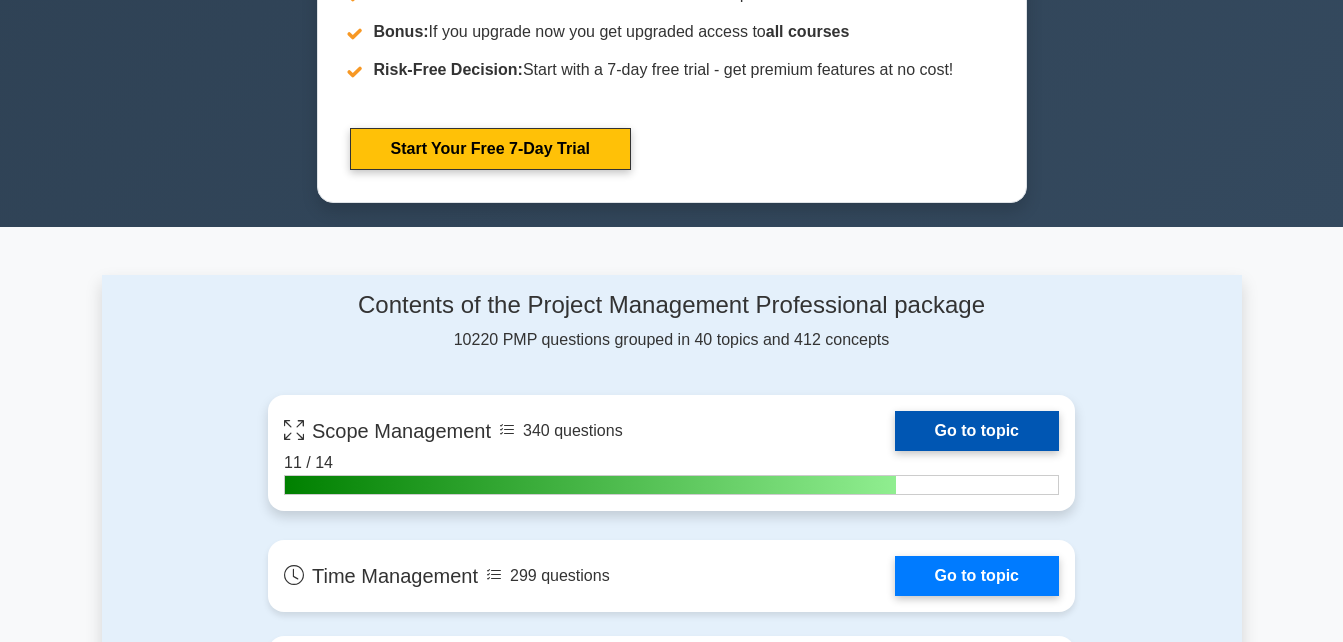 click on "Go to topic" at bounding box center [977, 431] 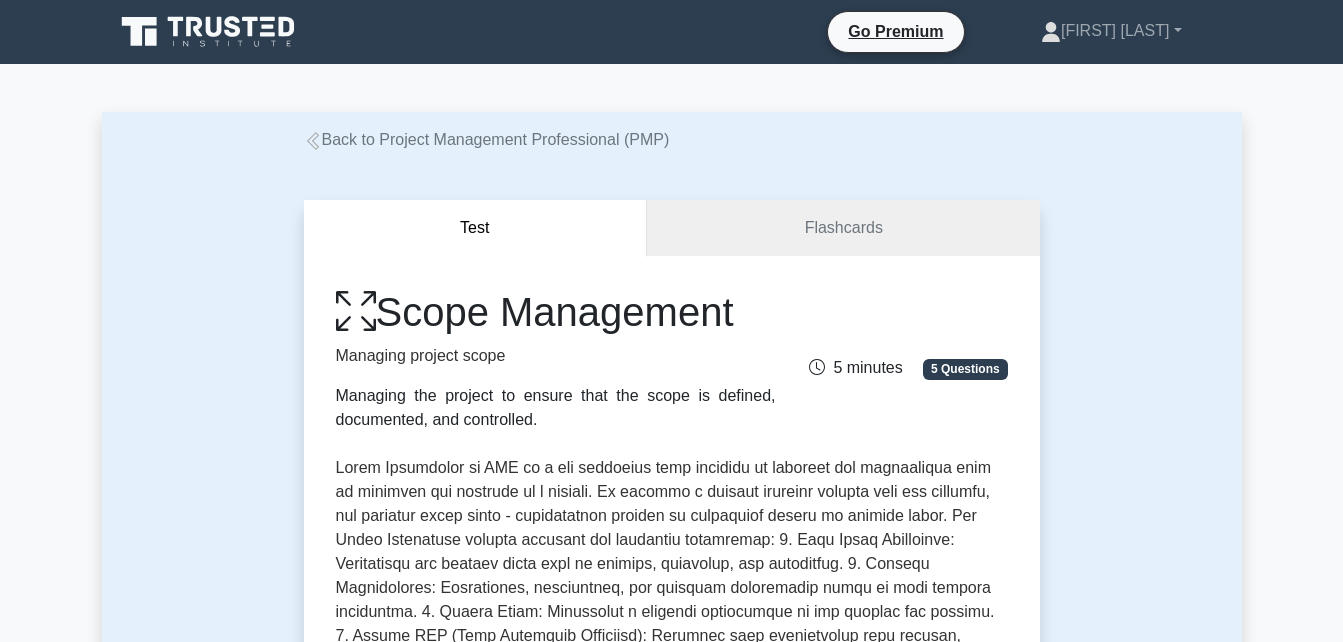 scroll, scrollTop: 0, scrollLeft: 0, axis: both 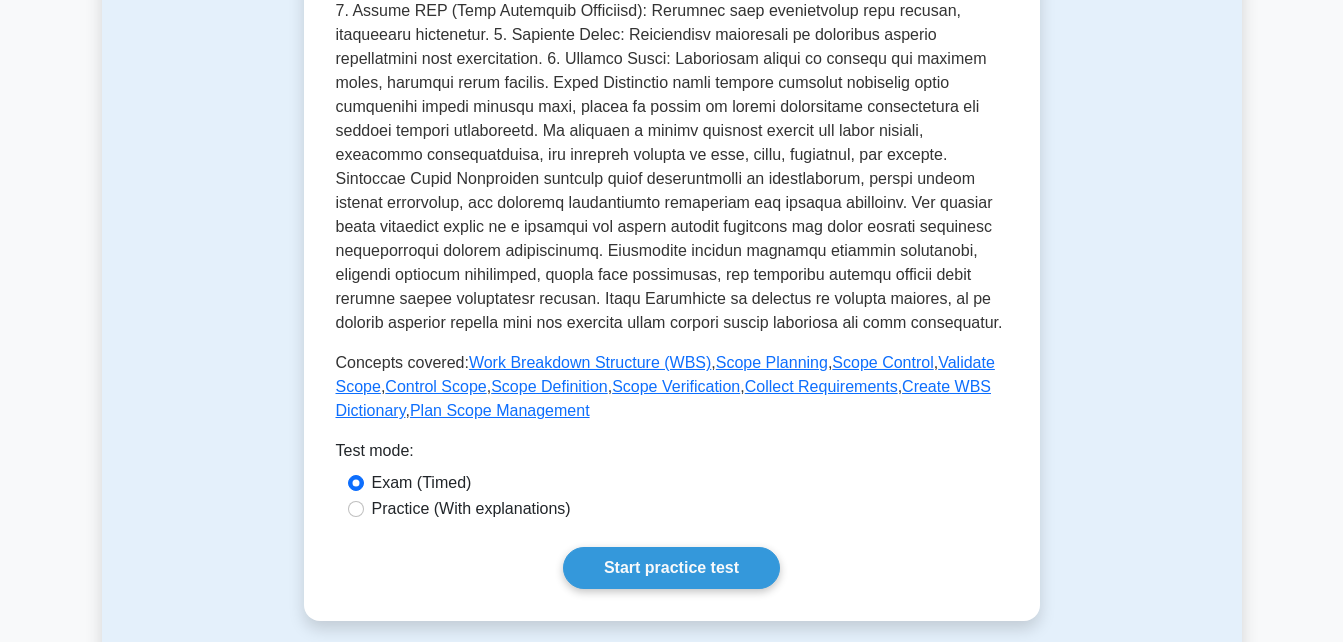 click on "Scope Management
Managing project scope
Managing the project to ensure that the scope is defined, documented, and controlled.
5 minutes
5 Questions
Scope Management in PMP is a key knowledge area focusing on defining and controlling what is included and excluded in a project. It ensures a project delivers exactly what was promised, and prevents …
Concepts covered:  ,  ,  ," at bounding box center [672, 126] 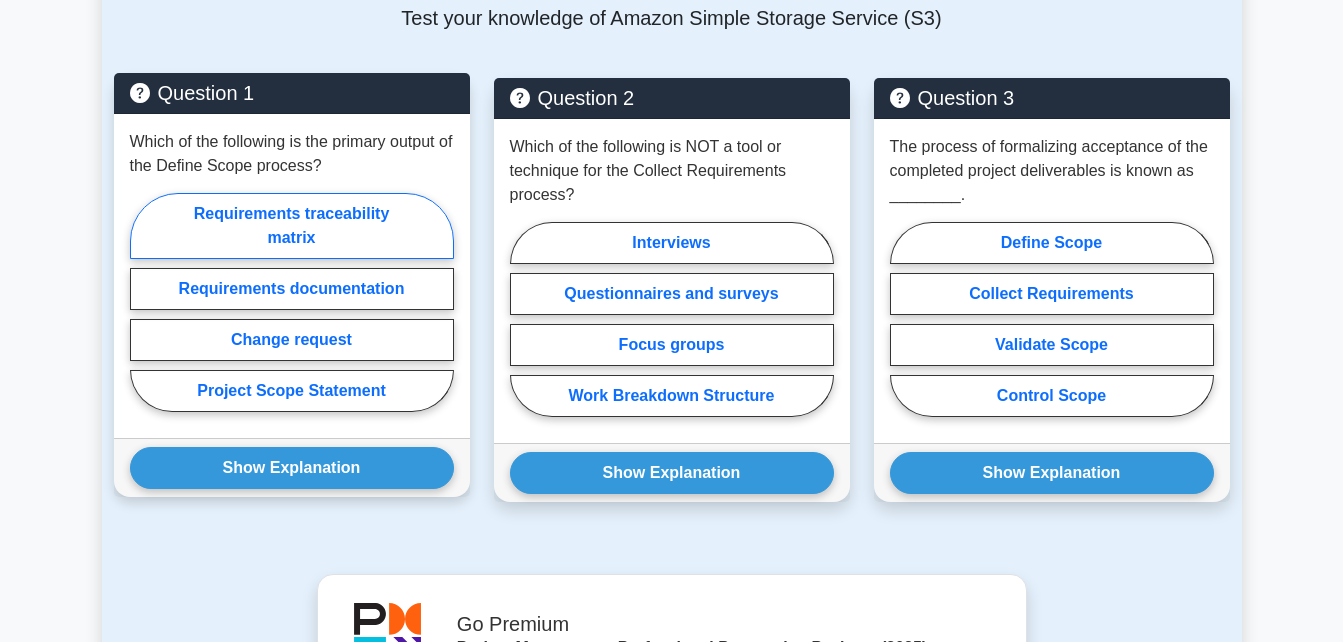 scroll, scrollTop: 1409, scrollLeft: 0, axis: vertical 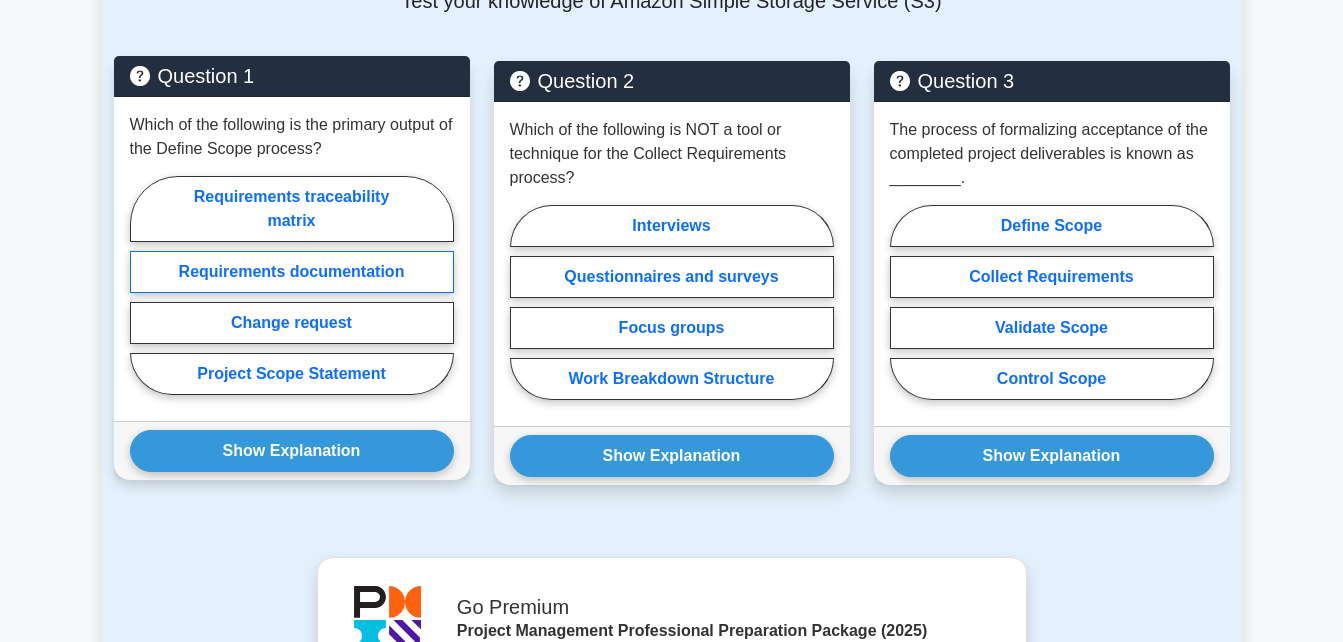 click on "Requirements documentation" at bounding box center [292, 272] 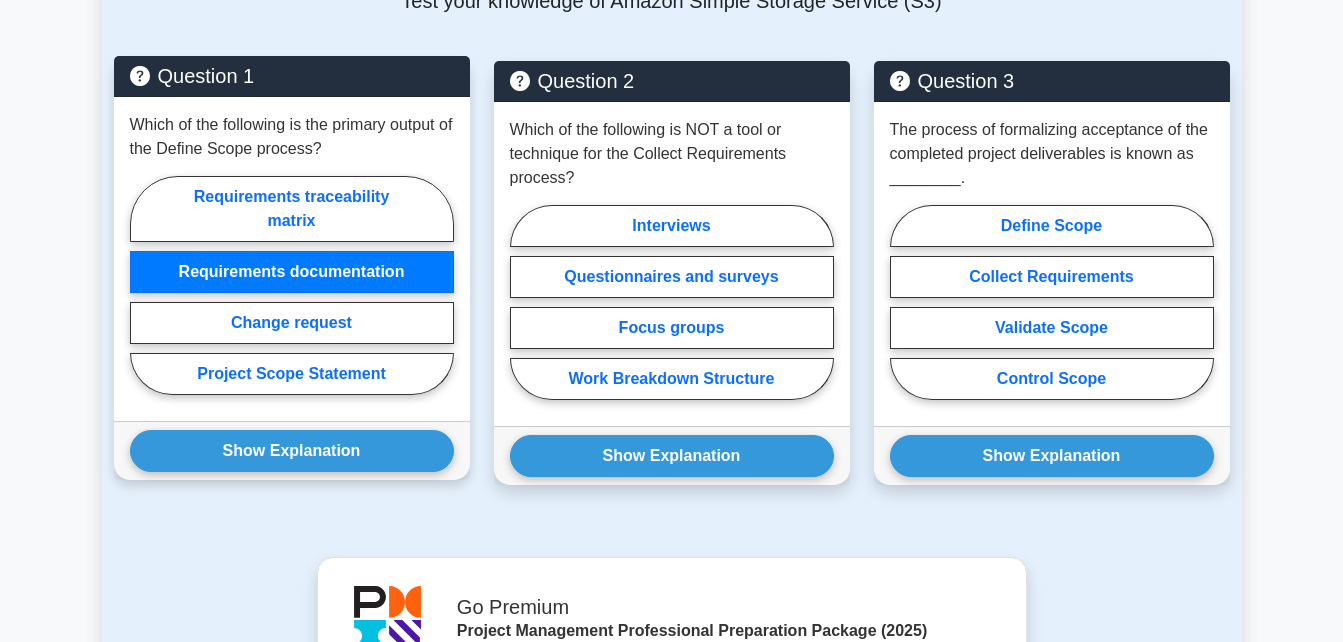 click on "Requirements documentation" at bounding box center [292, 272] 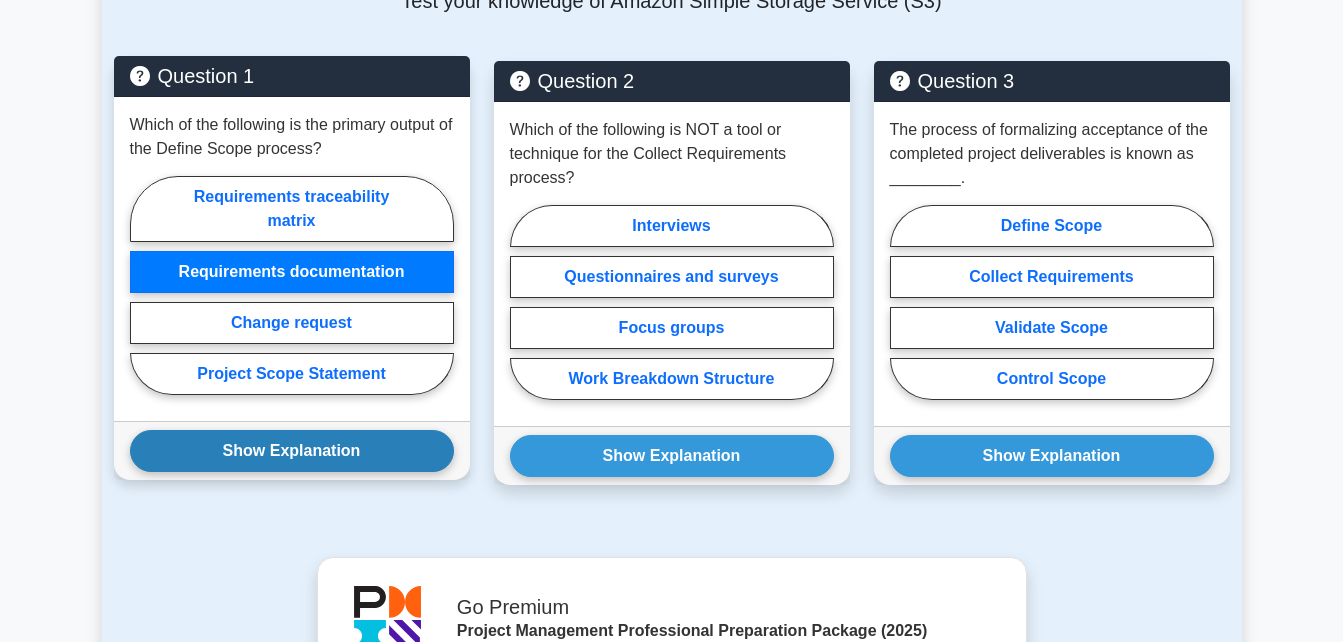 click on "Show Explanation" at bounding box center (292, 451) 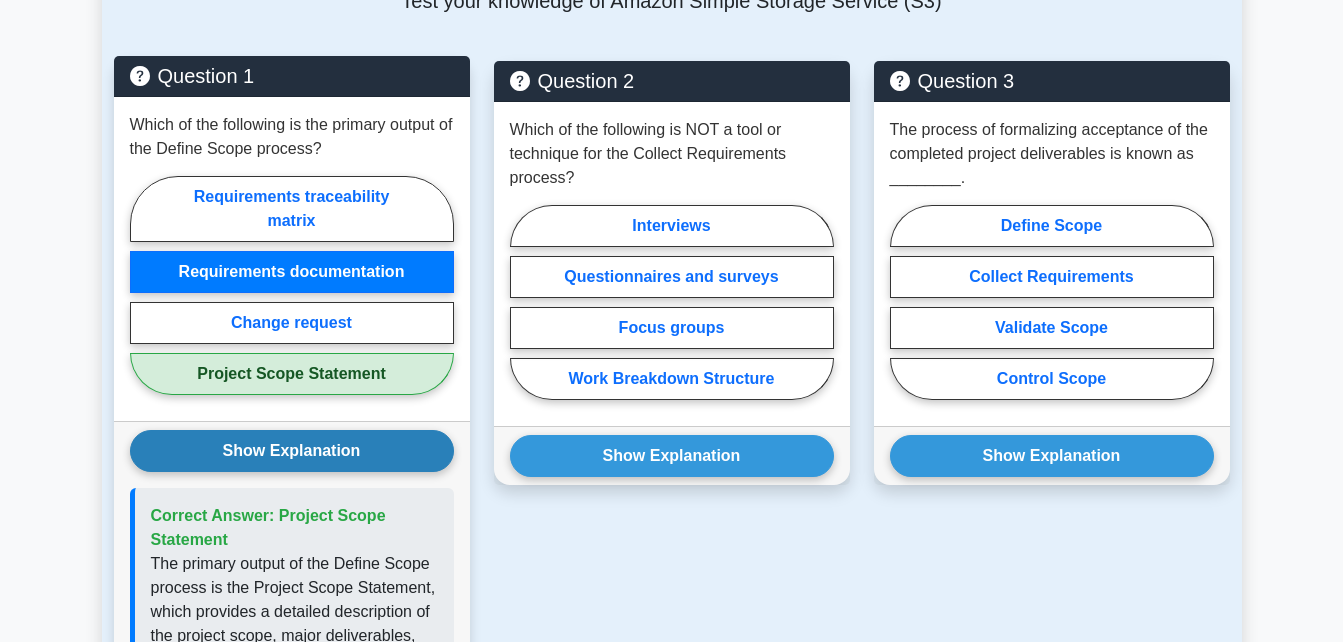 click on "Show Explanation" at bounding box center (292, 451) 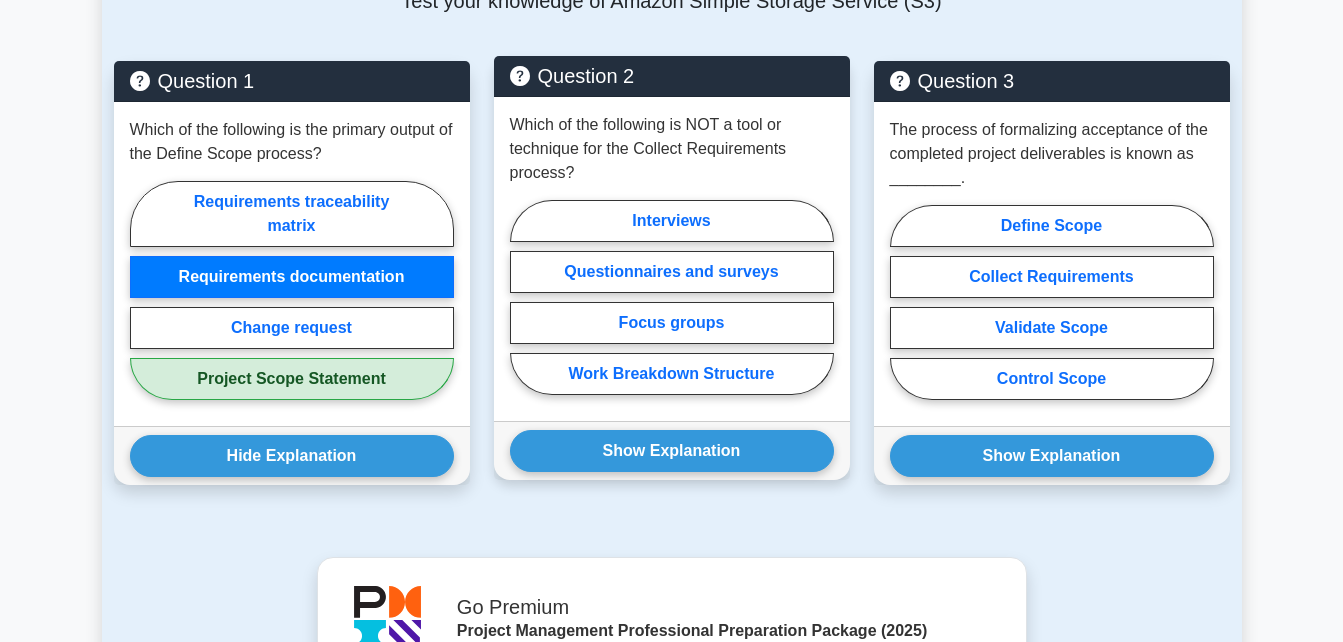 click on "Which of the following is NOT a tool or technique for the Collect Requirements process?" at bounding box center [672, 149] 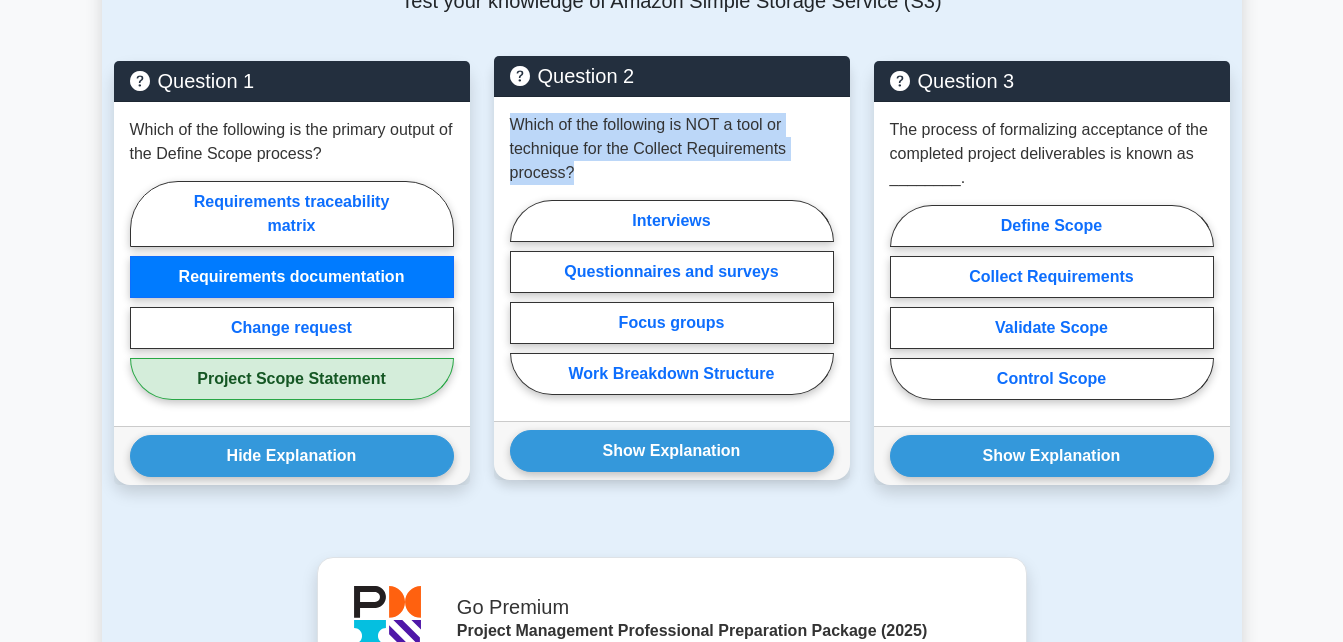 drag, startPoint x: 510, startPoint y: 128, endPoint x: 582, endPoint y: 175, distance: 85.98256 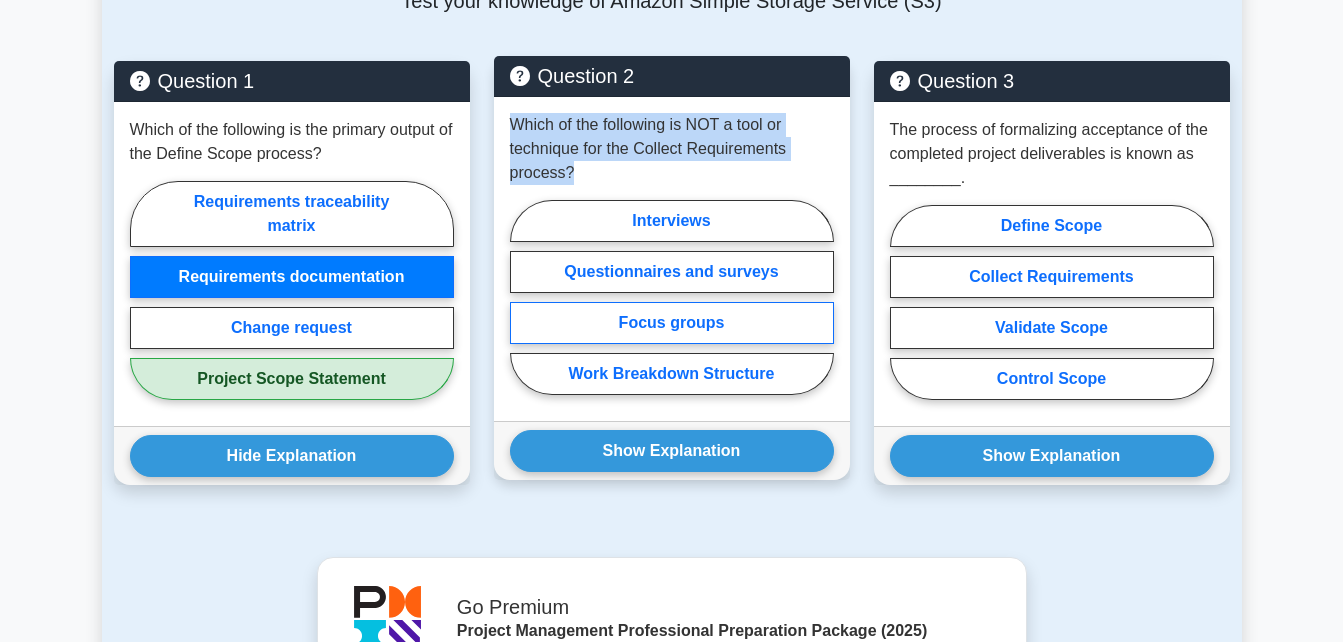 click on "Focus groups" at bounding box center [672, 323] 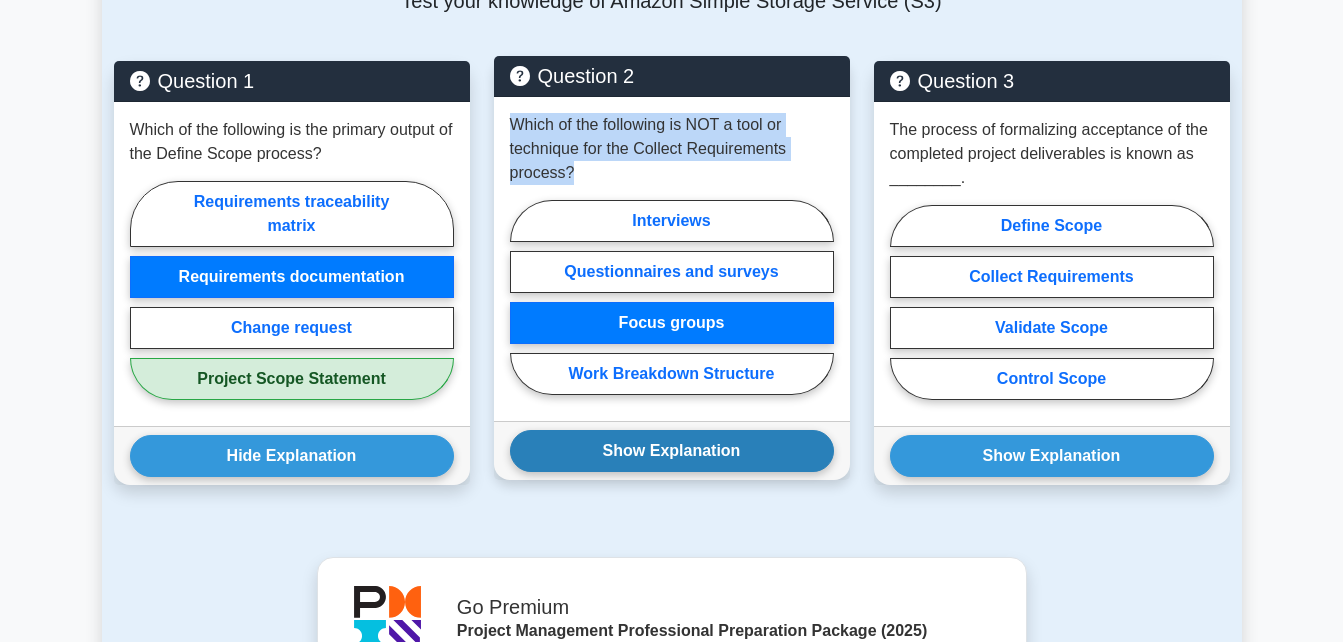 click on "Show Explanation" at bounding box center (672, 451) 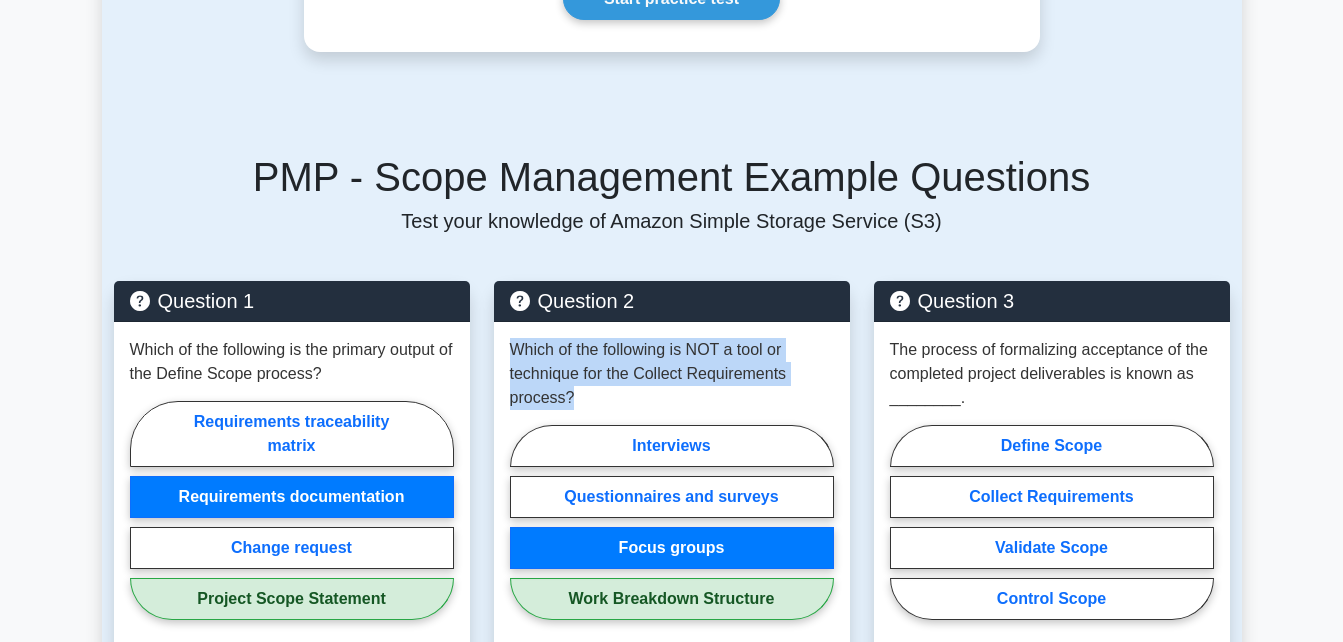 scroll, scrollTop: 1191, scrollLeft: 0, axis: vertical 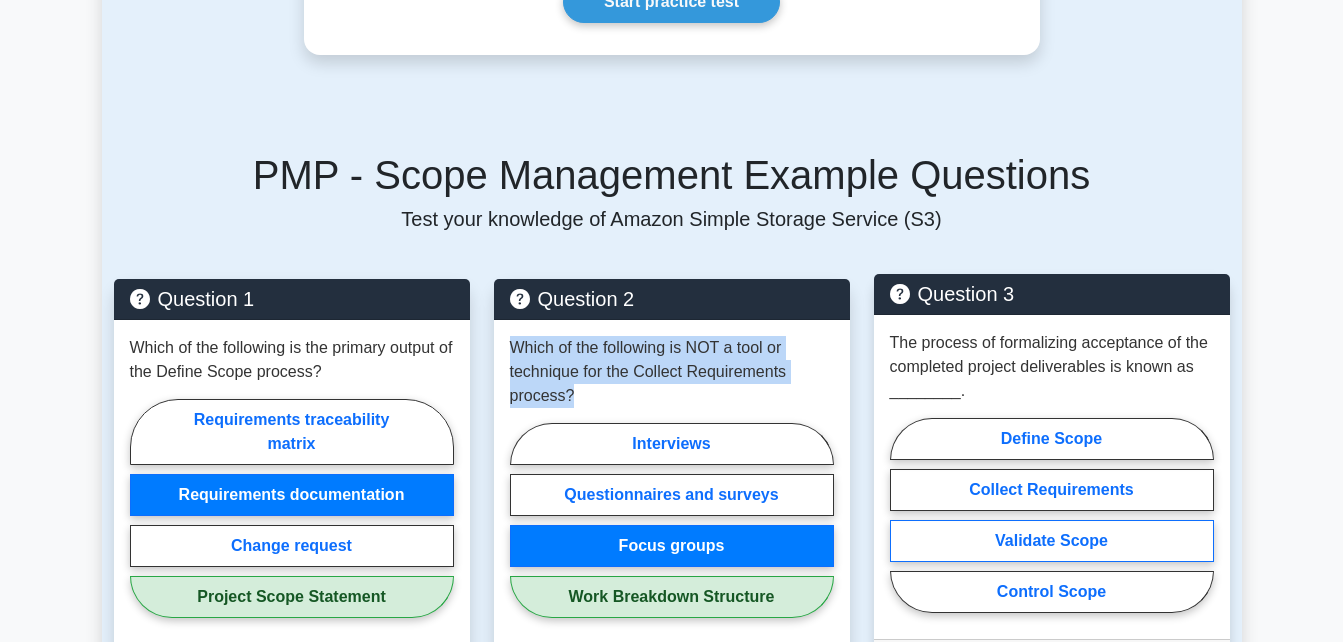 click on "Validate Scope" at bounding box center [1052, 541] 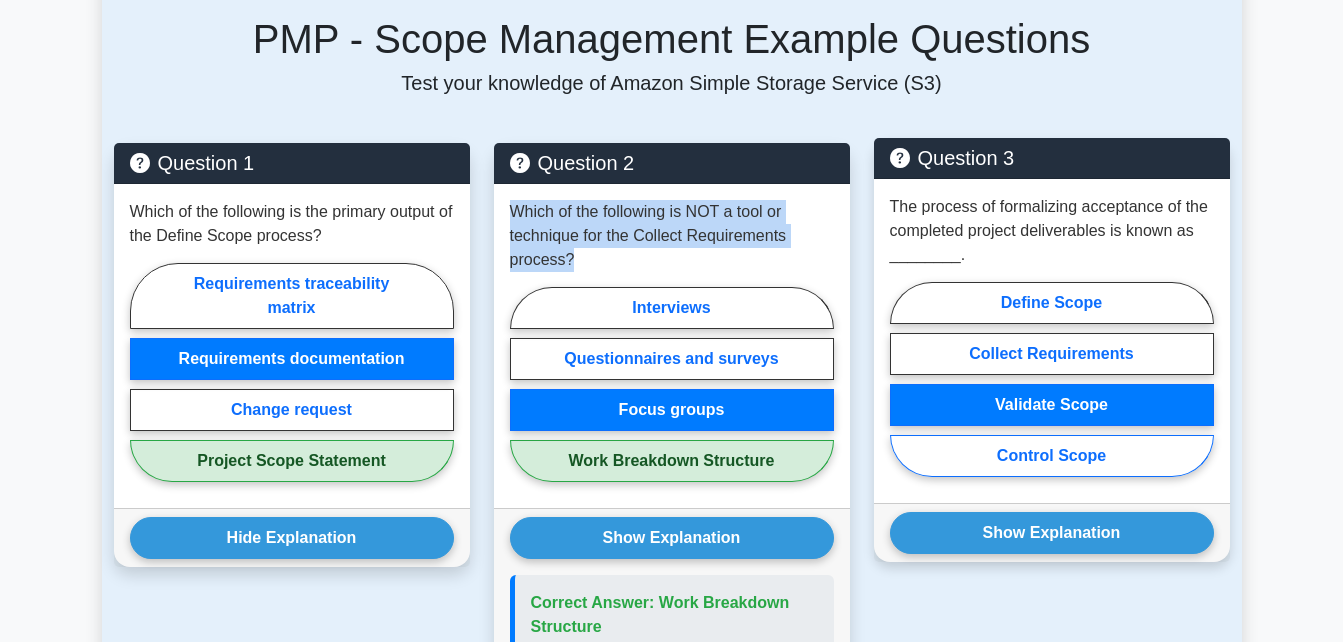 scroll, scrollTop: 1328, scrollLeft: 0, axis: vertical 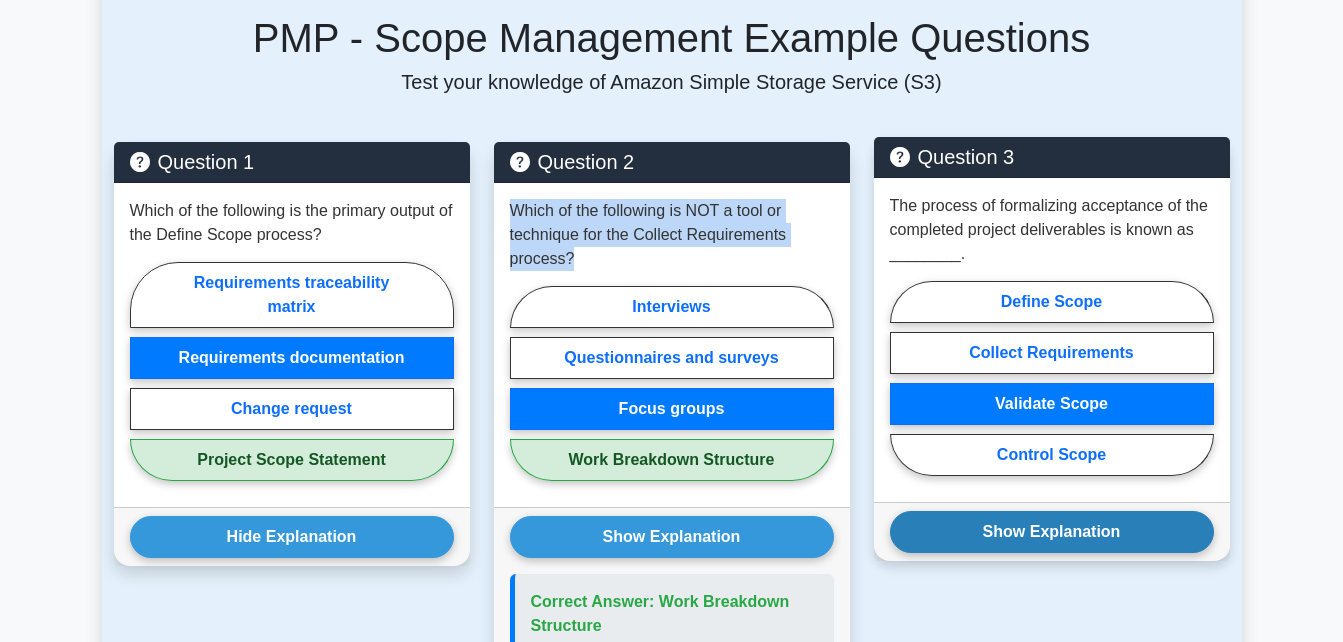 click on "Show Explanation" at bounding box center [1052, 532] 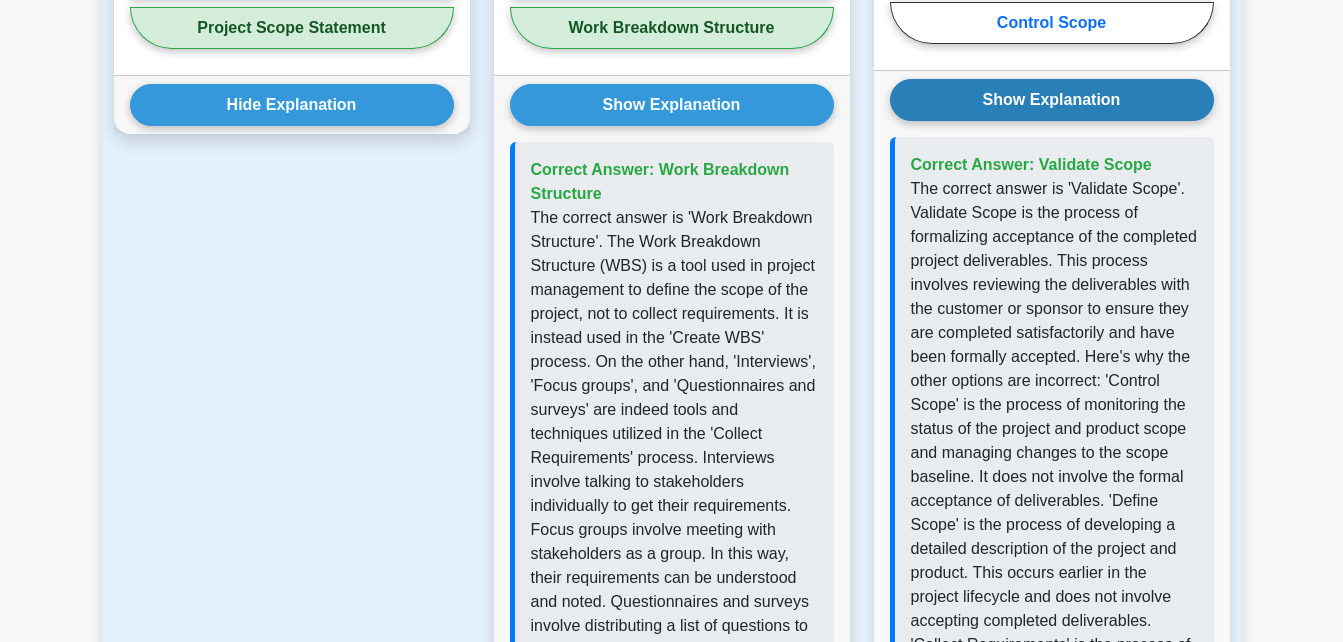 scroll, scrollTop: 1757, scrollLeft: 0, axis: vertical 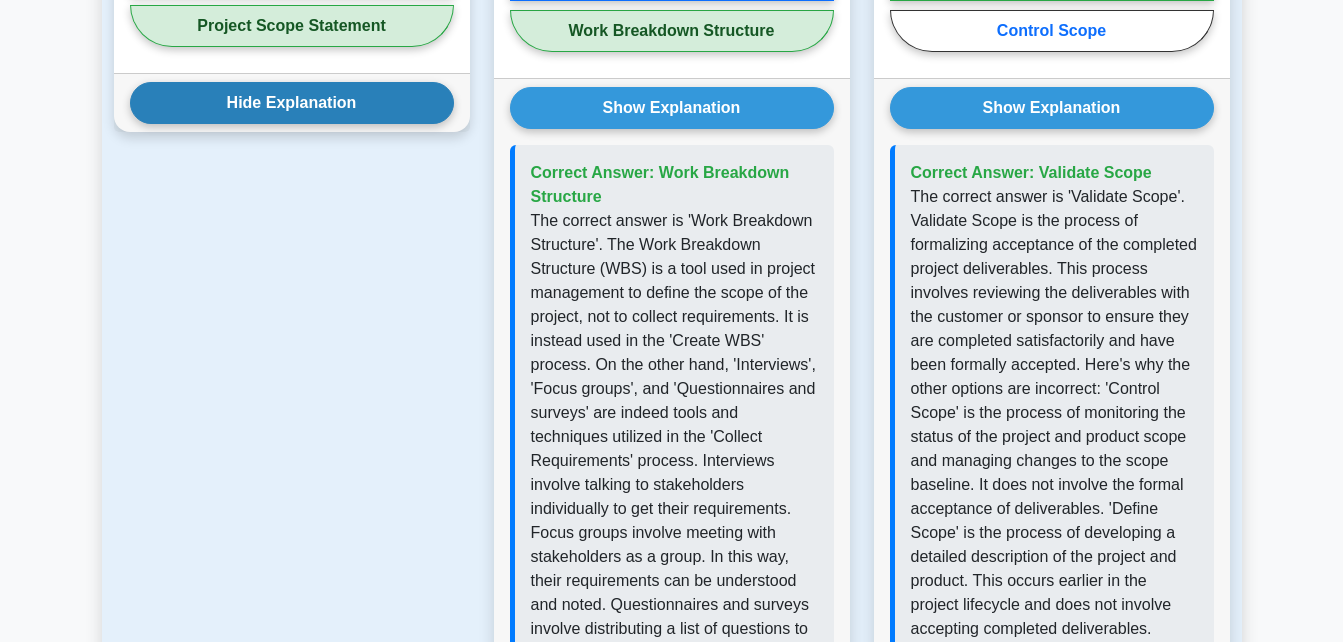 click on "Hide Explanation" at bounding box center (292, 103) 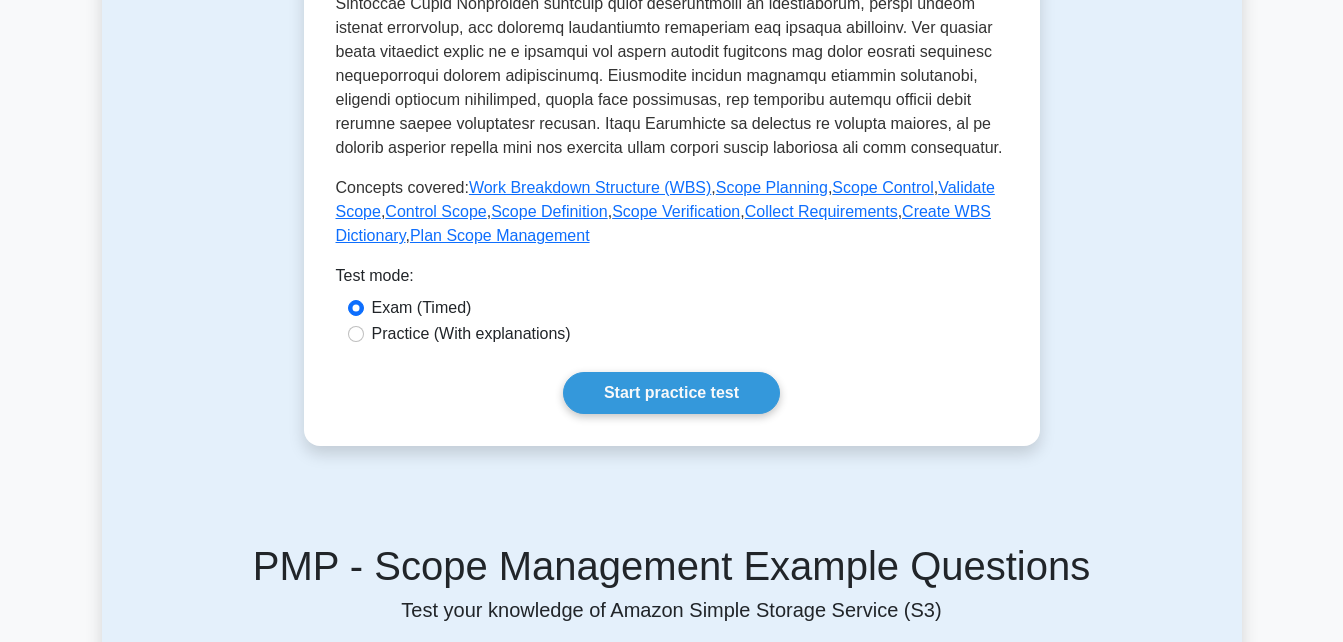 scroll, scrollTop: 799, scrollLeft: 0, axis: vertical 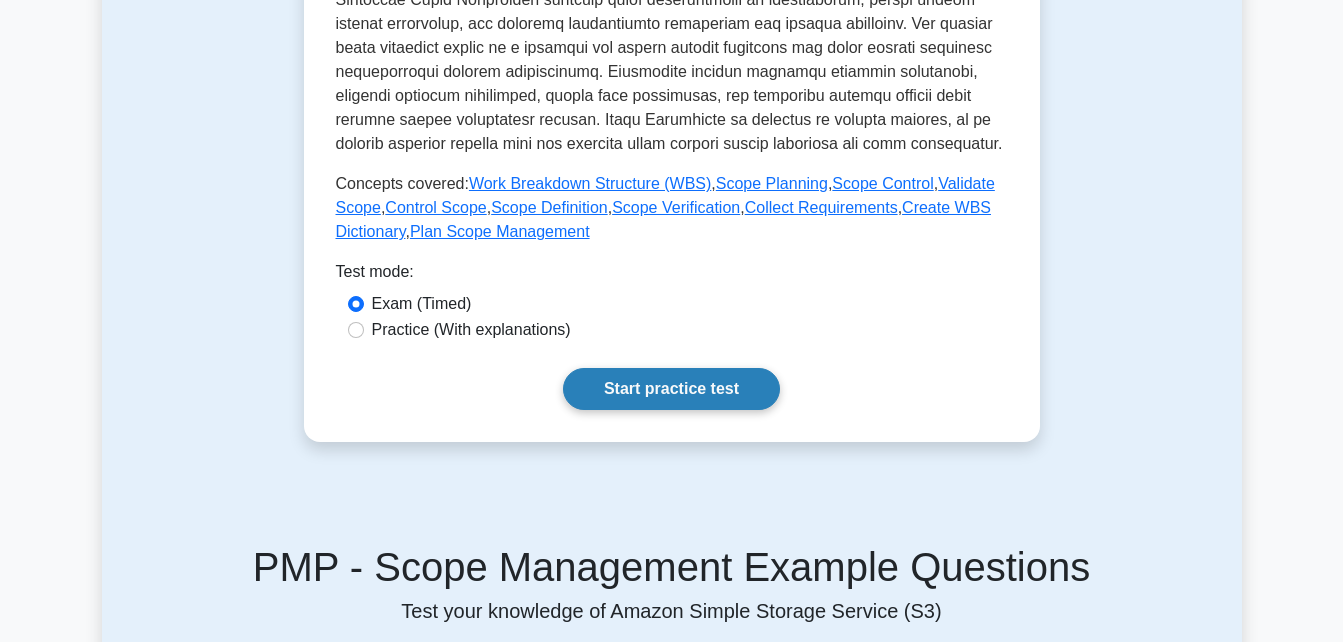 click on "Start practice test" at bounding box center (671, 389) 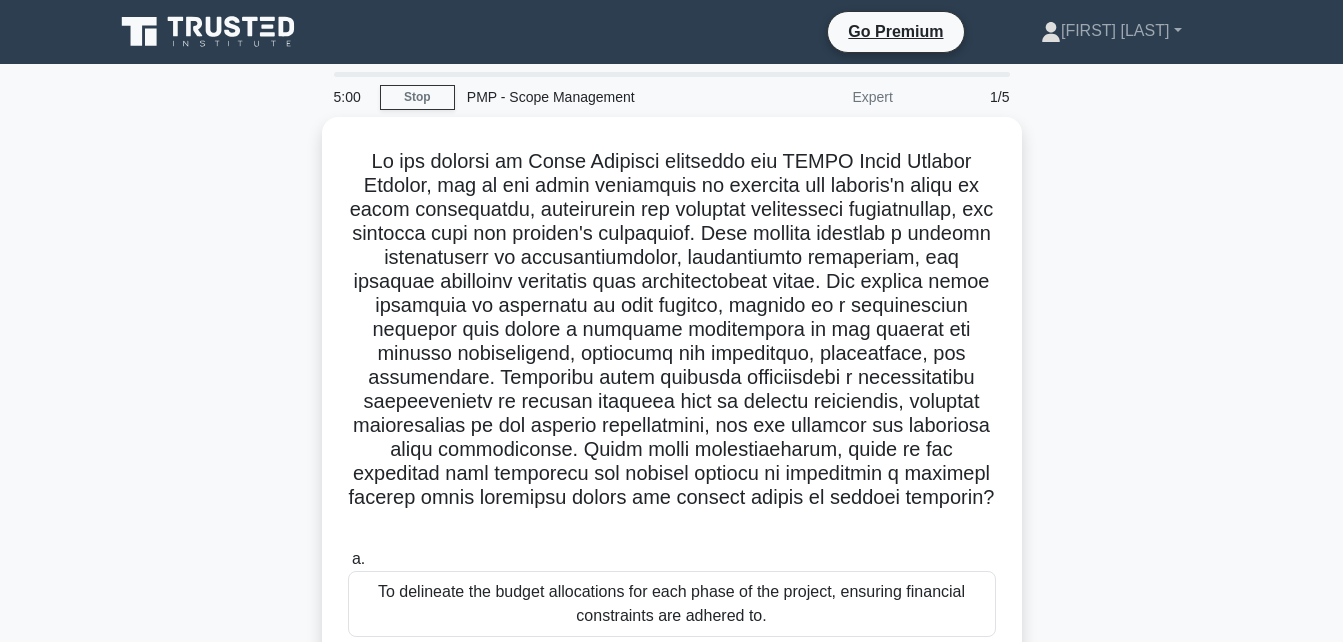 scroll, scrollTop: 0, scrollLeft: 0, axis: both 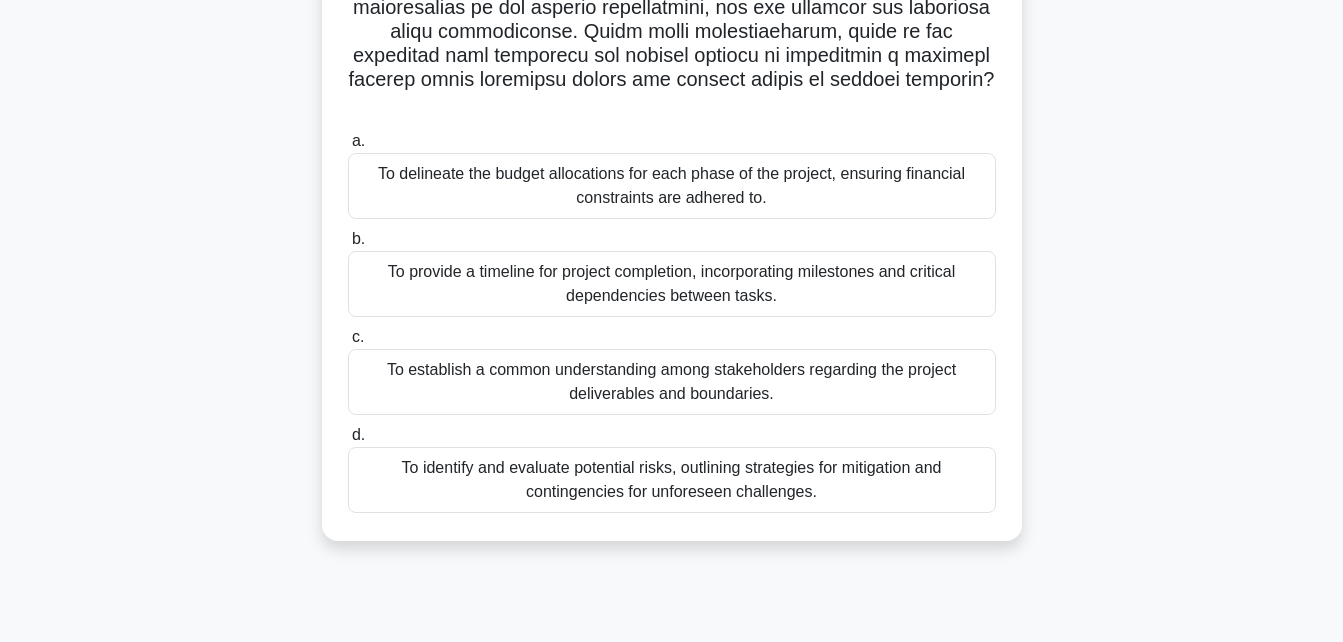 click on "To identify and evaluate potential risks, outlining strategies for mitigation and contingencies for unforeseen challenges." at bounding box center (672, 480) 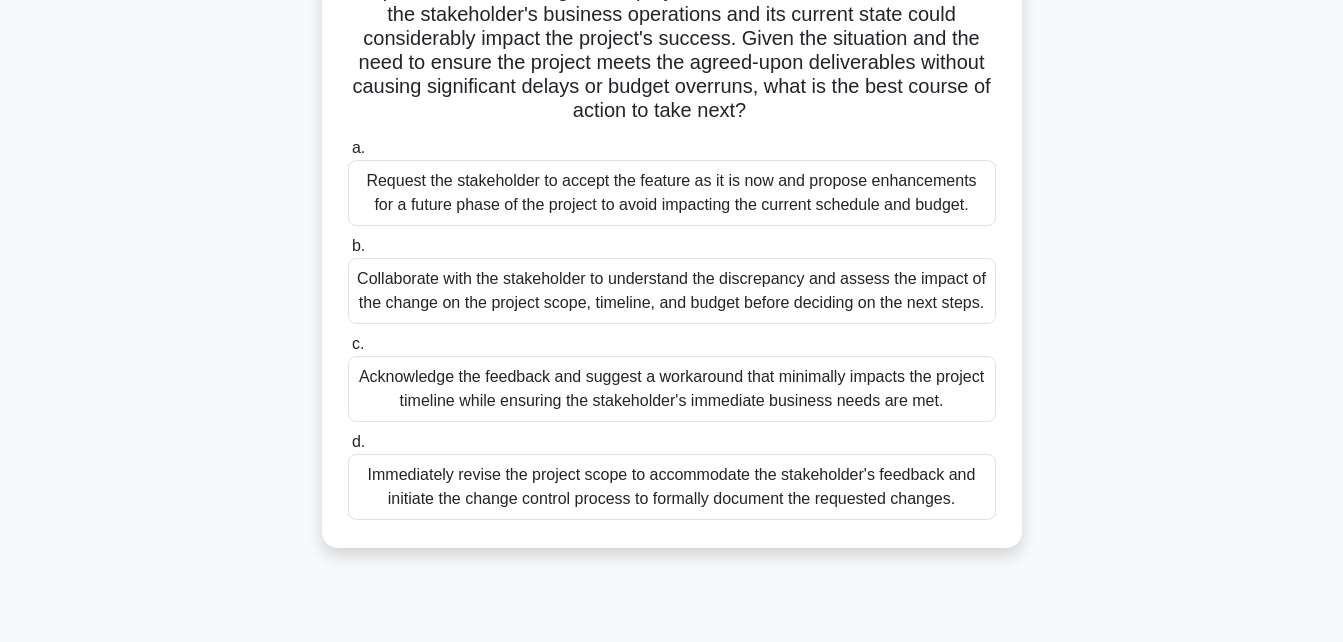 scroll, scrollTop: 335, scrollLeft: 0, axis: vertical 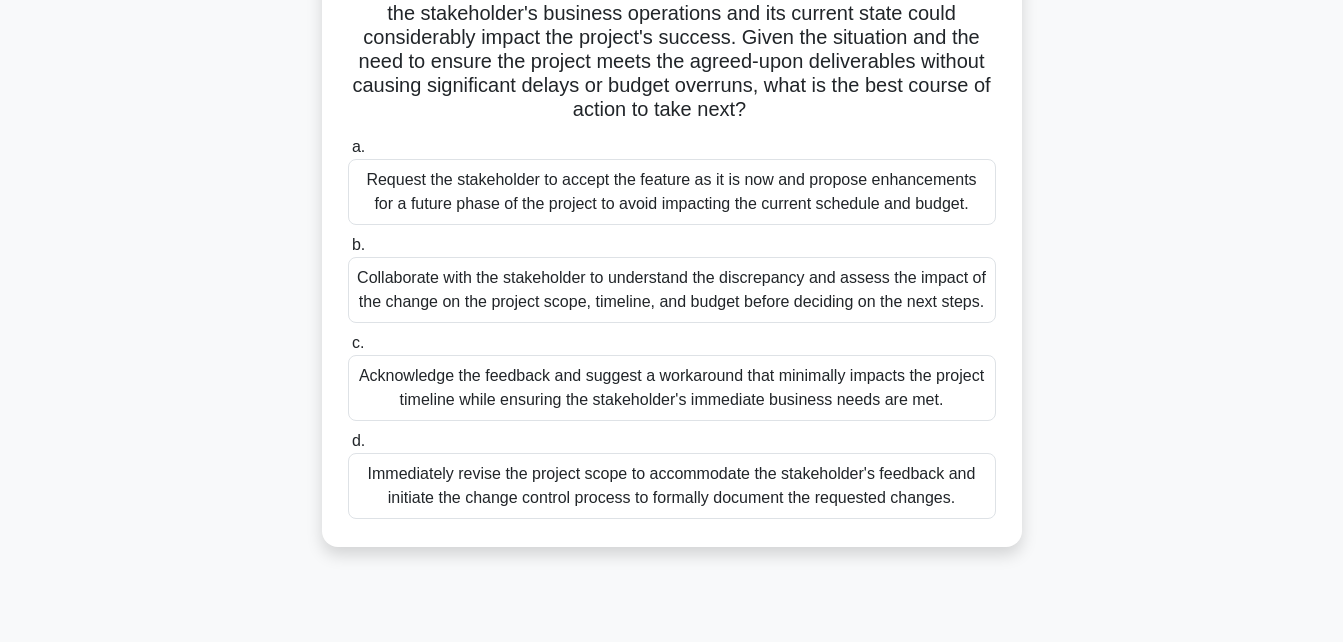 click on "Collaborate with the stakeholder to understand the discrepancy and assess the impact of the change on the project scope, timeline, and budget before deciding on the next steps." at bounding box center (672, 290) 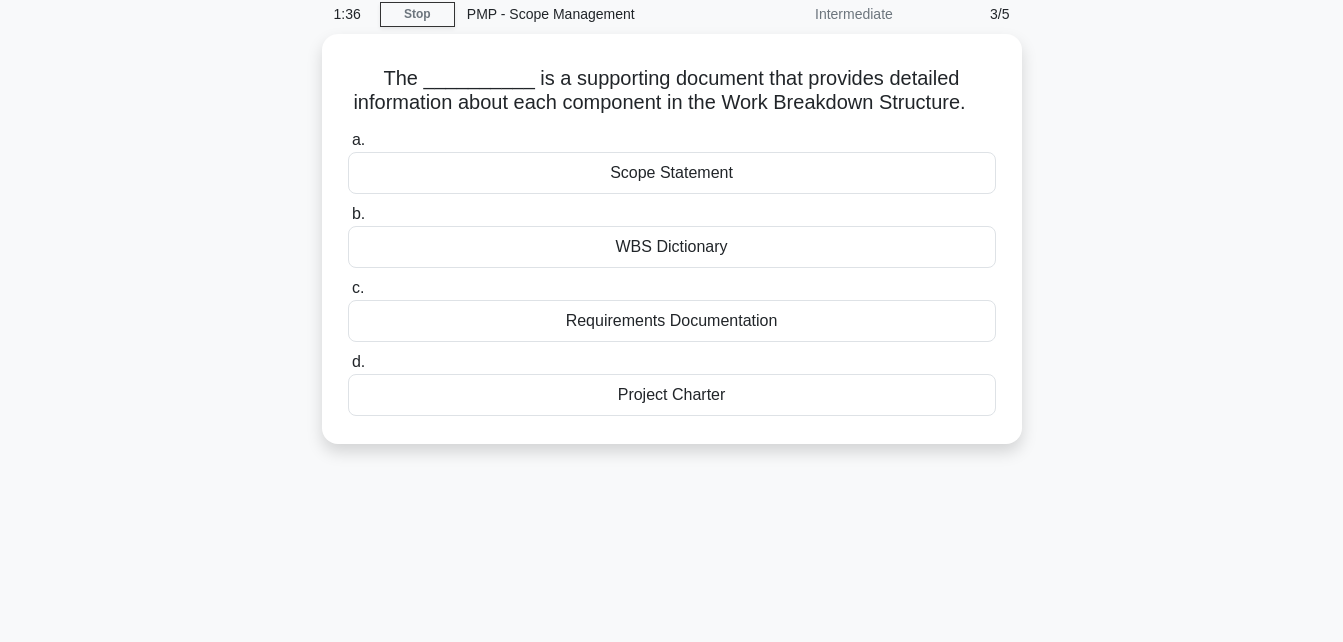 scroll, scrollTop: 0, scrollLeft: 0, axis: both 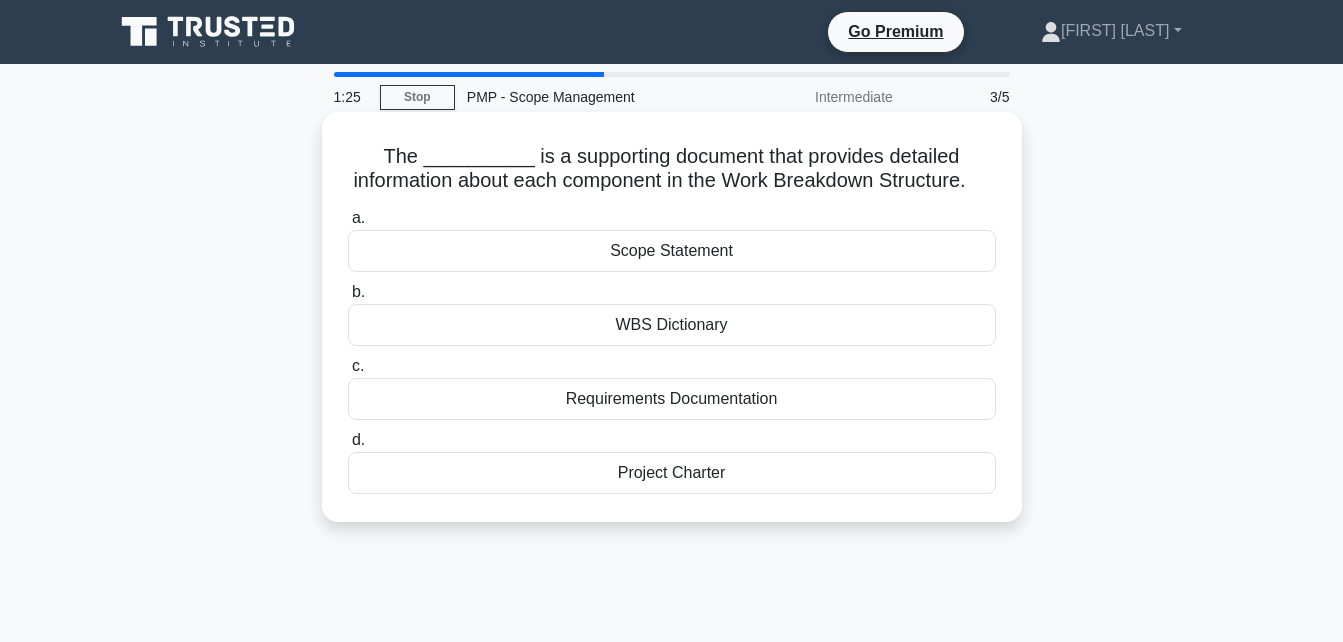 click on "WBS Dictionary" at bounding box center (672, 325) 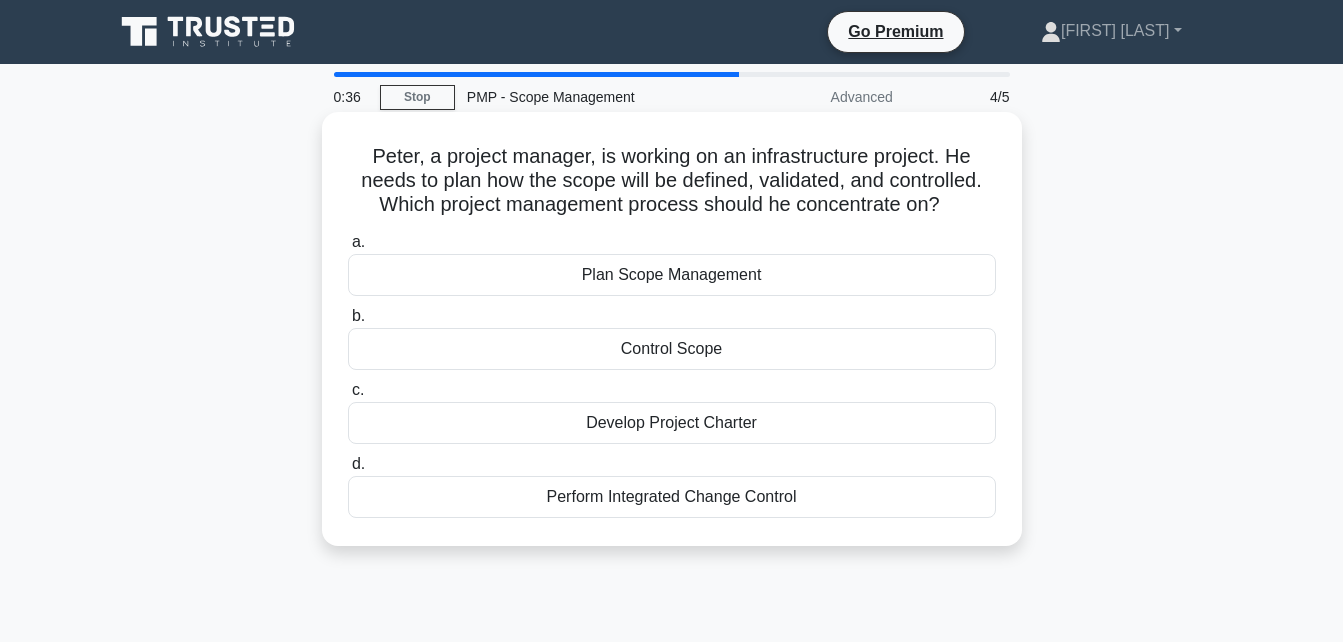 click on "Plan Scope Management" at bounding box center (672, 275) 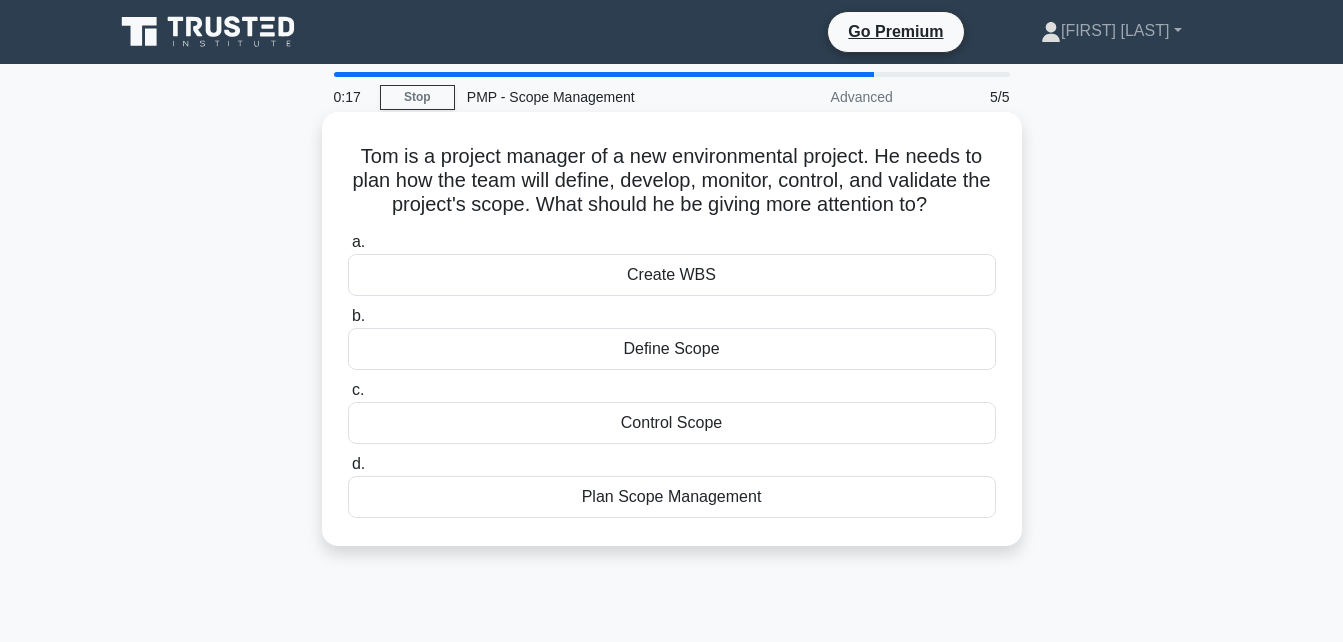 click on "Define Scope" at bounding box center [672, 349] 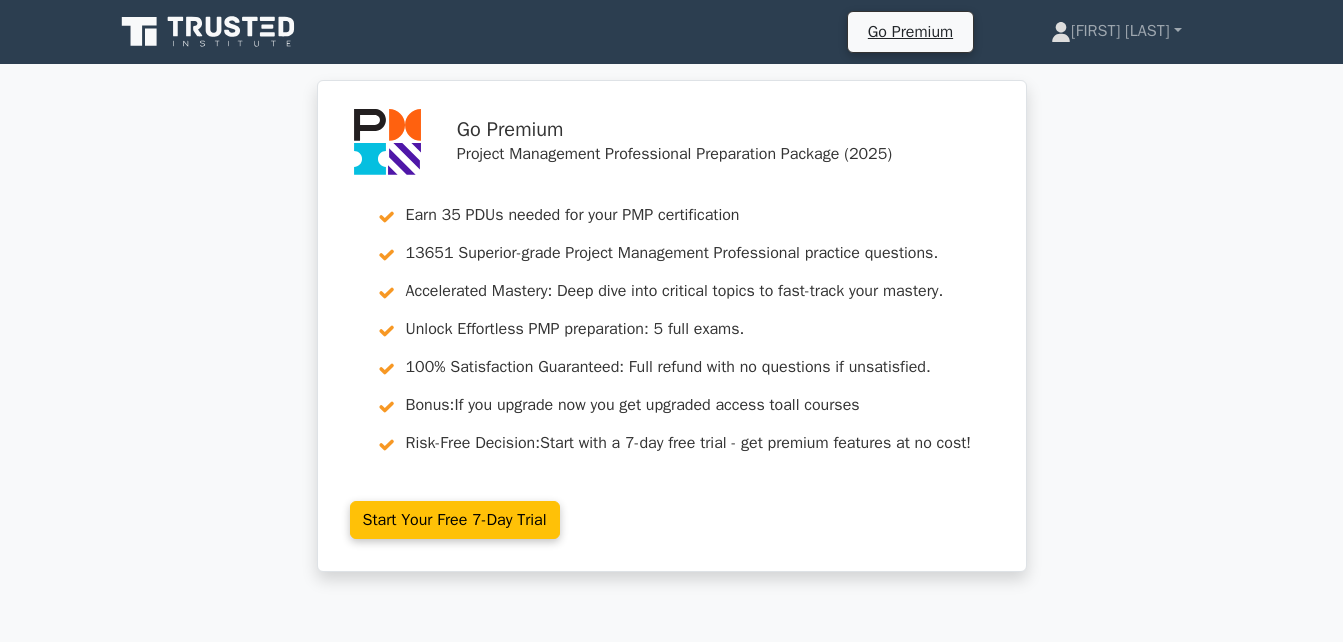 scroll, scrollTop: 0, scrollLeft: 0, axis: both 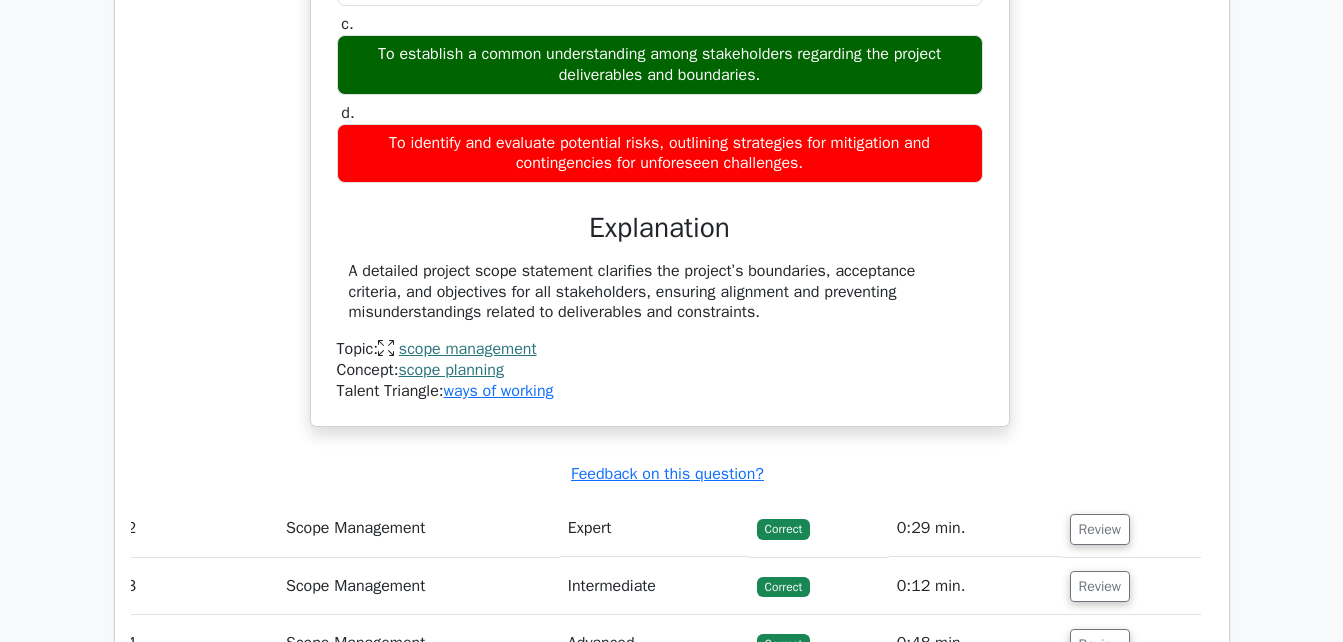 click on "A detailed project scope statement clarifies the project’s boundaries, acceptance criteria, and objectives for all stakeholders, ensuring alignment and preventing misunderstandings related to deliverables and constraints.
Topic:    scope management
Concept:
scope planning
Talent Triangle:  ways of working" at bounding box center [660, 331] 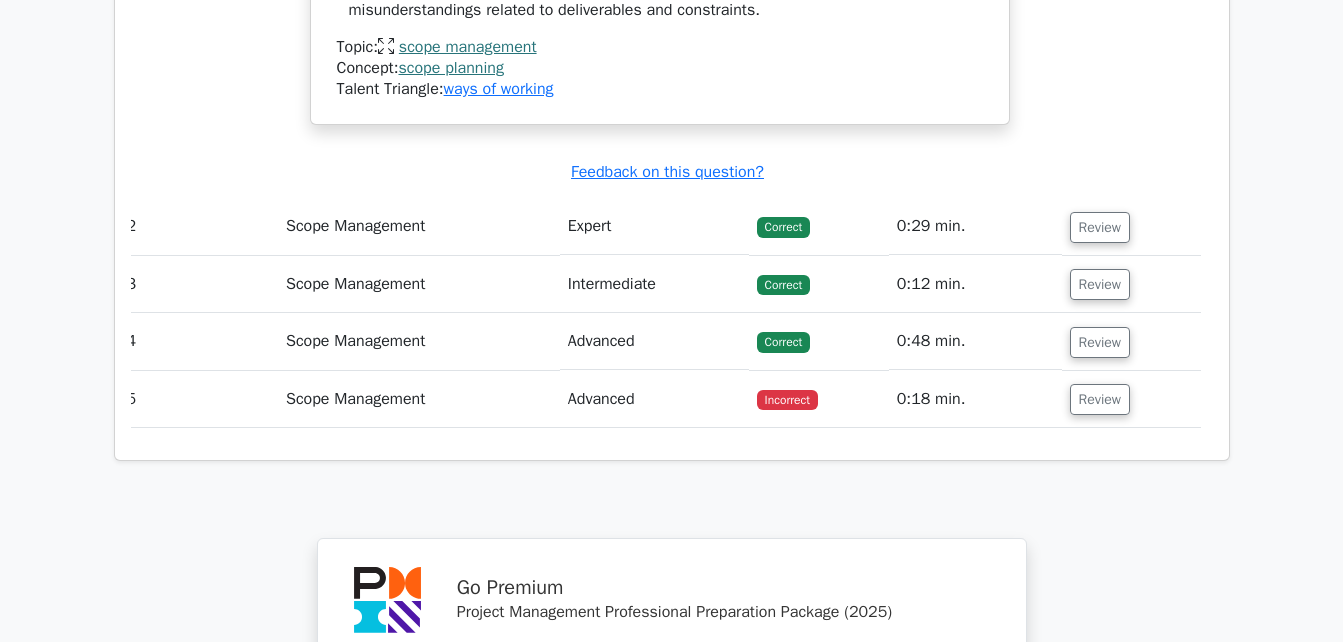 scroll, scrollTop: 2457, scrollLeft: 0, axis: vertical 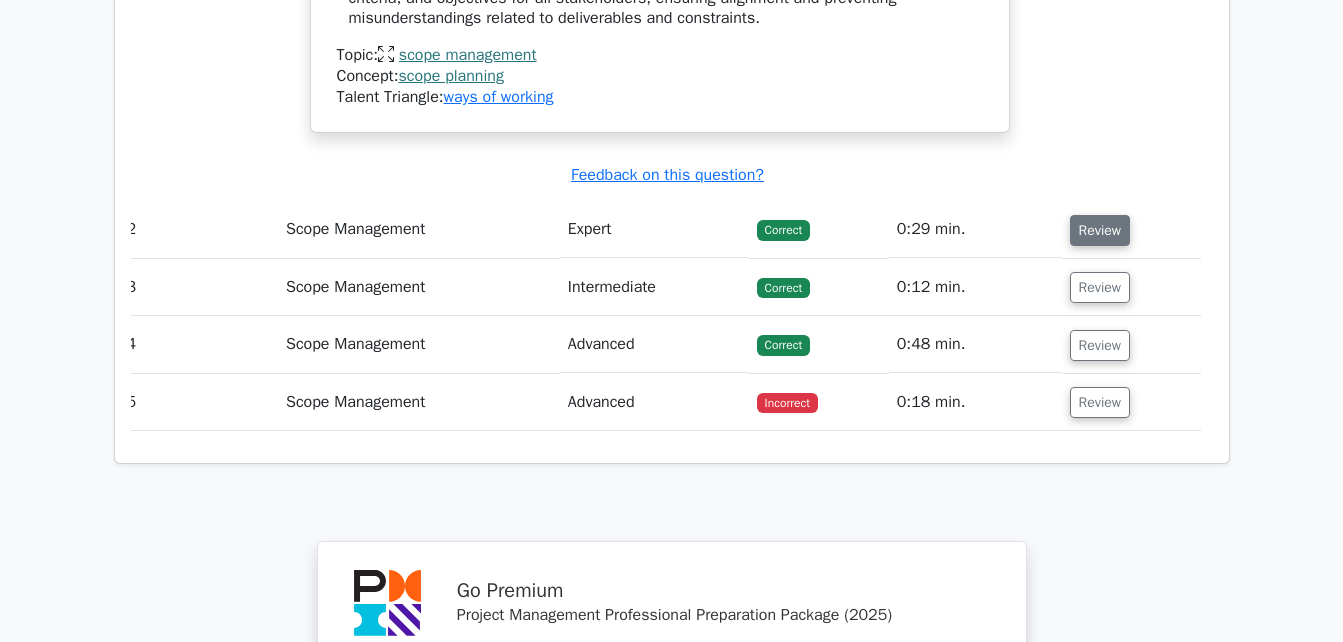 click on "Review" at bounding box center (1100, 230) 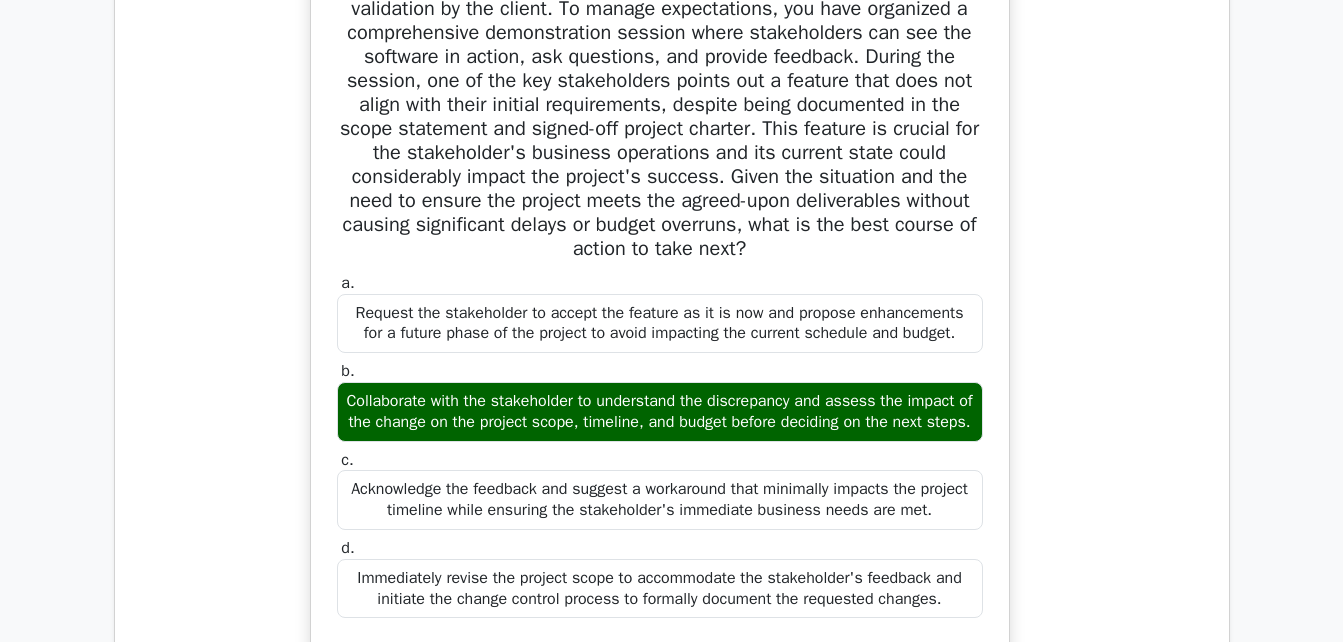 scroll, scrollTop: 2817, scrollLeft: 0, axis: vertical 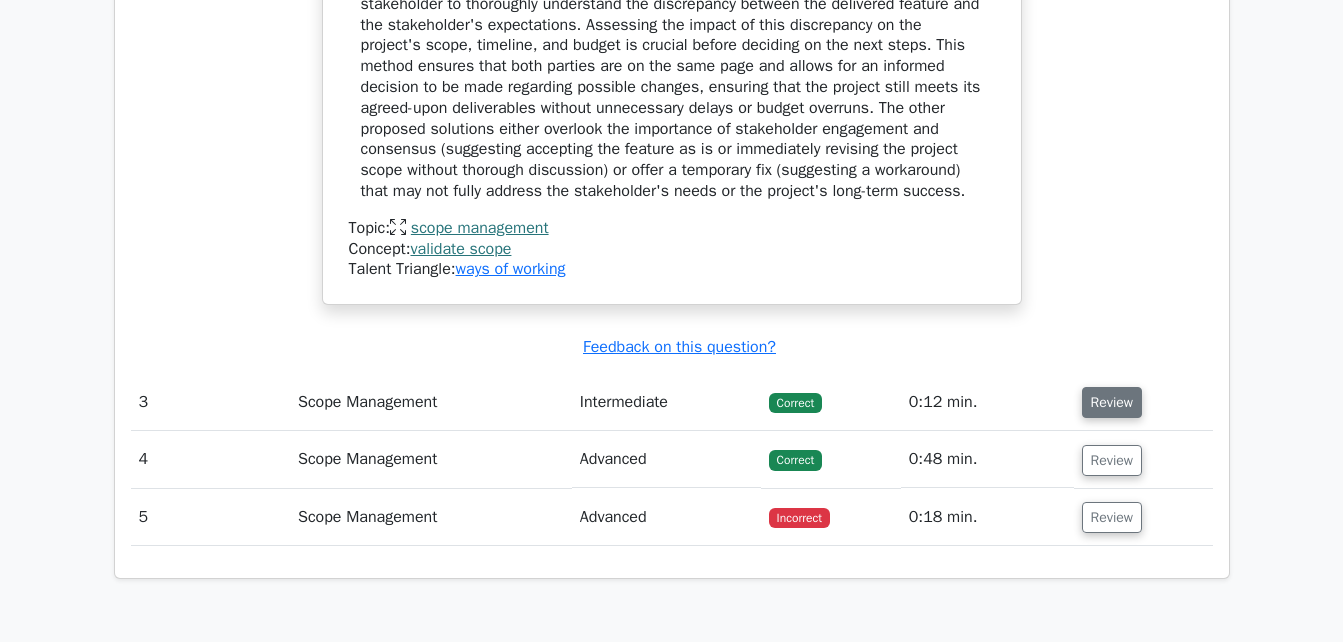 click on "Review" at bounding box center [1112, 402] 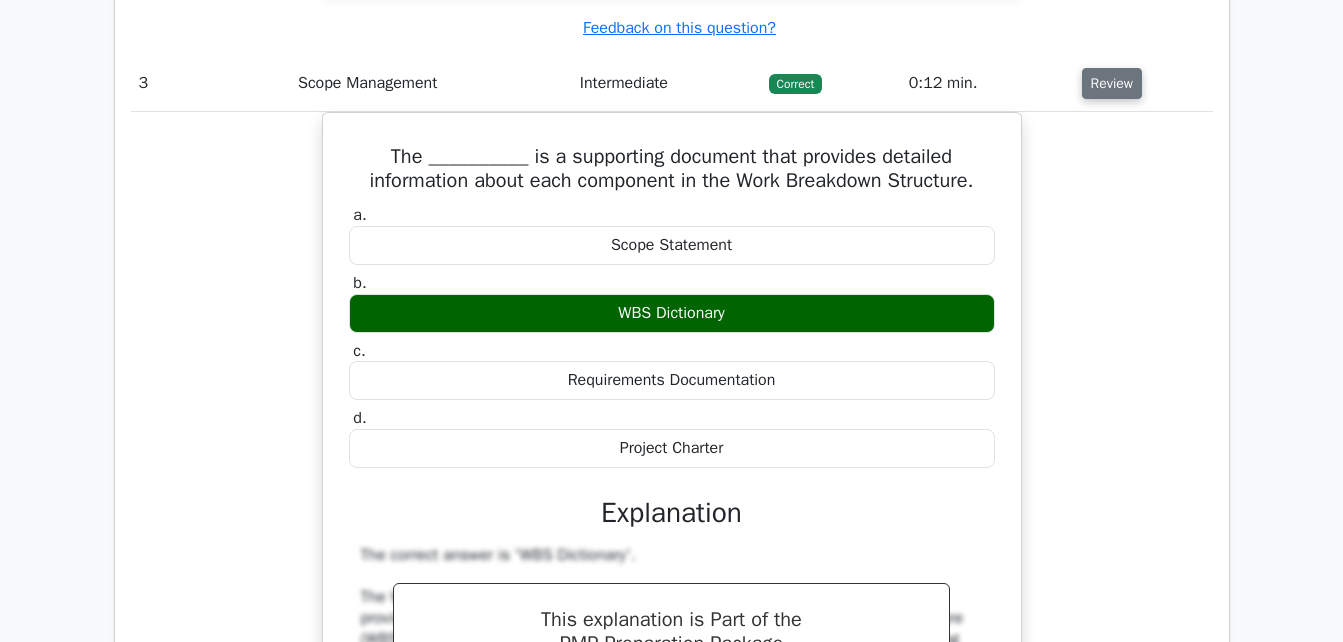 scroll, scrollTop: 3843, scrollLeft: 0, axis: vertical 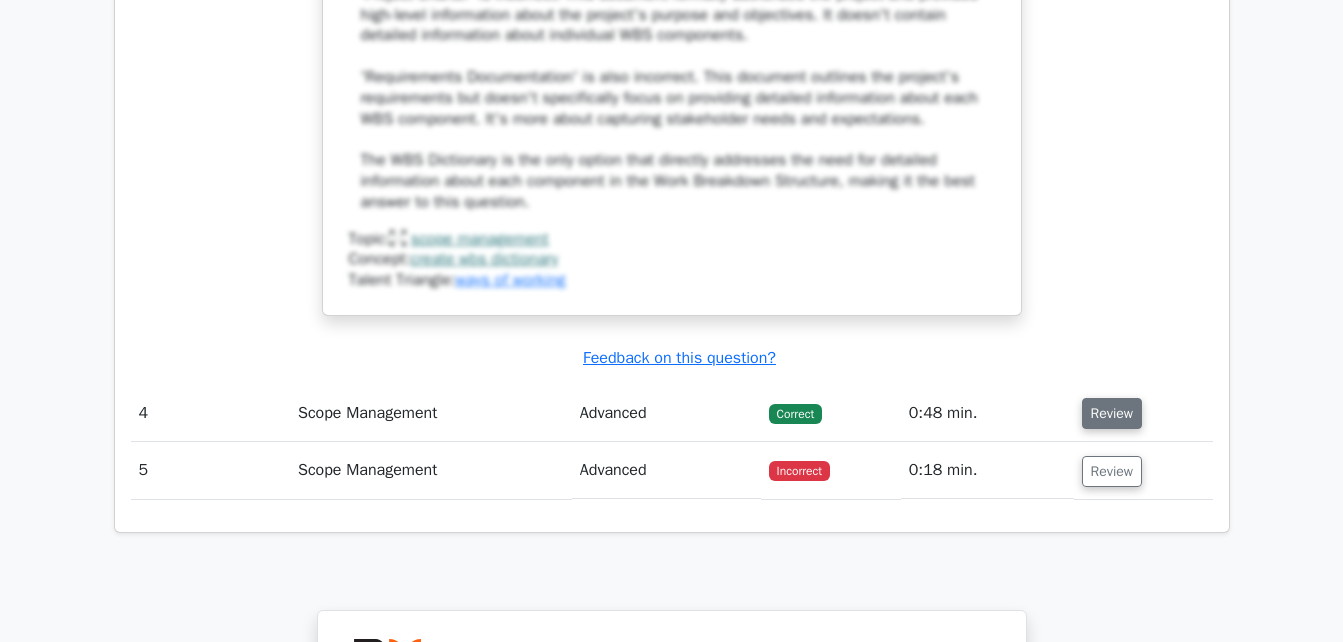 click on "Review" at bounding box center (1112, 413) 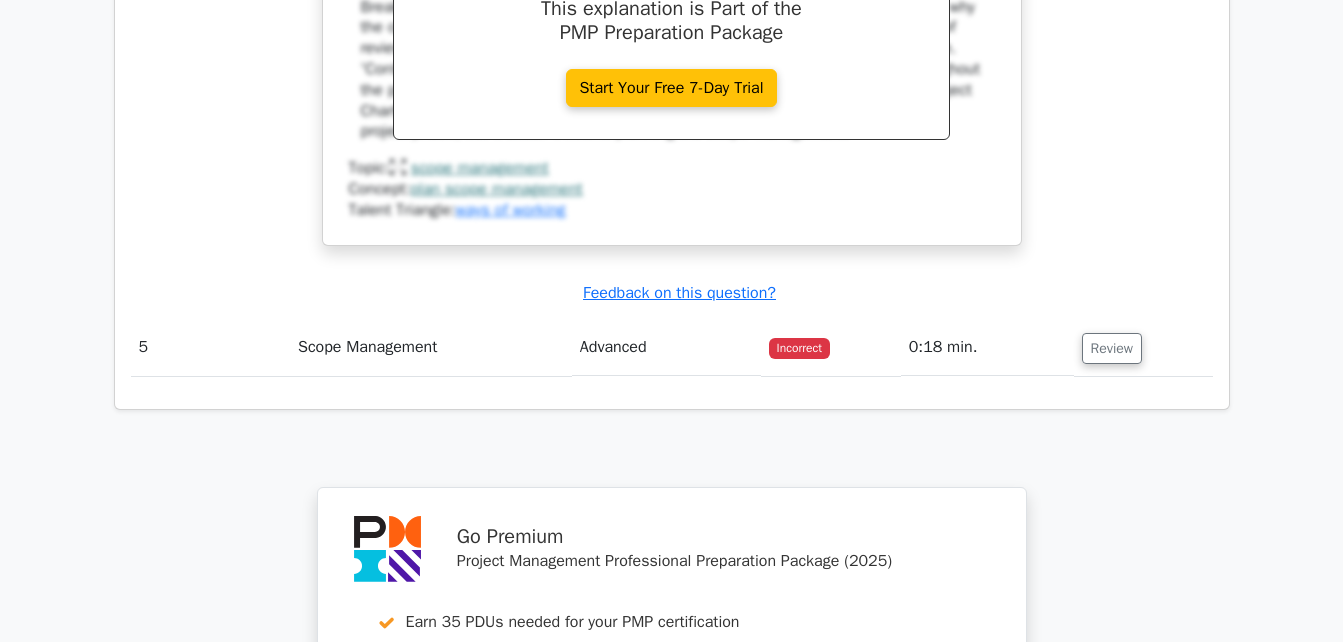 scroll, scrollTop: 5635, scrollLeft: 0, axis: vertical 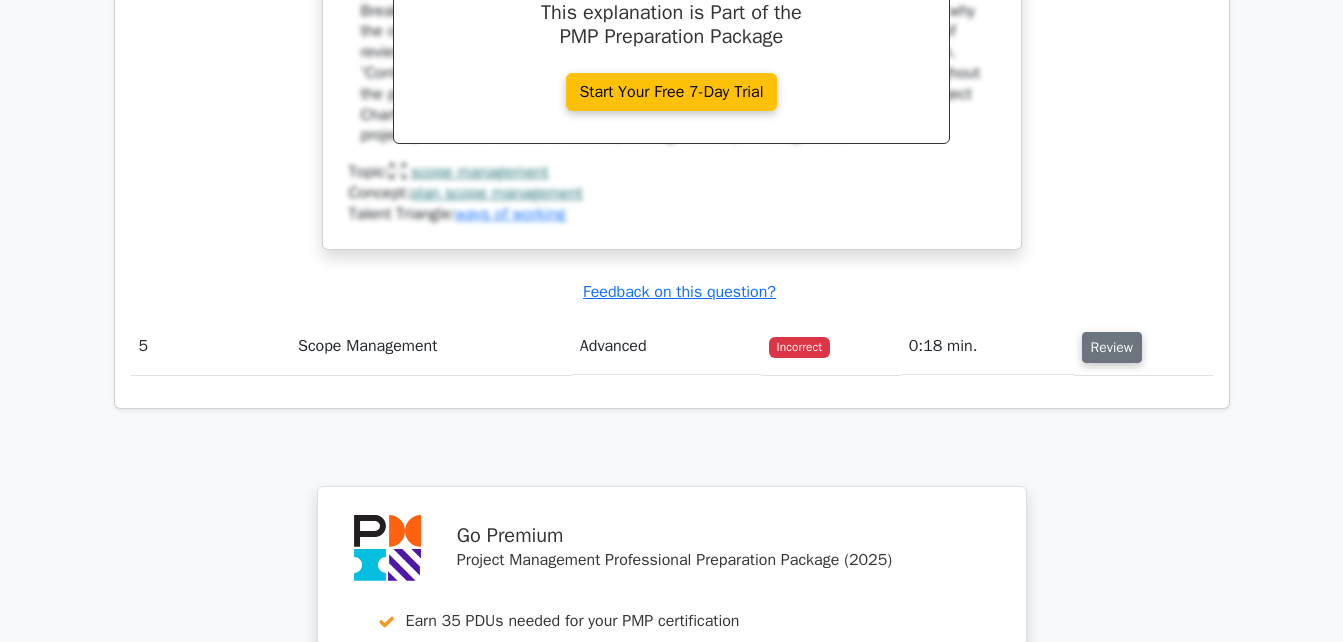 click on "Review" at bounding box center (1112, 347) 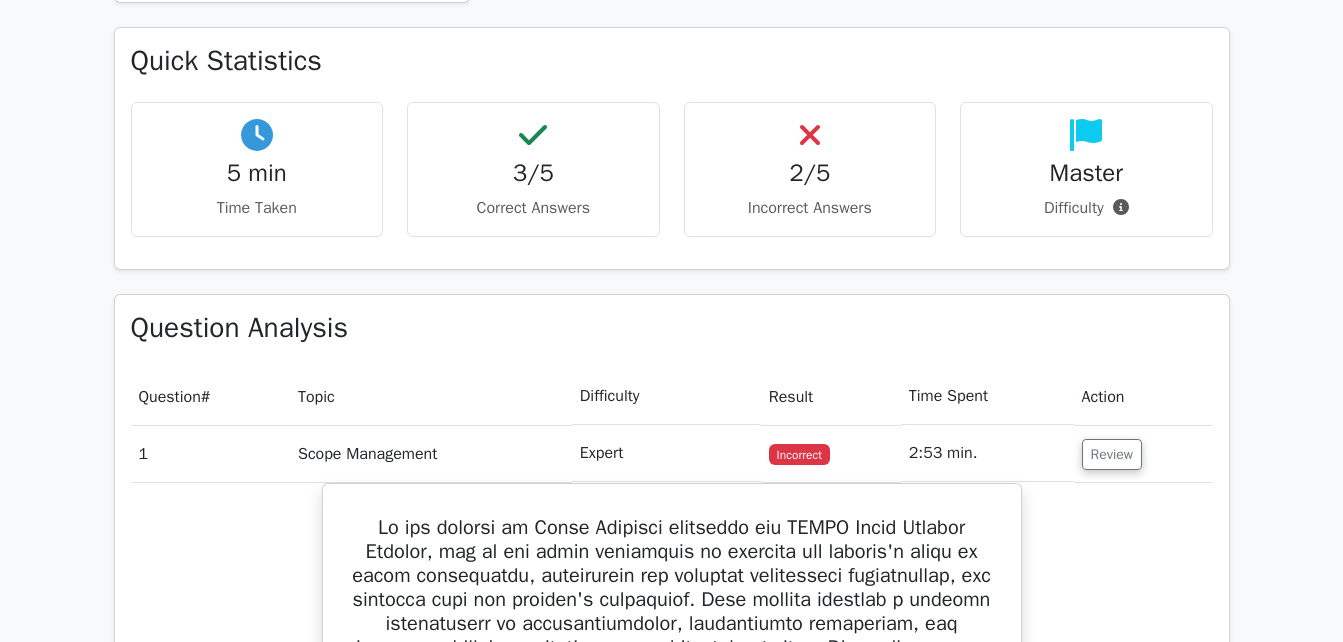 scroll, scrollTop: 1117, scrollLeft: 0, axis: vertical 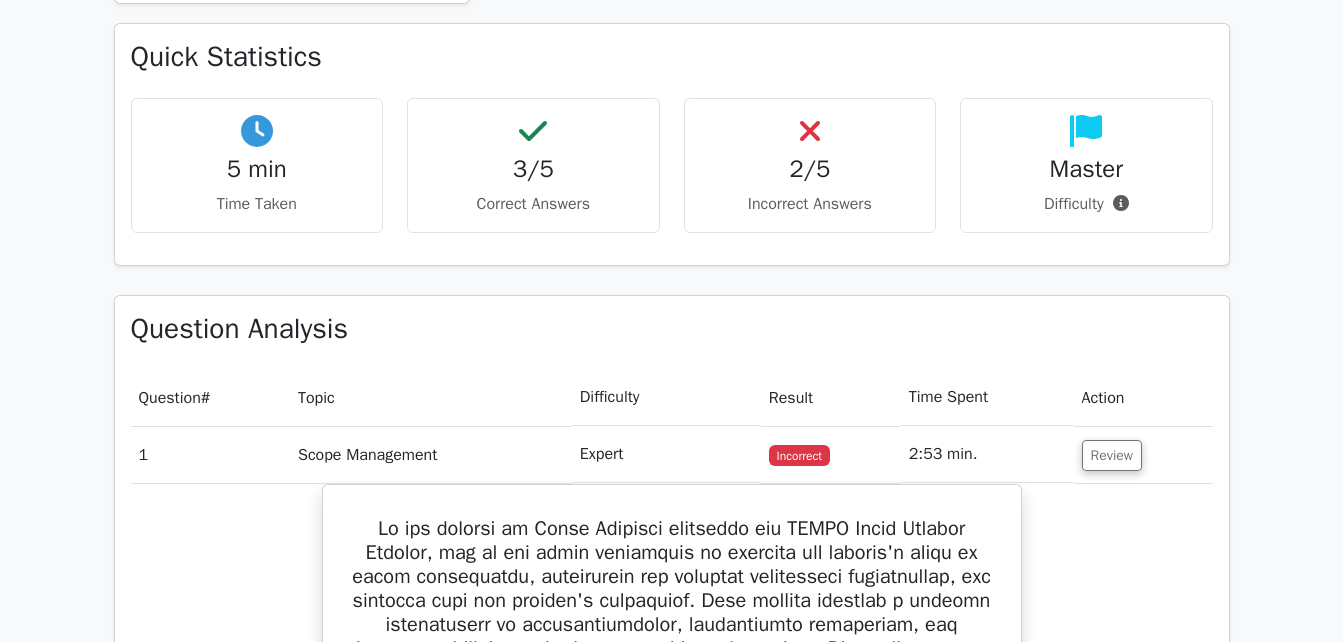 click on "2/5
Incorrect Answers" at bounding box center (810, 165) 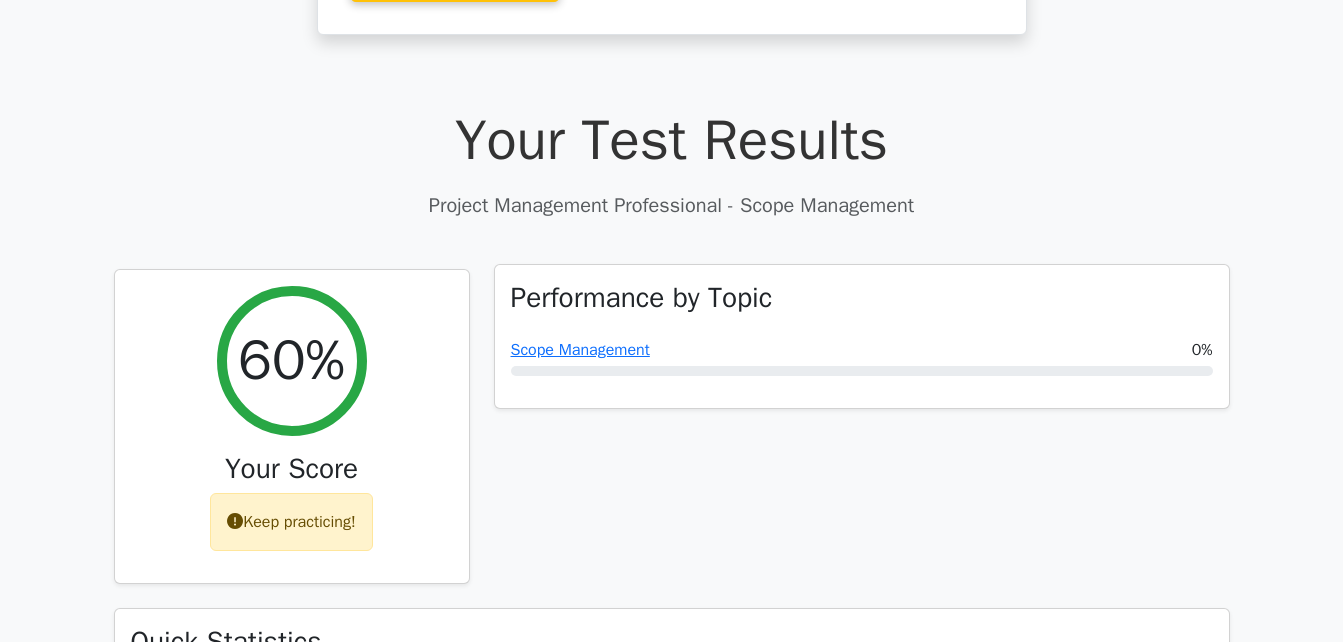 scroll, scrollTop: 539, scrollLeft: 0, axis: vertical 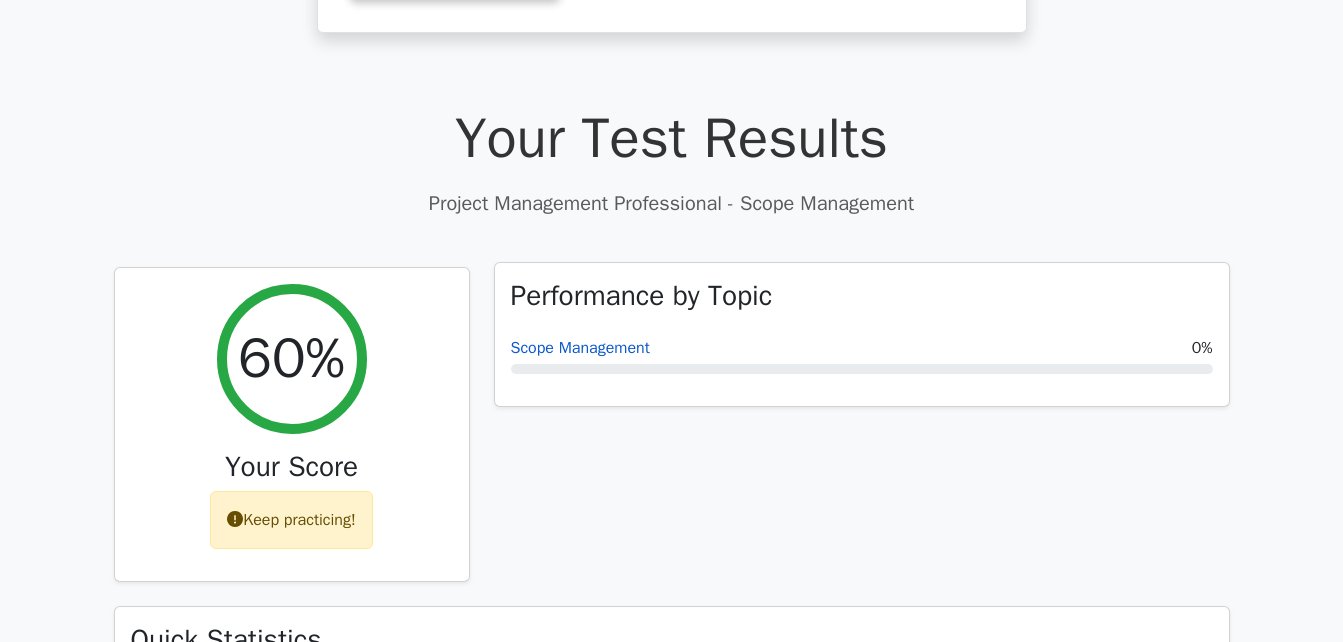 click on "Scope Management" at bounding box center (580, 348) 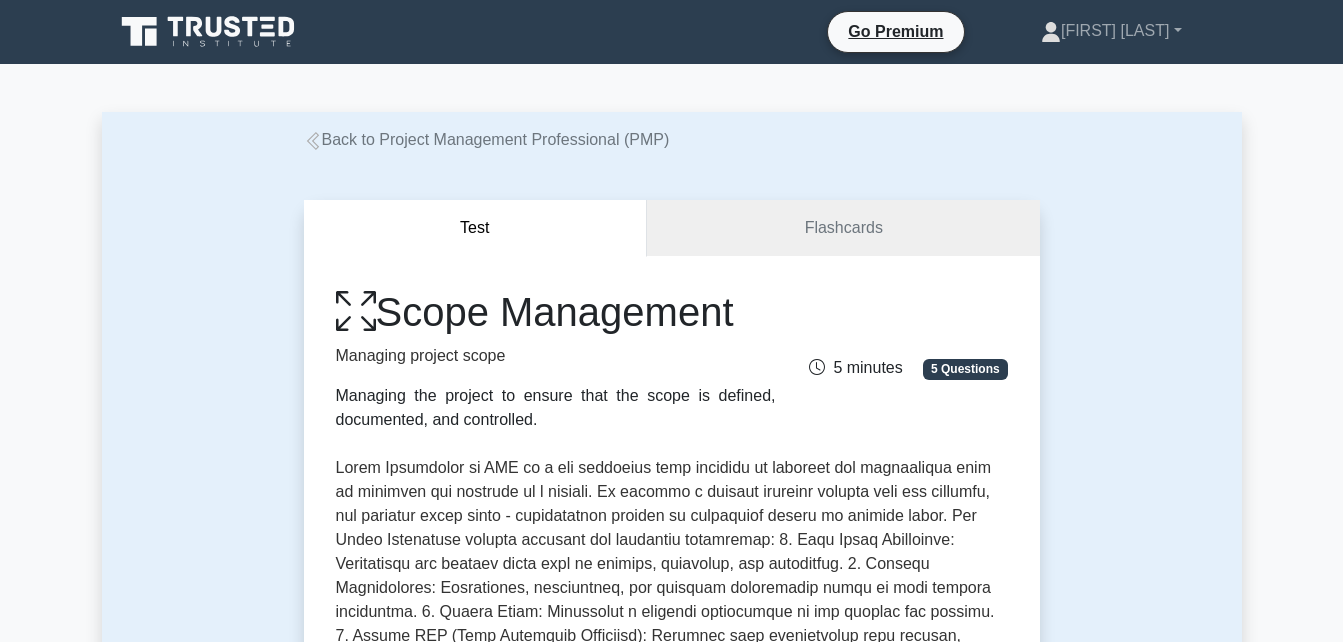 scroll, scrollTop: 0, scrollLeft: 0, axis: both 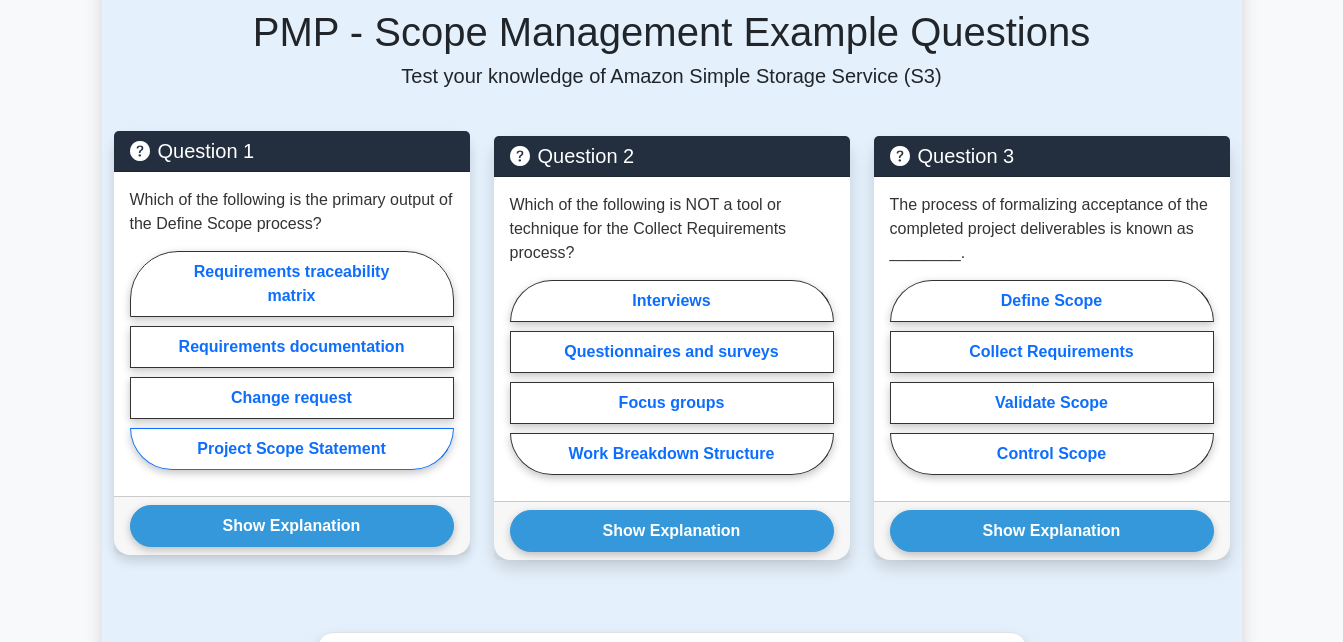 click on "Project Scope Statement" at bounding box center [292, 449] 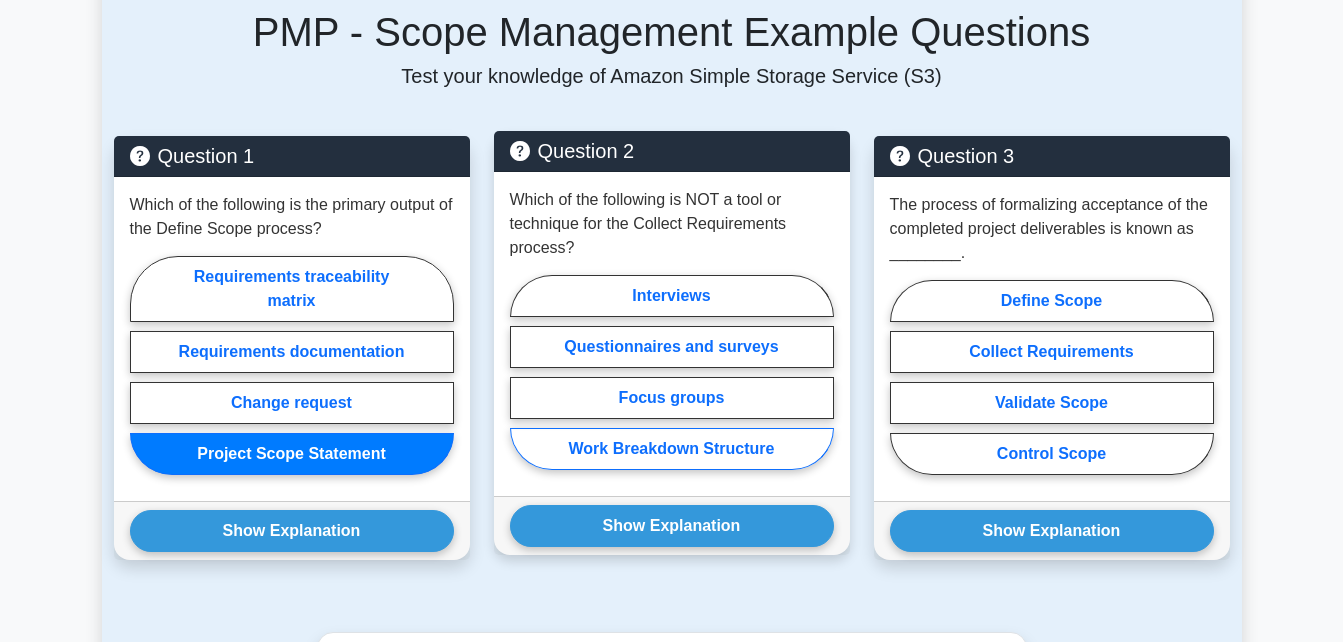 click on "Work Breakdown Structure" at bounding box center [672, 449] 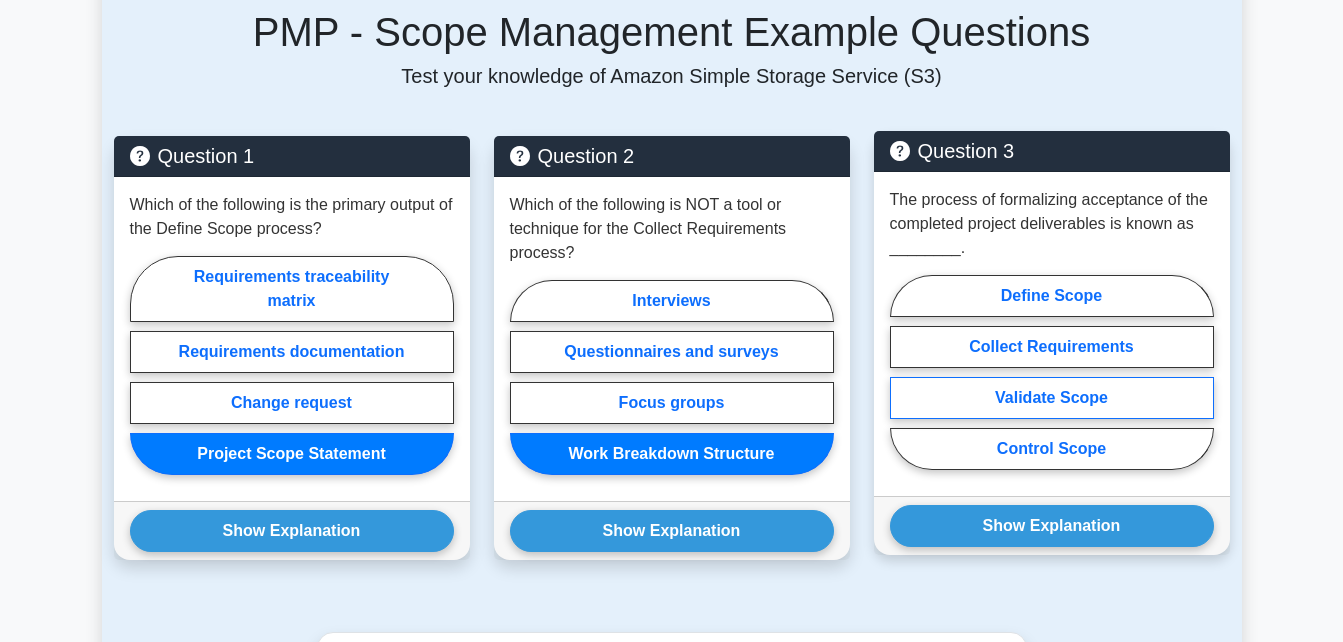click on "Validate Scope" at bounding box center (1052, 398) 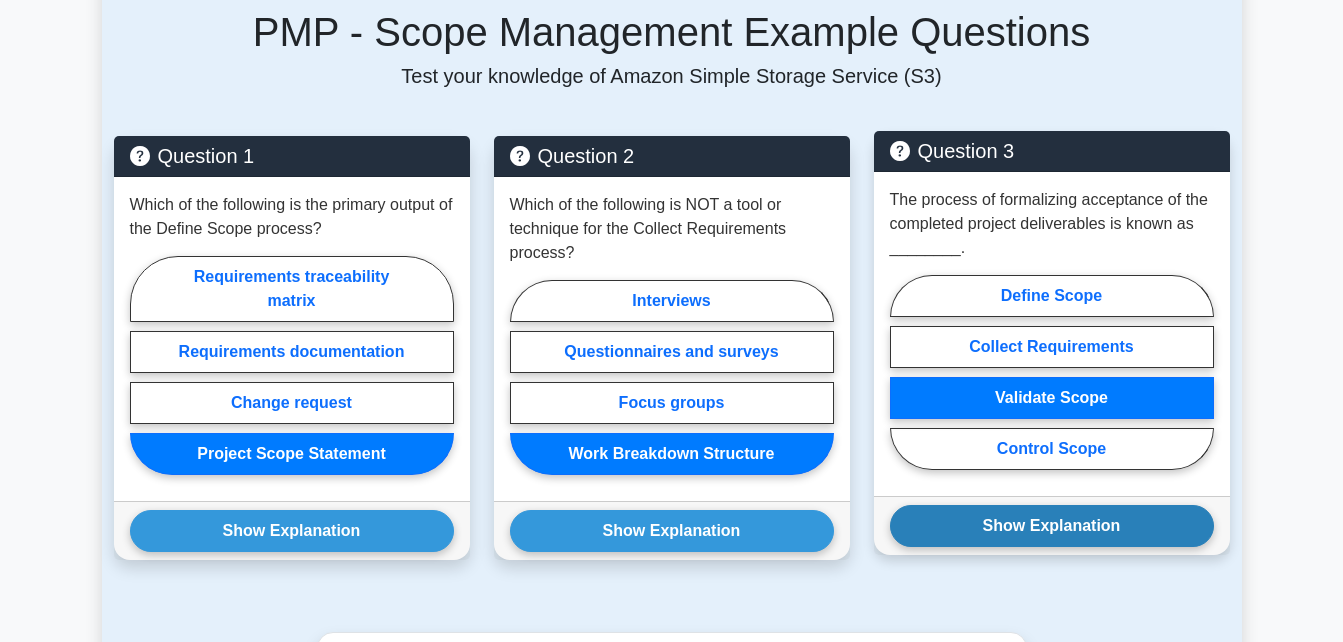 click on "Show Explanation" at bounding box center [1052, 526] 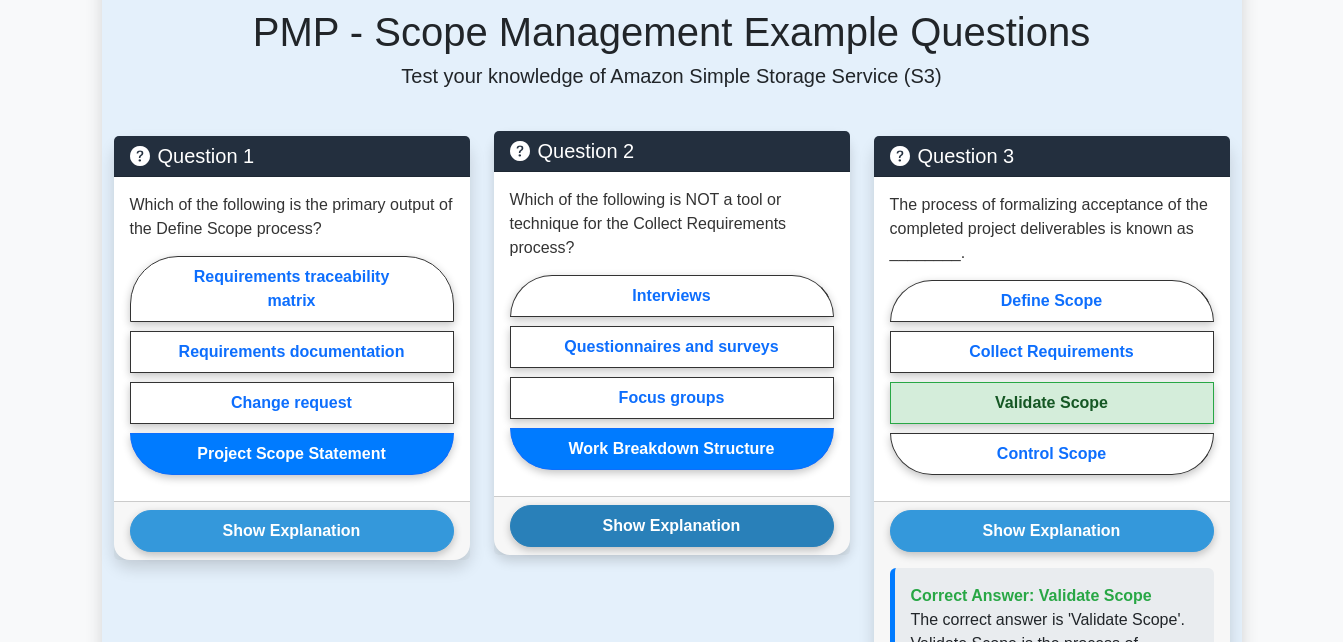 click on "Show Explanation" at bounding box center [672, 526] 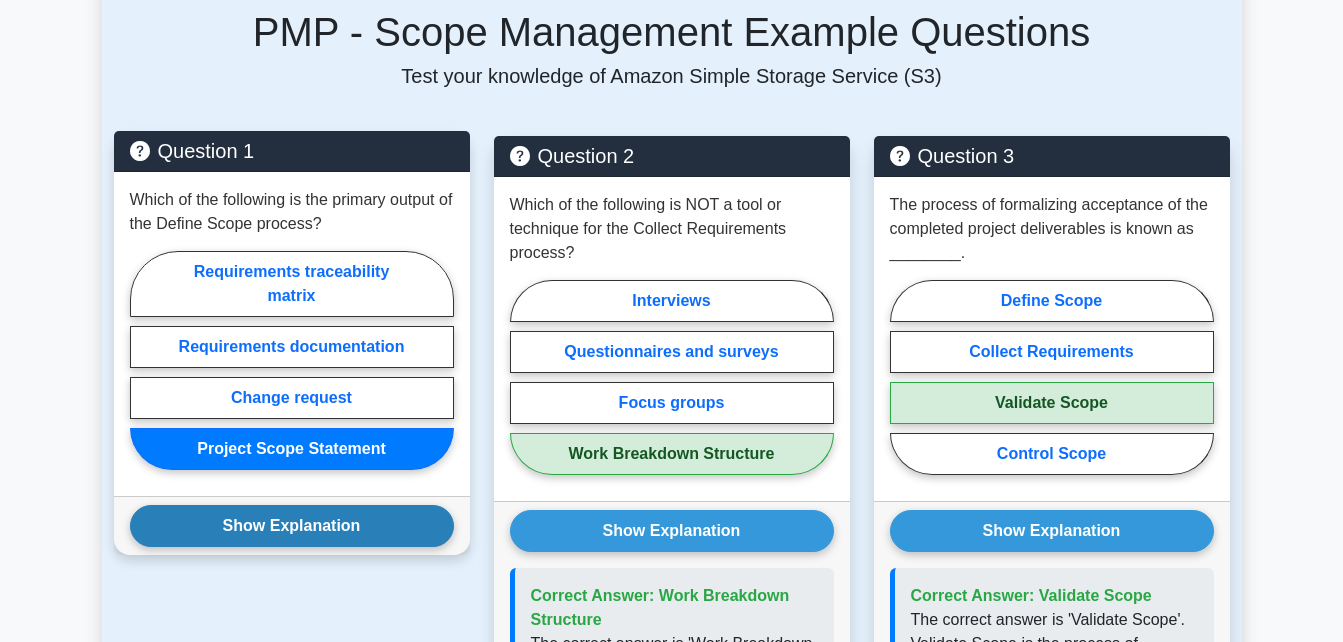 click on "Show Explanation" at bounding box center [292, 526] 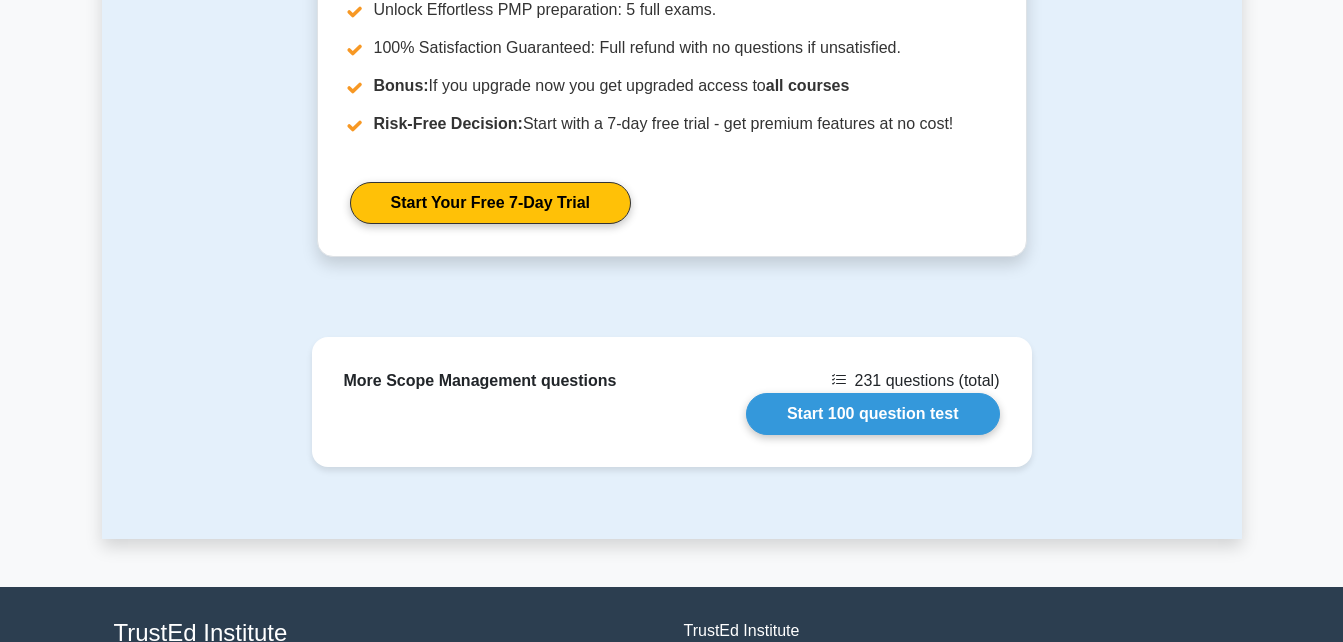 scroll, scrollTop: 2902, scrollLeft: 0, axis: vertical 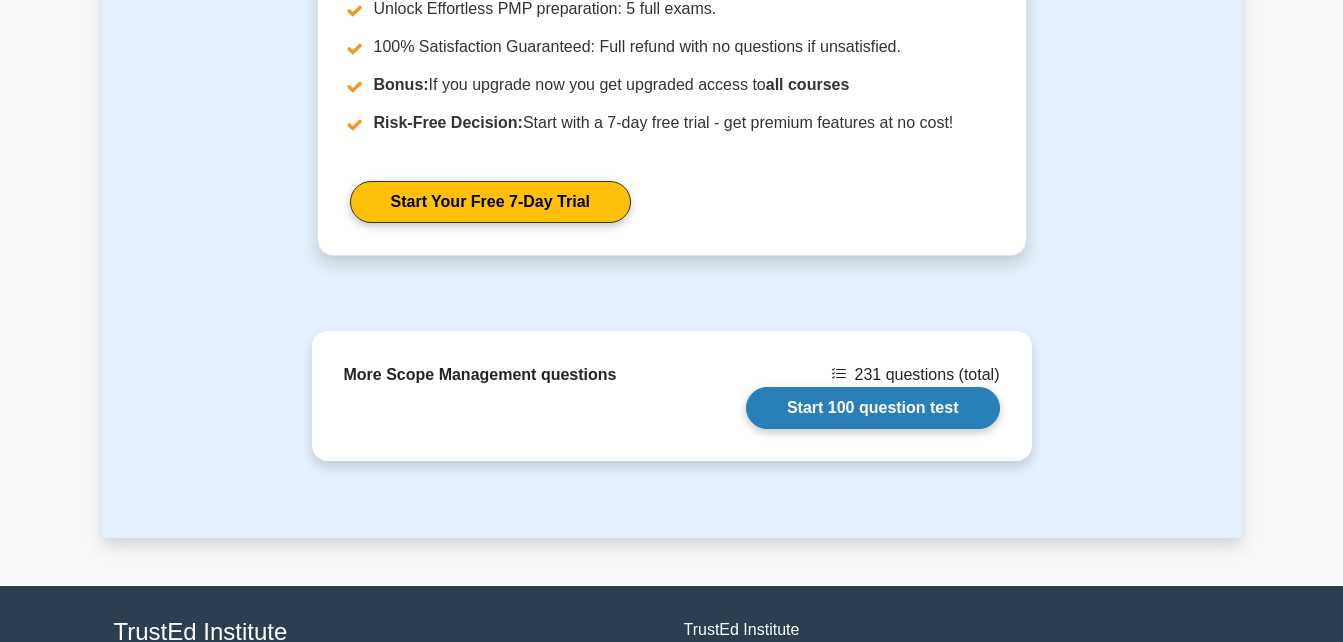 click on "Start 100 question test" at bounding box center (873, 408) 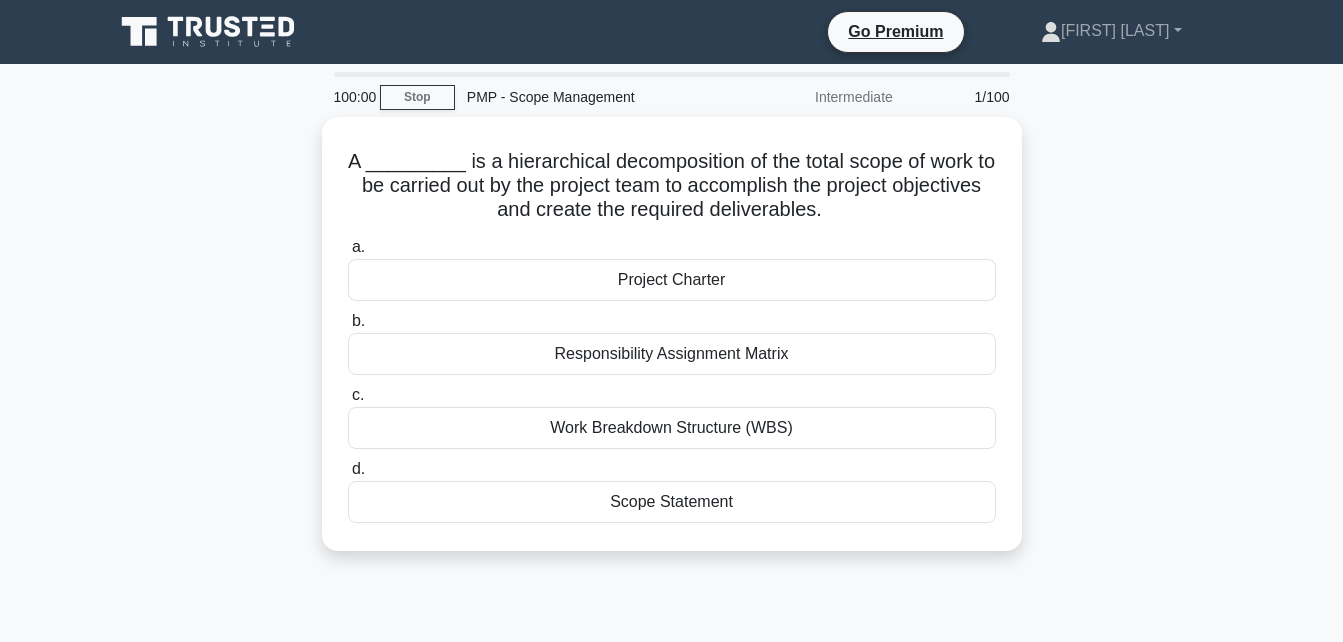 scroll, scrollTop: 0, scrollLeft: 0, axis: both 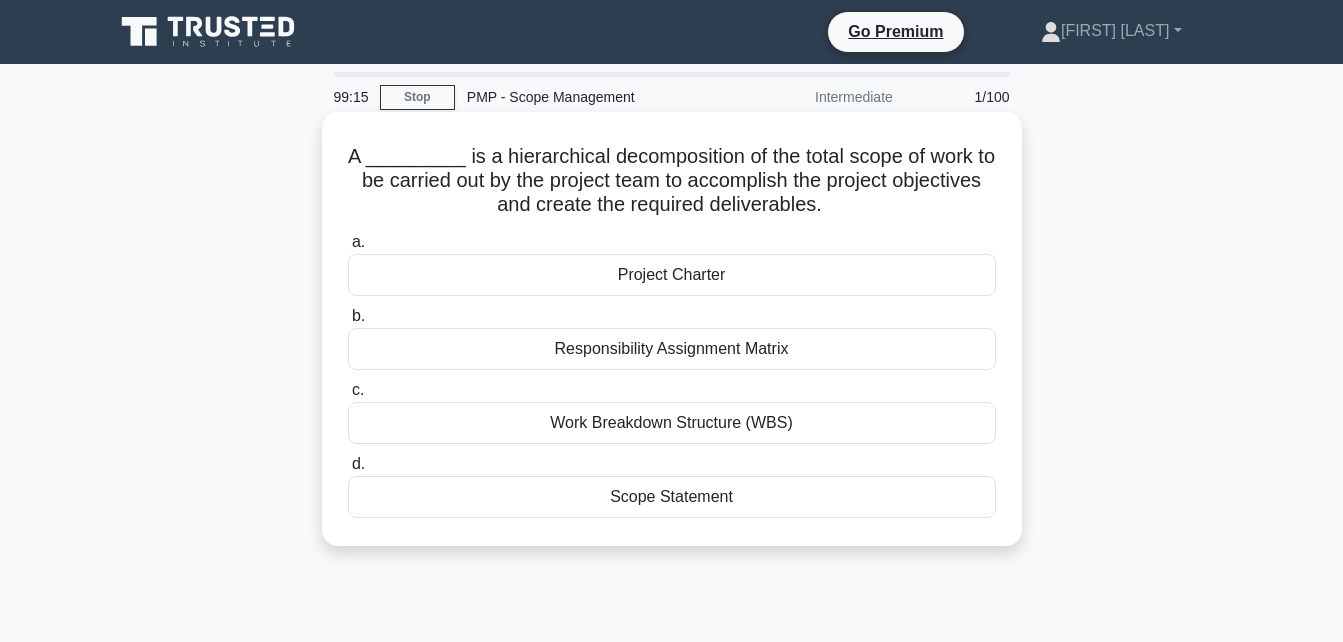 click on "Scope Statement" at bounding box center [672, 497] 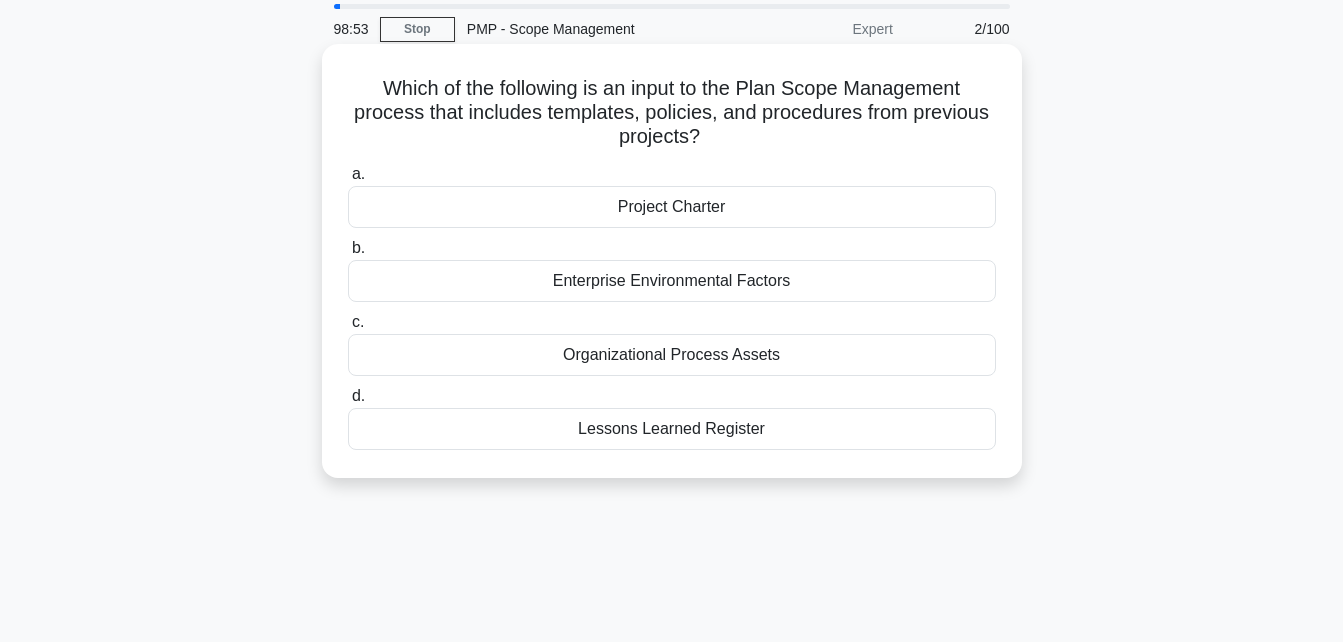 scroll, scrollTop: 75, scrollLeft: 0, axis: vertical 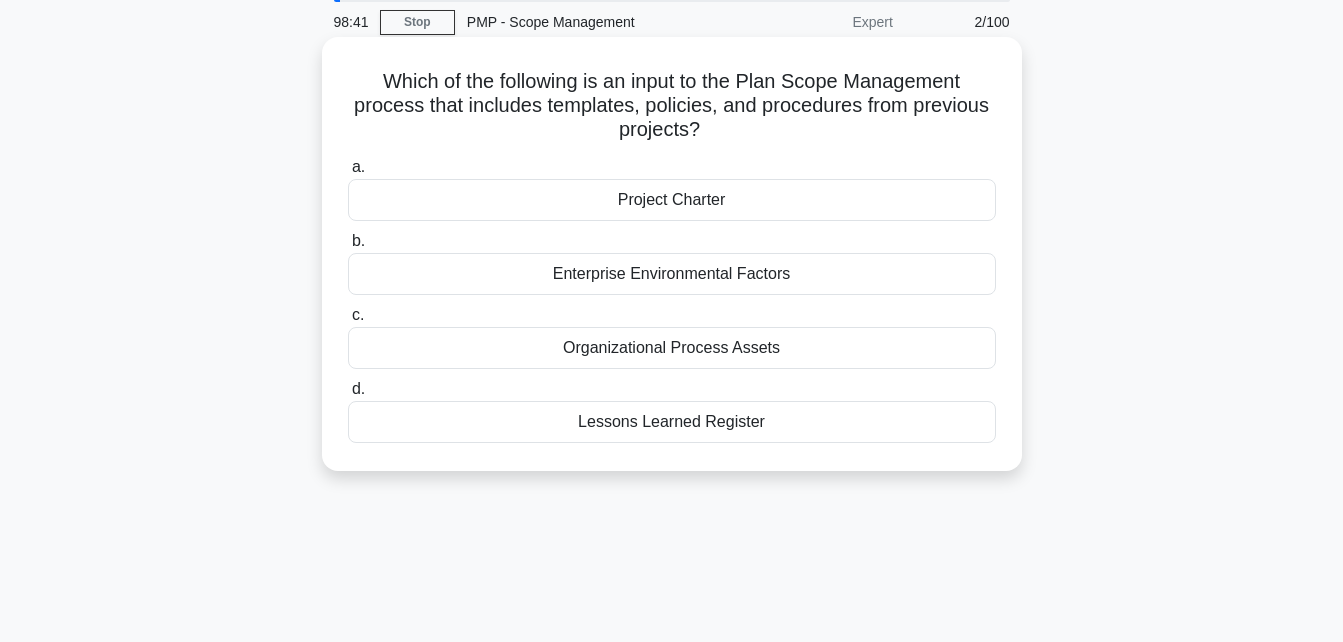 click on "Project Charter" at bounding box center (672, 200) 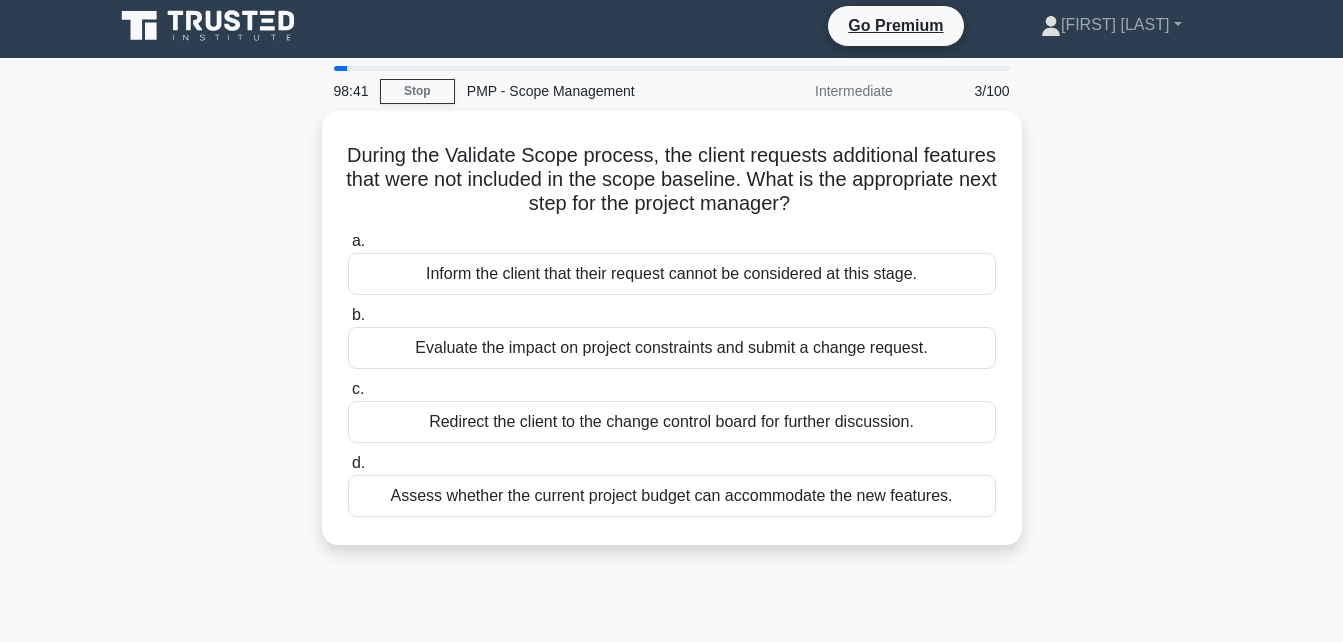 scroll, scrollTop: 0, scrollLeft: 0, axis: both 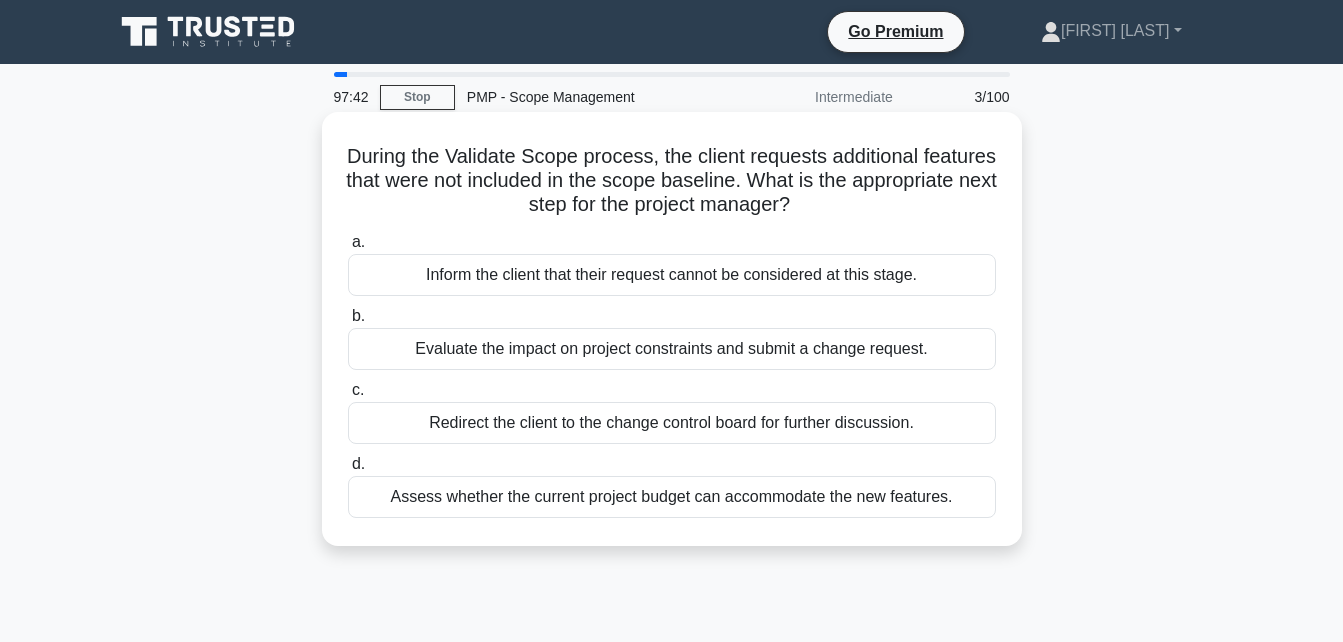 click on "Evaluate the impact on project constraints and submit a change request." at bounding box center (672, 349) 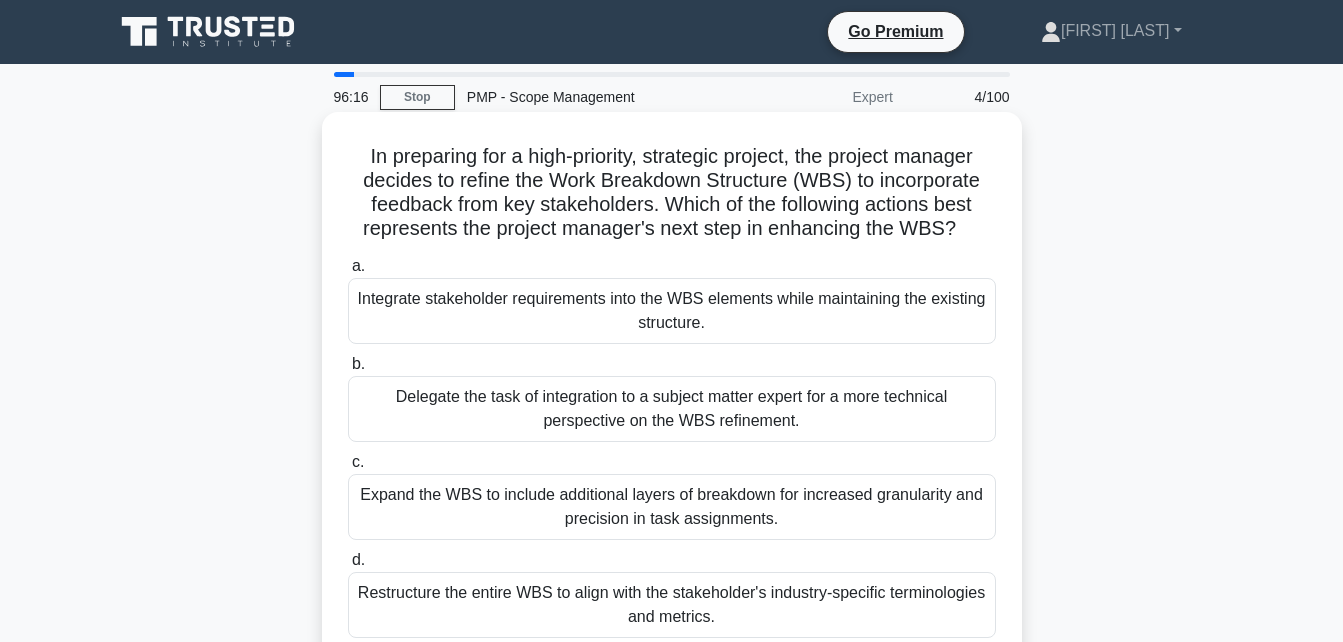 click on "Integrate stakeholder requirements into the WBS elements while maintaining the existing structure." at bounding box center [672, 311] 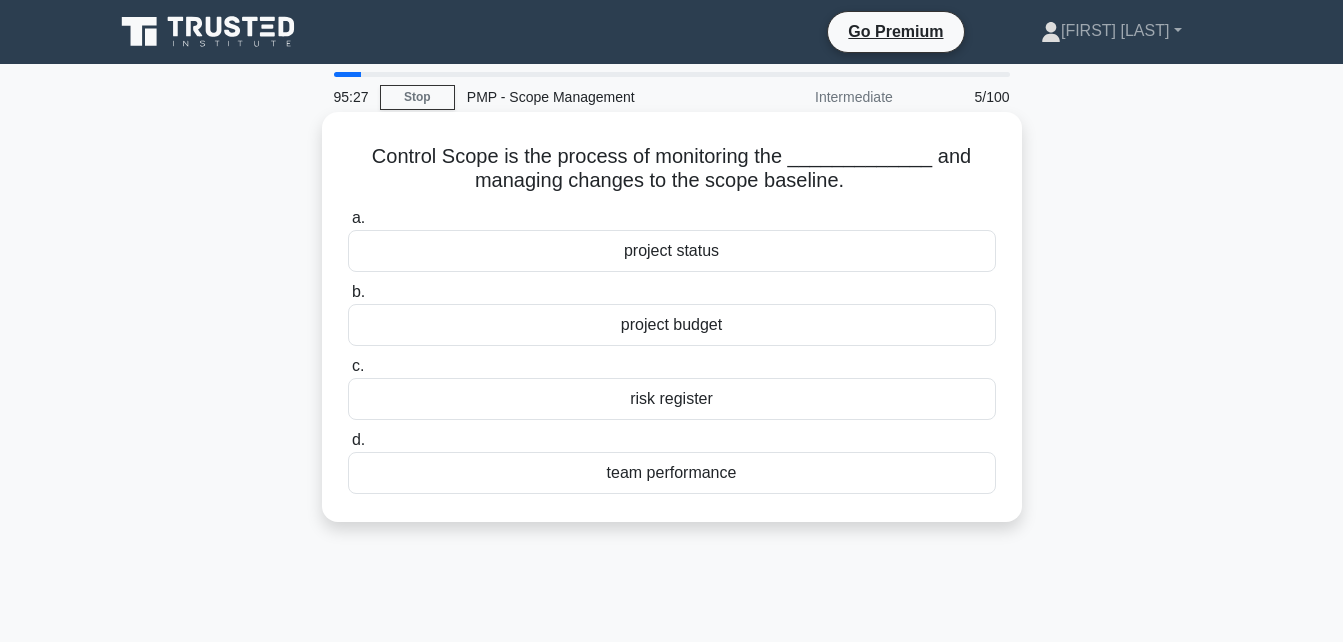 click on "project status" at bounding box center (672, 251) 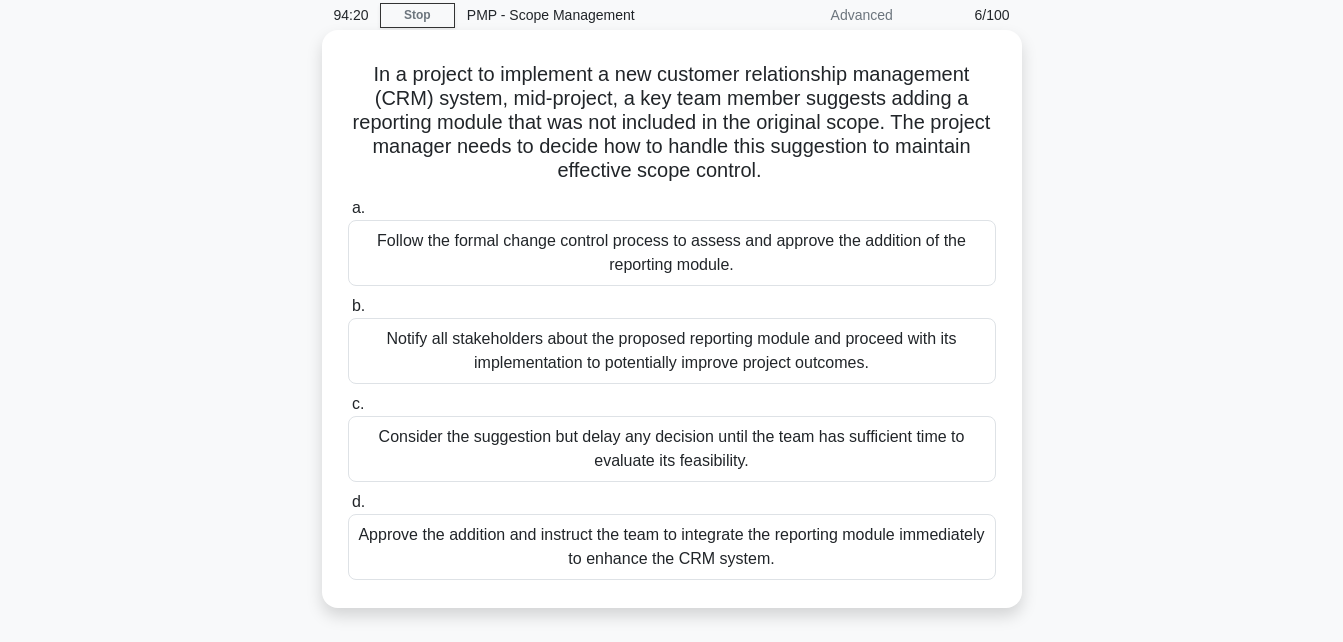 scroll, scrollTop: 90, scrollLeft: 0, axis: vertical 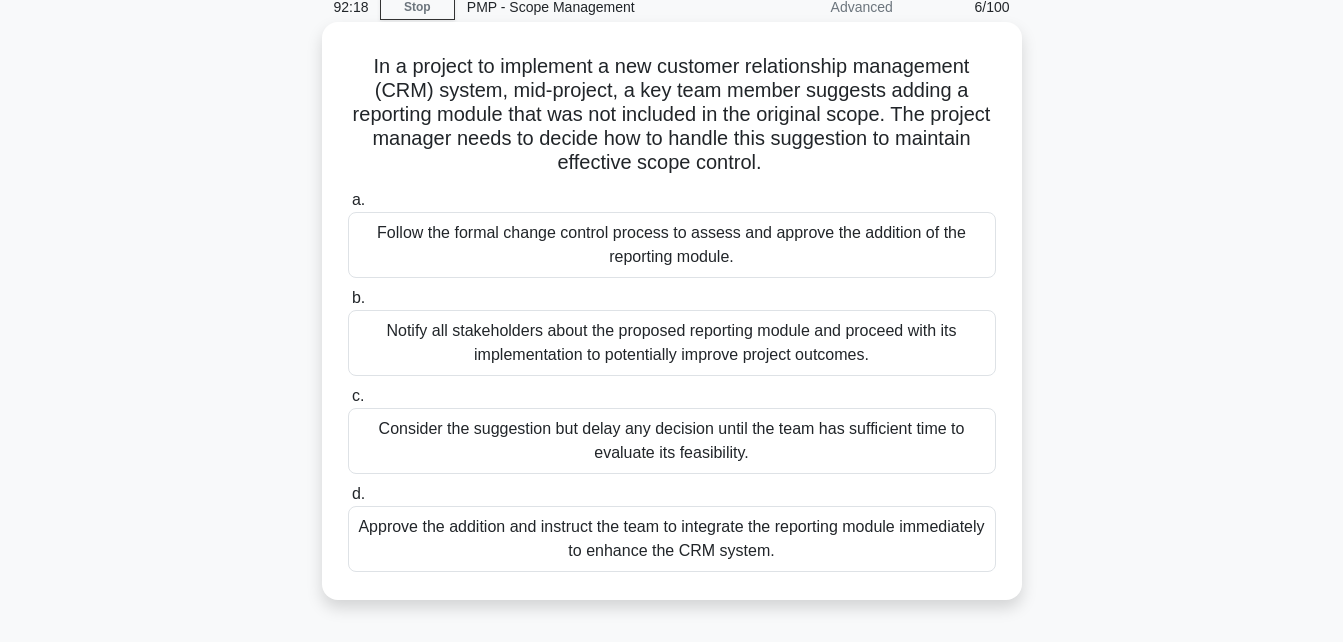 click on "Consider the suggestion but delay any decision until the team has sufficient time to evaluate its feasibility." at bounding box center (672, 441) 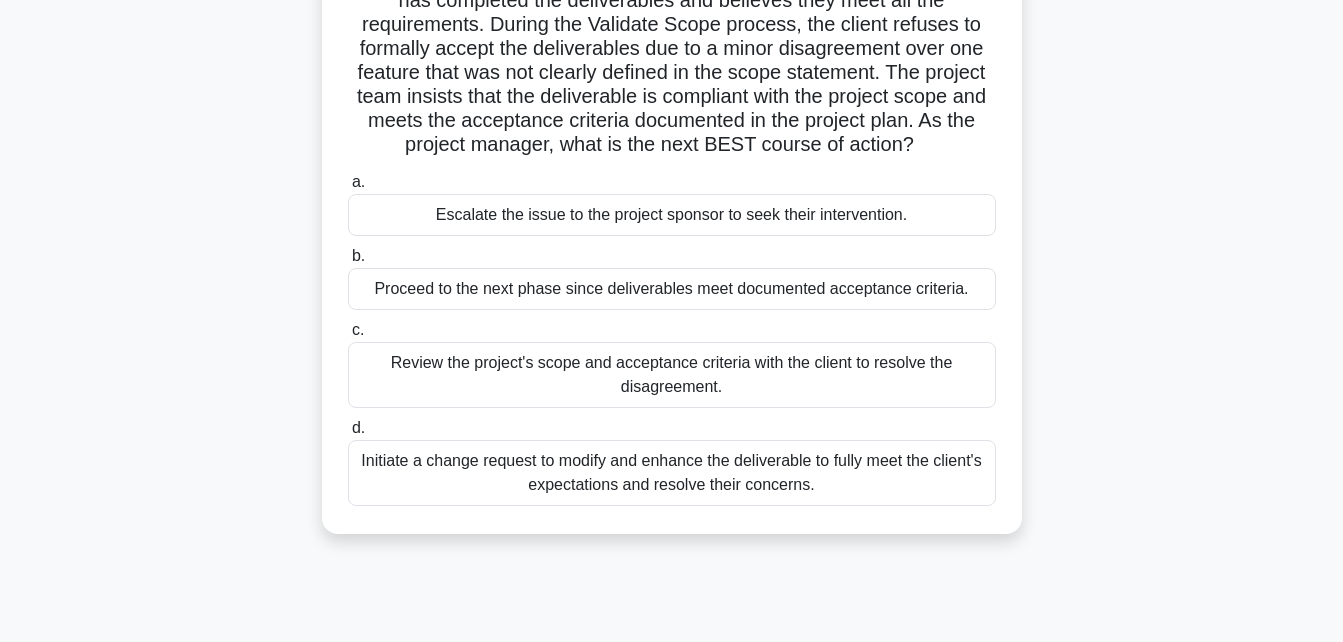 scroll, scrollTop: 181, scrollLeft: 0, axis: vertical 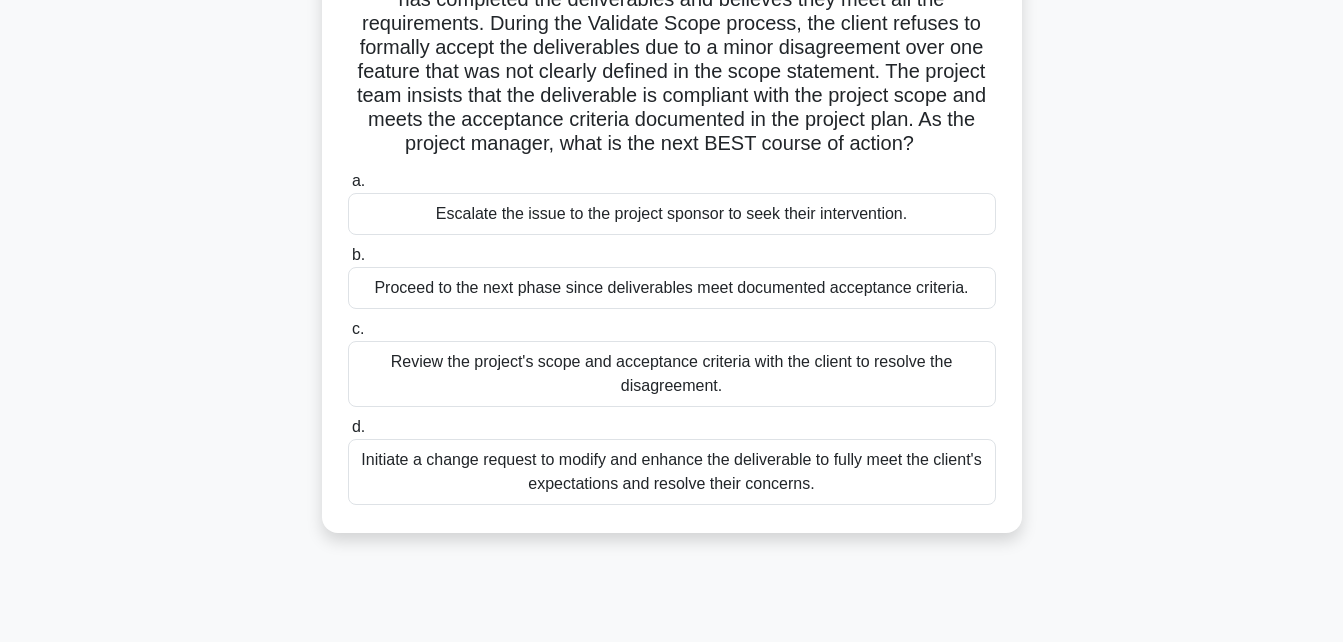 click on "Review the project's scope and acceptance criteria with the client to resolve the disagreement." at bounding box center (672, 374) 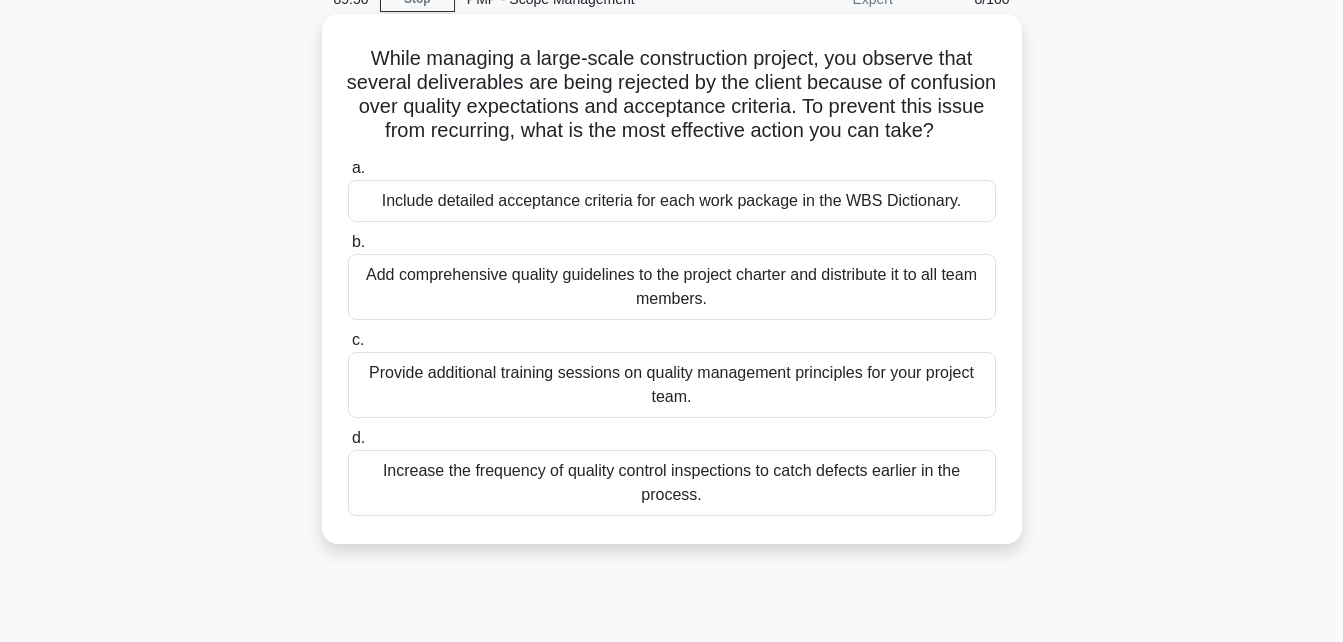 scroll, scrollTop: 182, scrollLeft: 0, axis: vertical 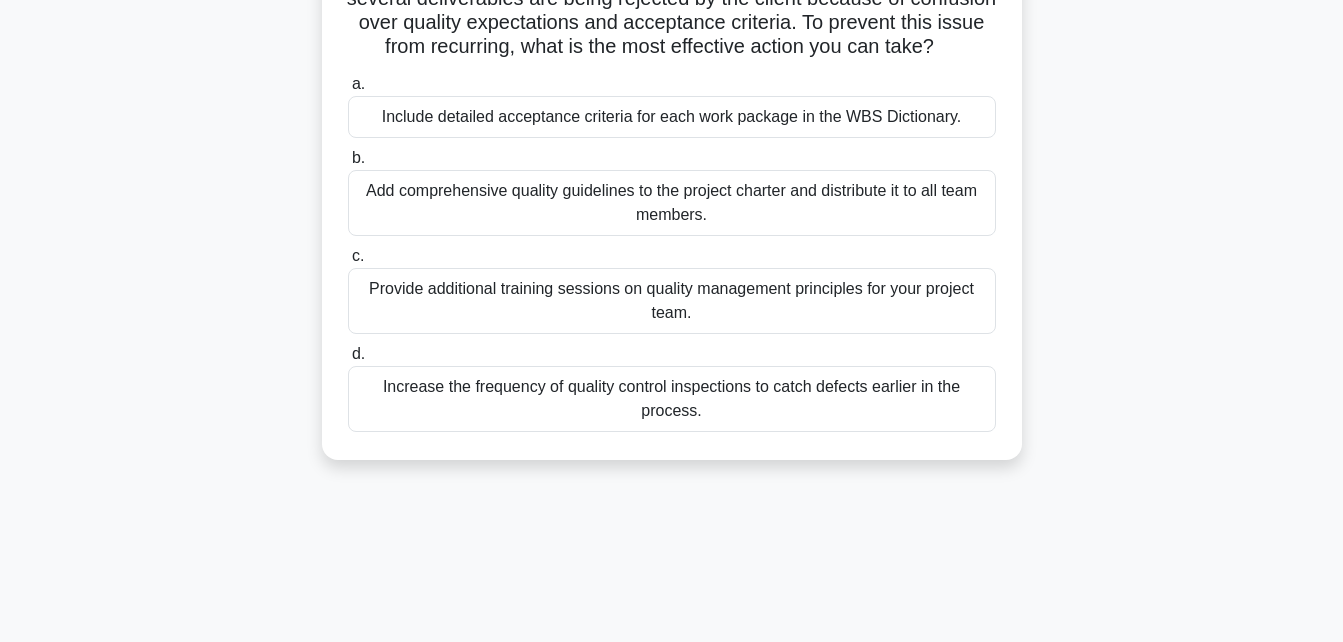 click on "Provide additional training sessions on quality management principles for your project team." at bounding box center [672, 301] 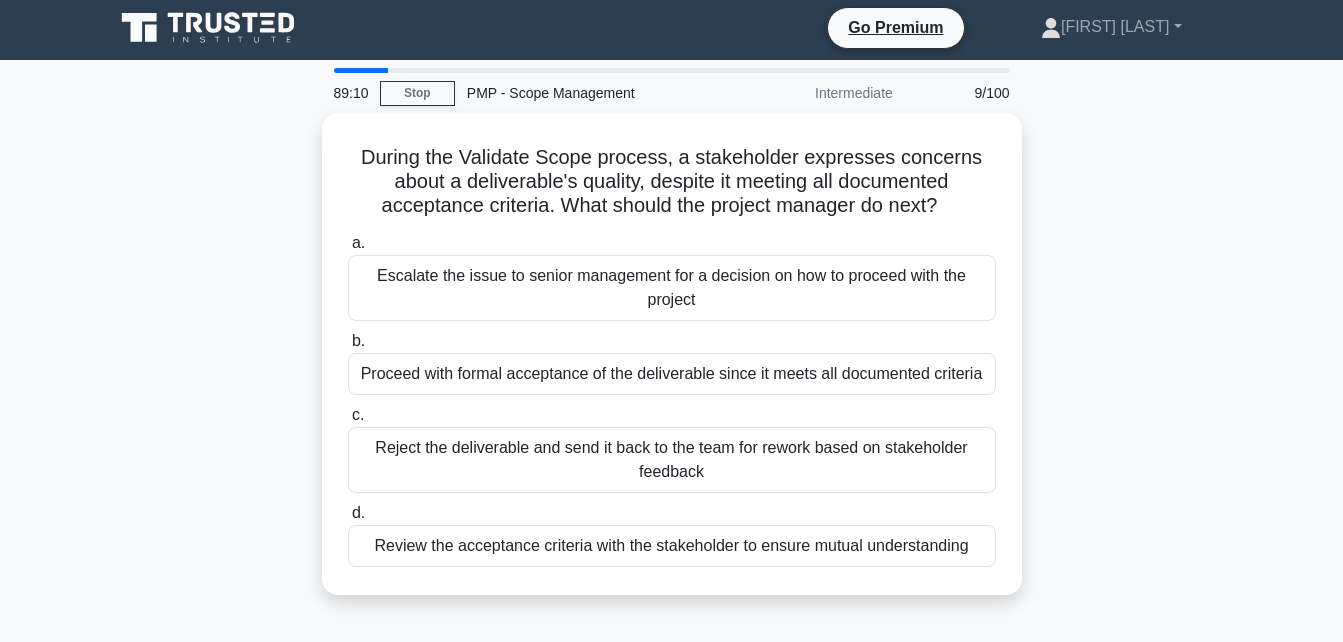 scroll, scrollTop: 0, scrollLeft: 0, axis: both 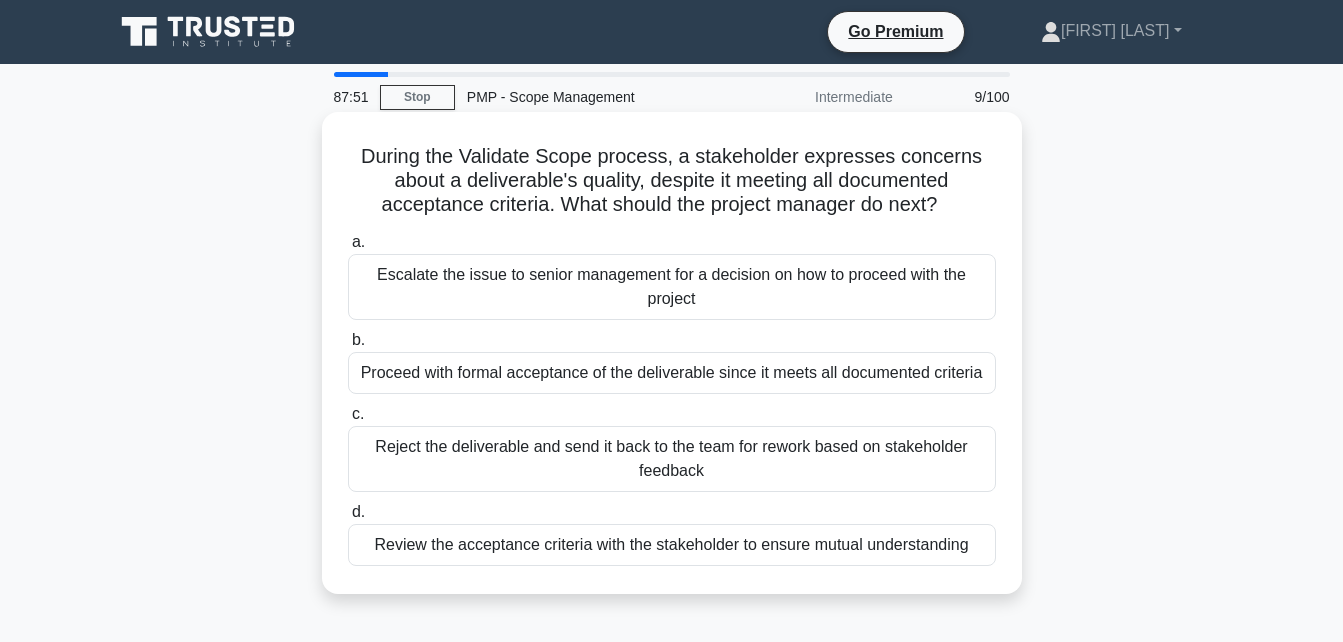 click on "Review the acceptance criteria with the stakeholder to ensure mutual understanding" at bounding box center (672, 545) 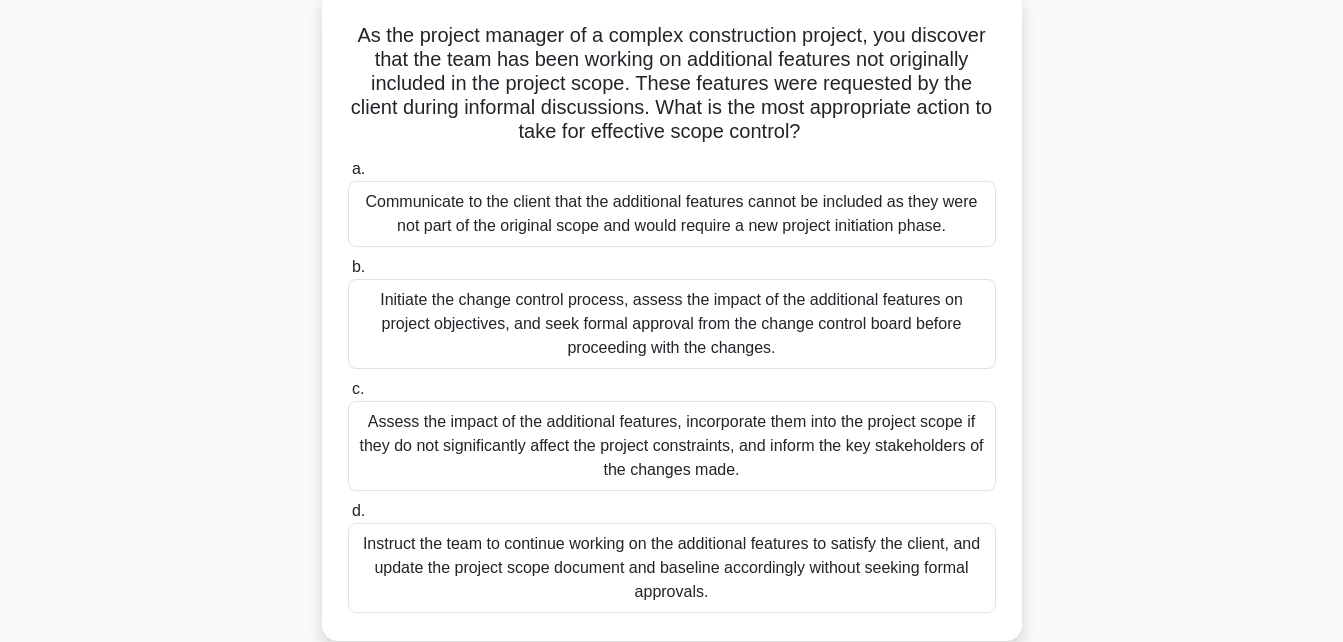 scroll, scrollTop: 127, scrollLeft: 0, axis: vertical 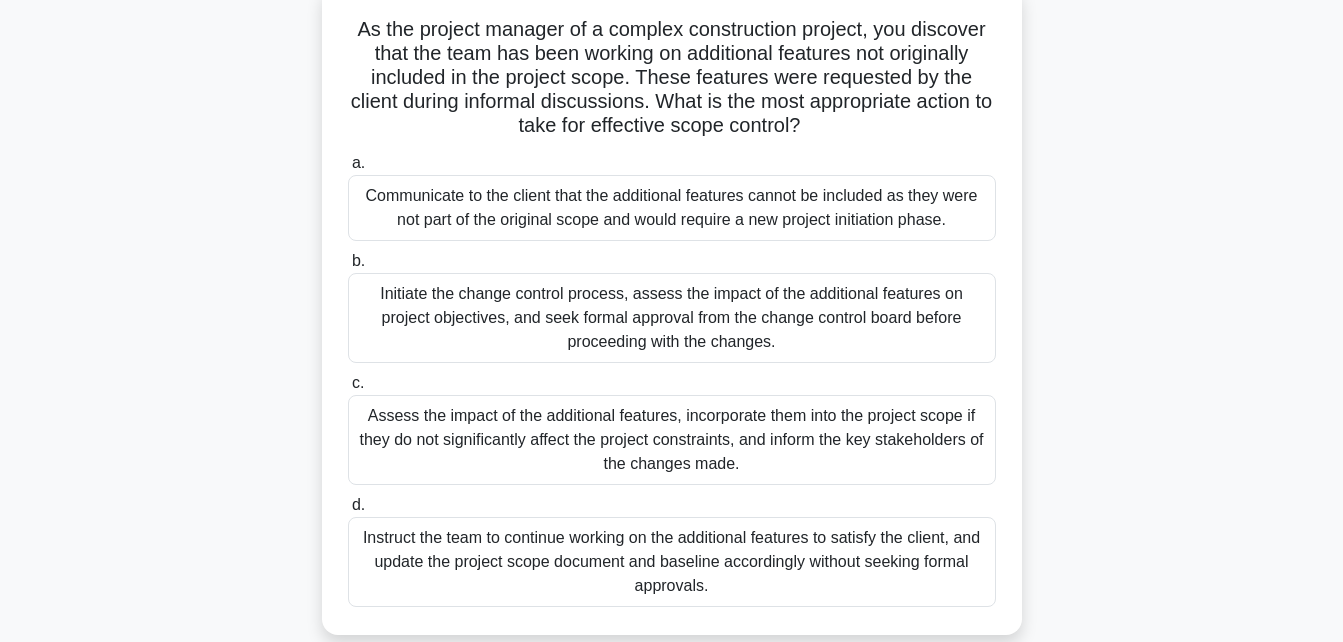 click on "Communicate to the client that the additional features cannot be included as they were not part of the original scope and would require a new project initiation phase." at bounding box center (672, 208) 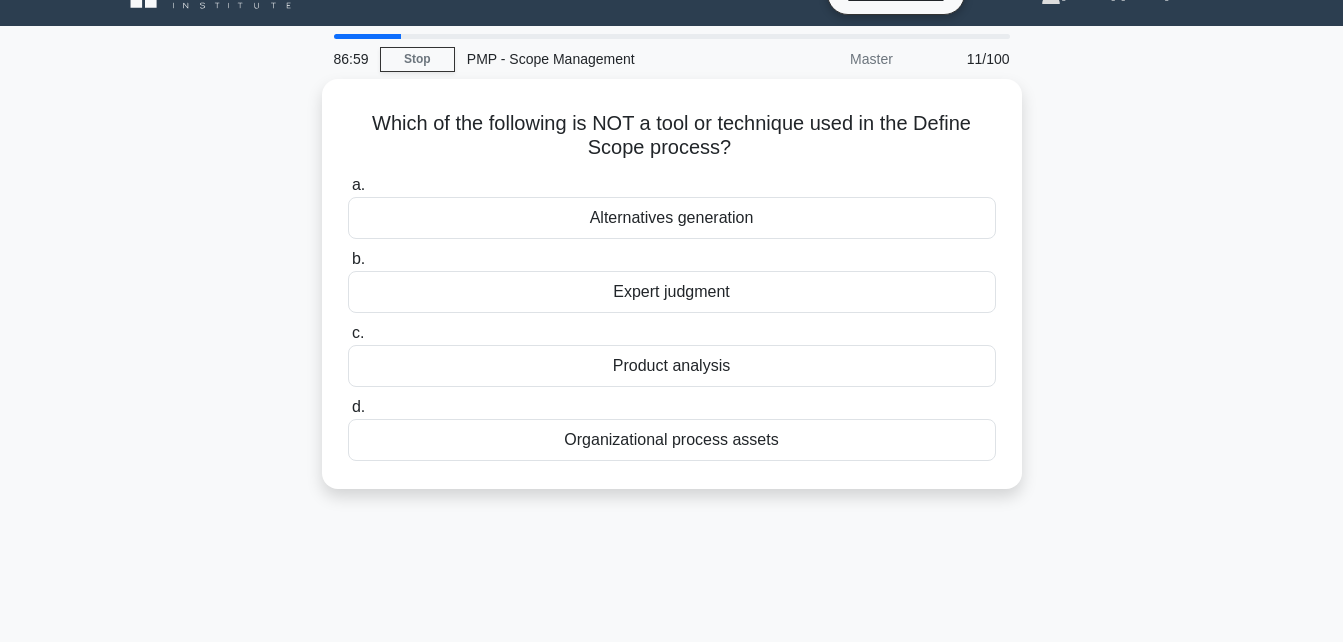 scroll, scrollTop: 0, scrollLeft: 0, axis: both 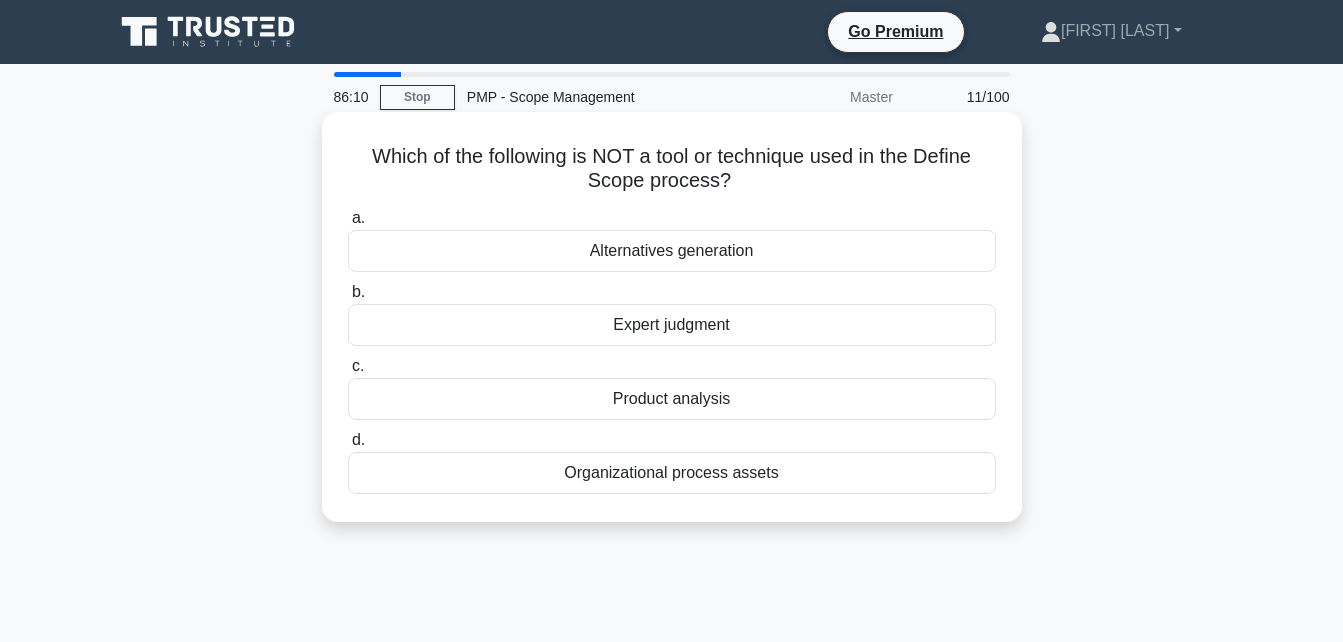 click on "Organizational process assets" at bounding box center (672, 473) 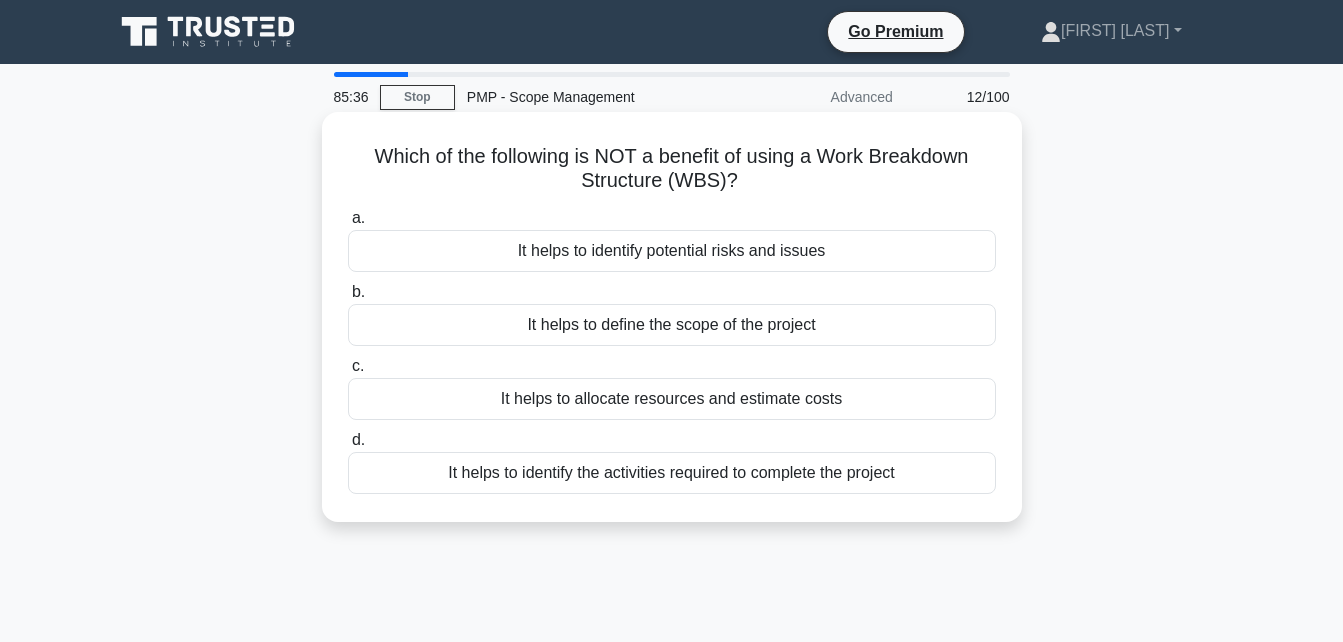 click on "It helps to allocate resources and estimate costs" at bounding box center [672, 399] 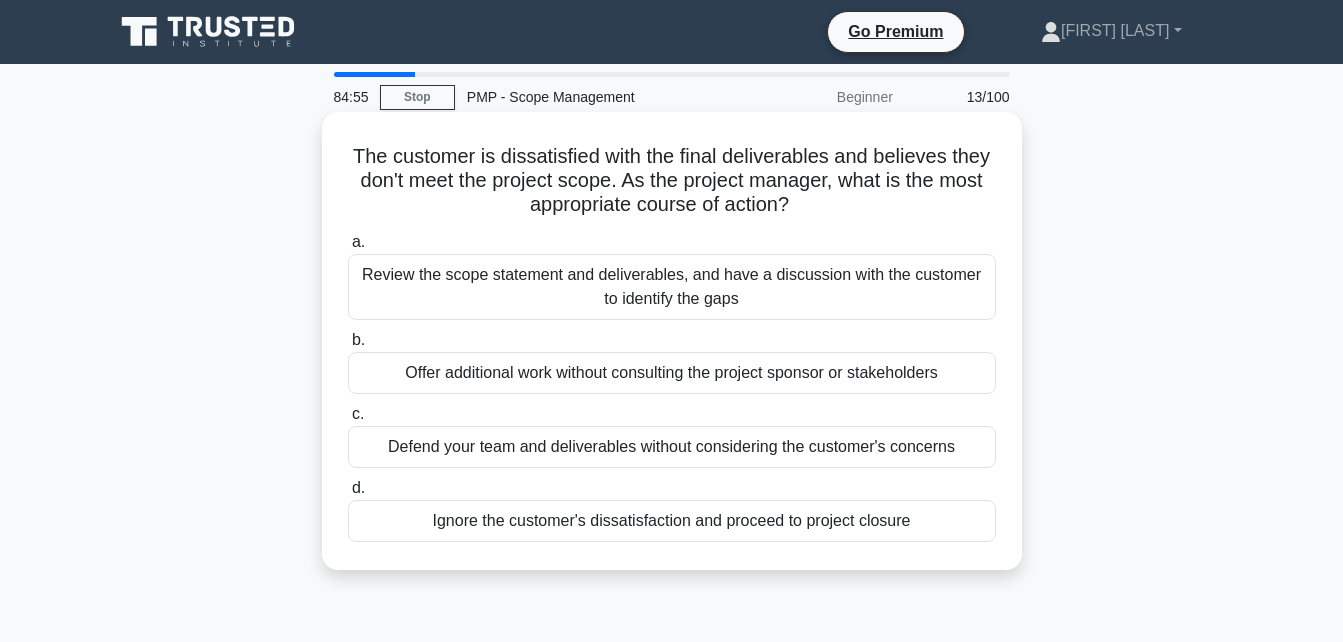 click on "Review the scope statement and deliverables, and have a discussion with the customer to identify the gaps" at bounding box center (672, 287) 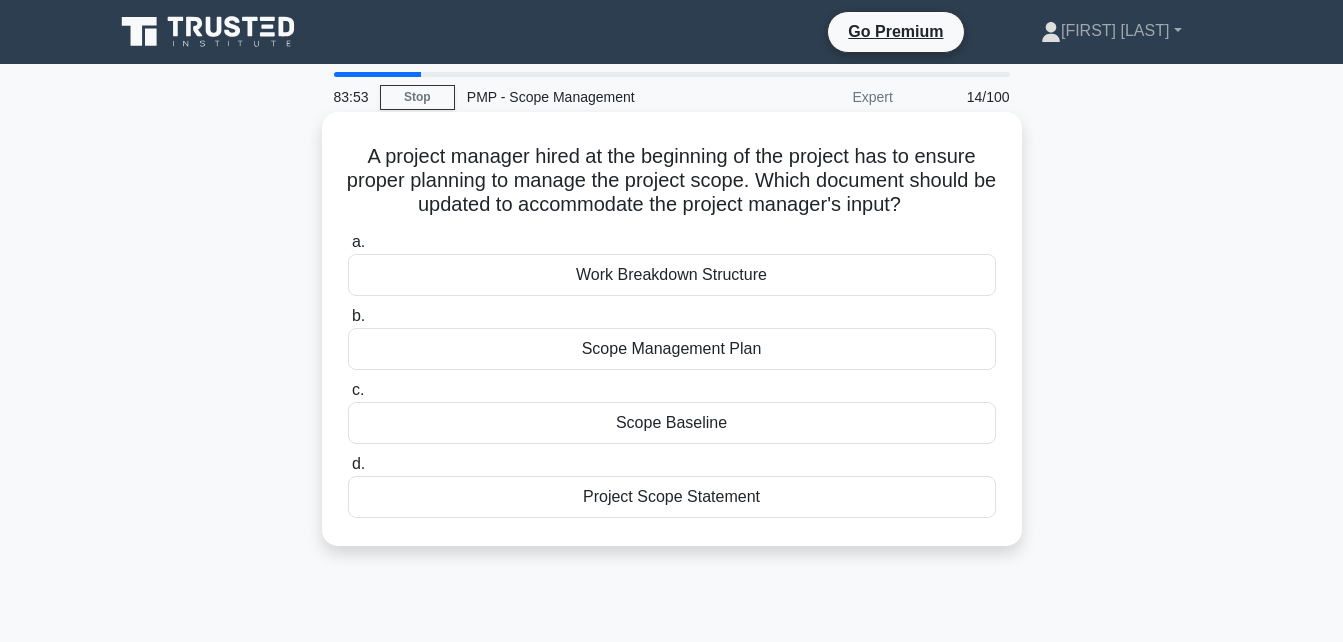 click on "Project Scope Statement" at bounding box center (672, 497) 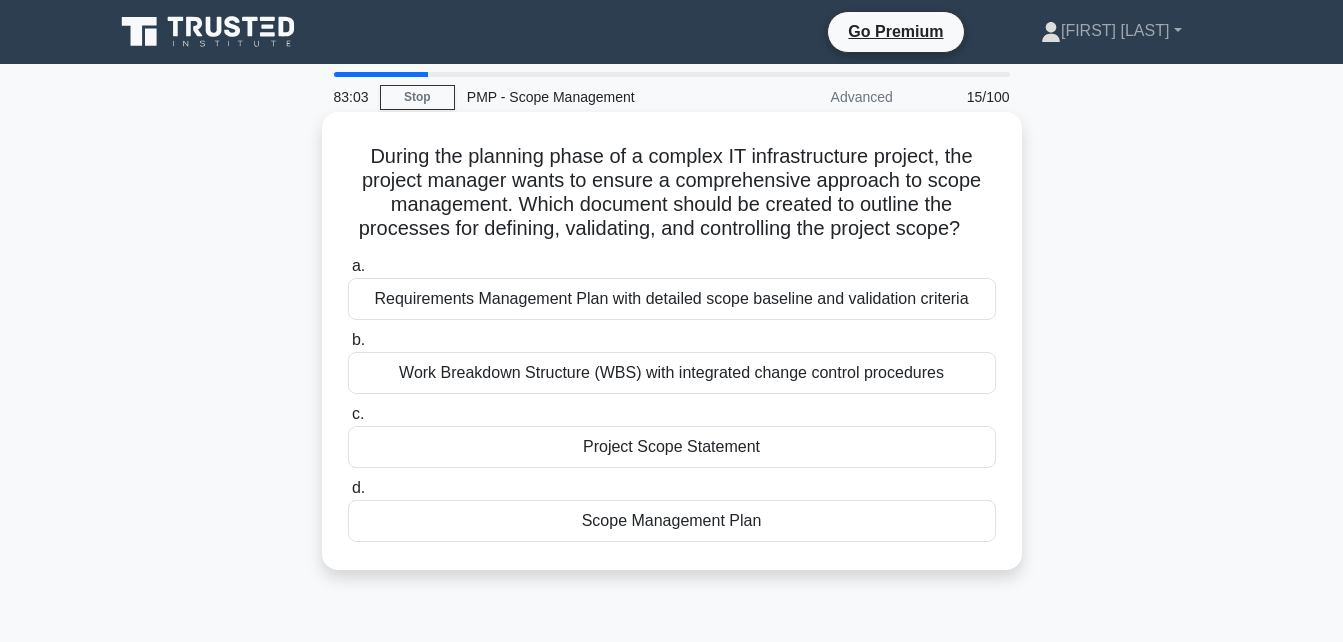 click on "Scope Management Plan" at bounding box center [672, 521] 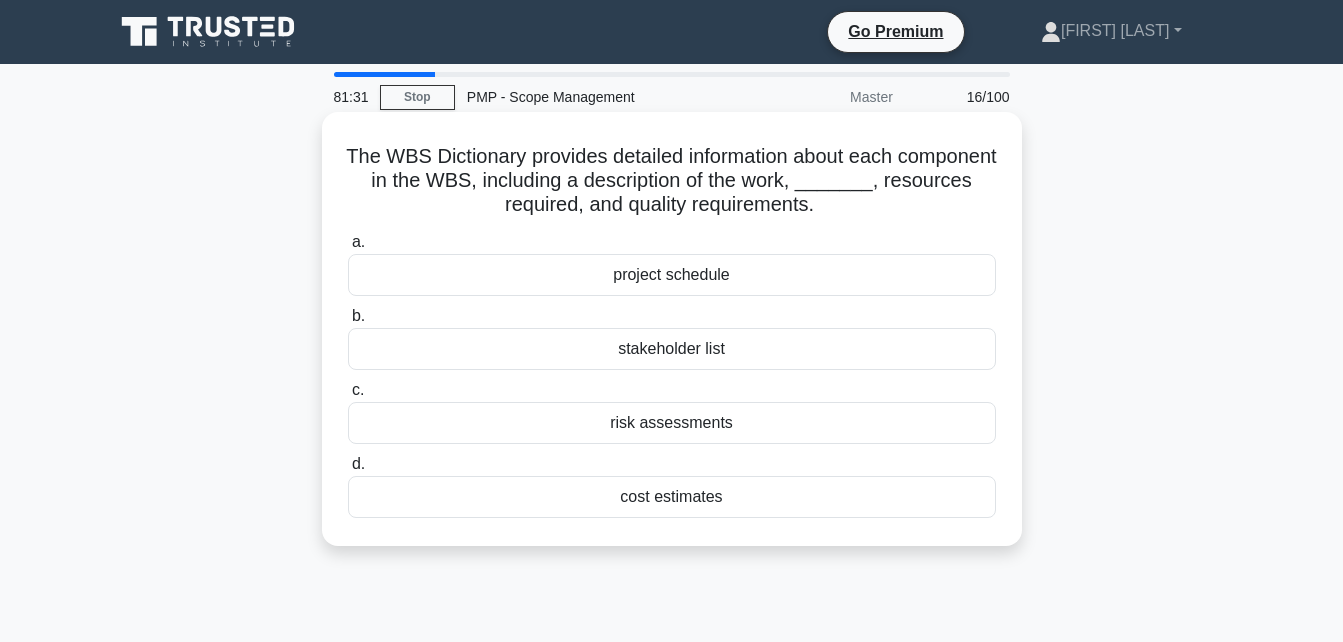 click on "project schedule" at bounding box center (672, 275) 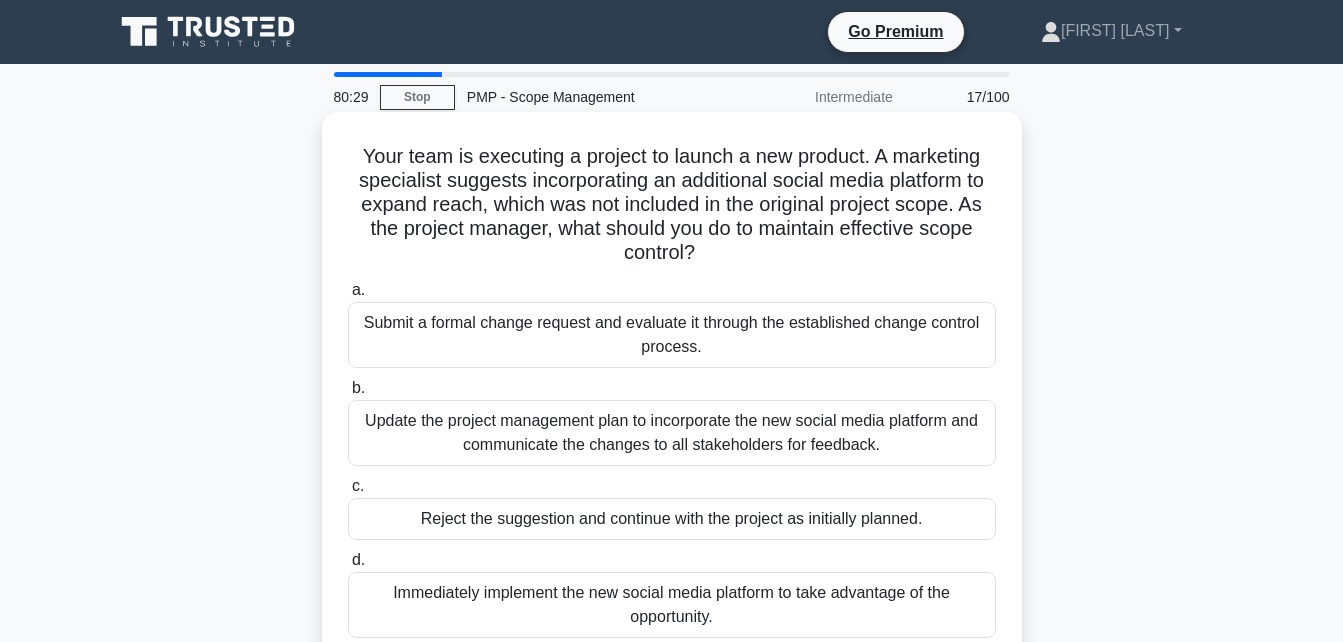 click on "Update the project management plan to incorporate the new social media platform and communicate the changes to all stakeholders for feedback." at bounding box center [672, 433] 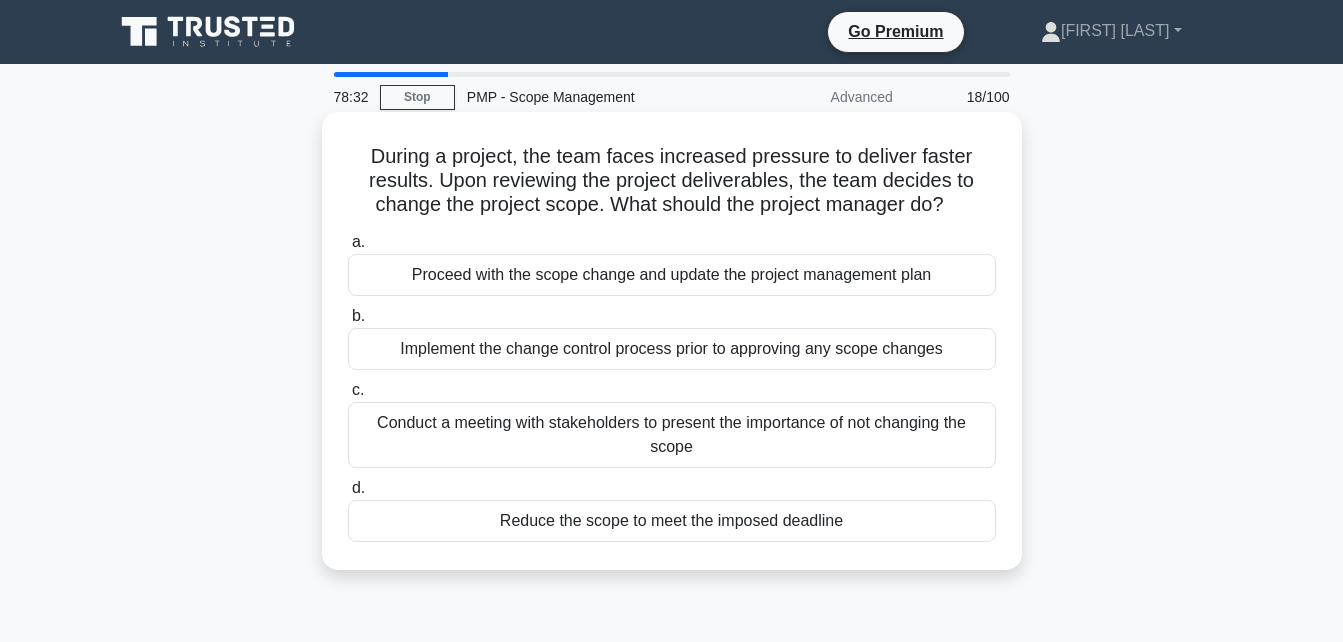 click on "Conduct a meeting with stakeholders to present the importance of not changing the scope" at bounding box center [672, 435] 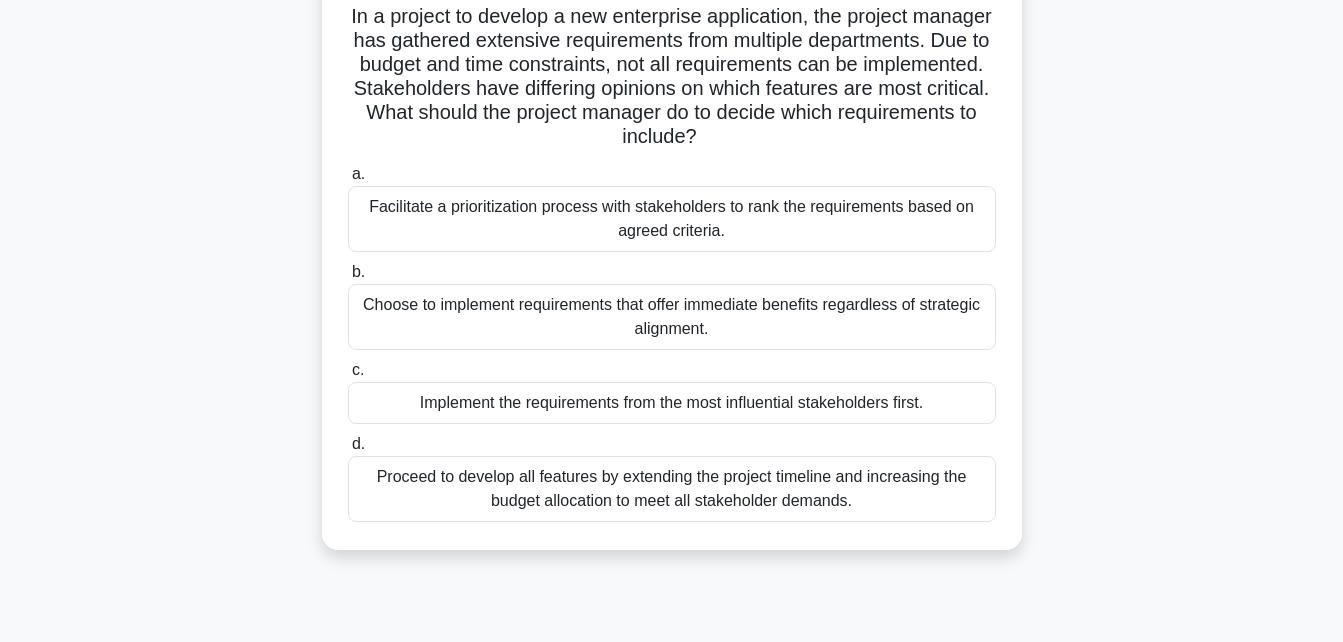 scroll, scrollTop: 141, scrollLeft: 0, axis: vertical 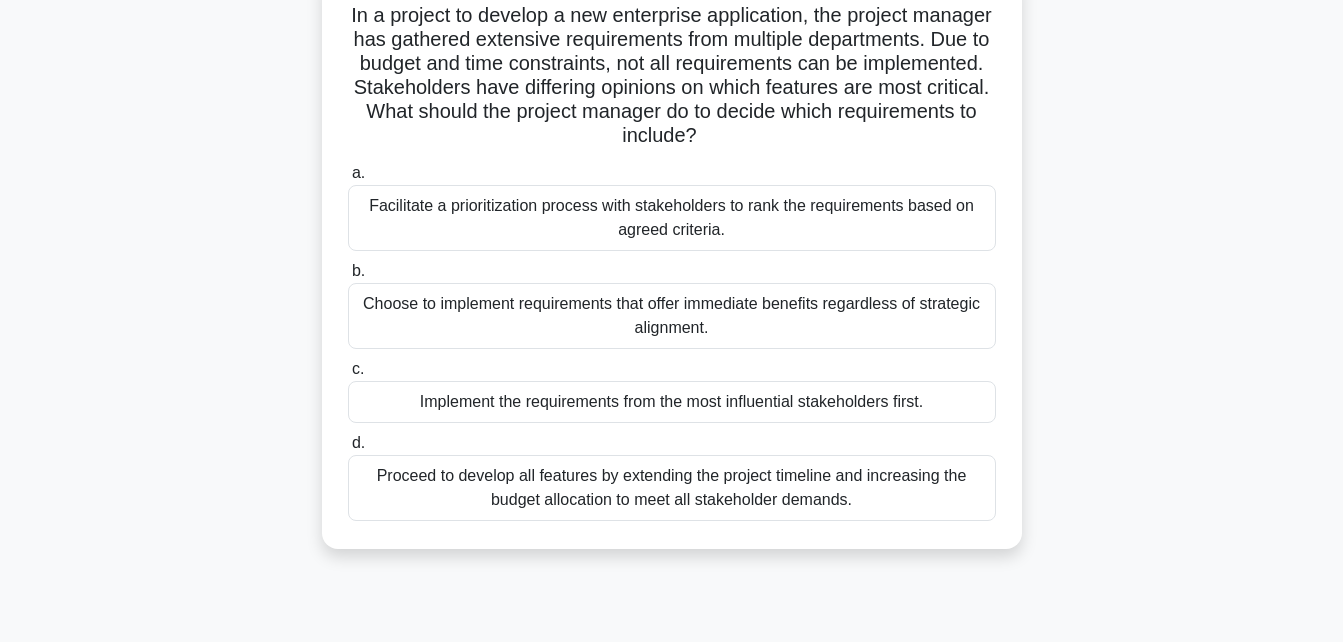 click on "Facilitate a prioritization process with stakeholders to rank the requirements based on agreed criteria." at bounding box center (672, 218) 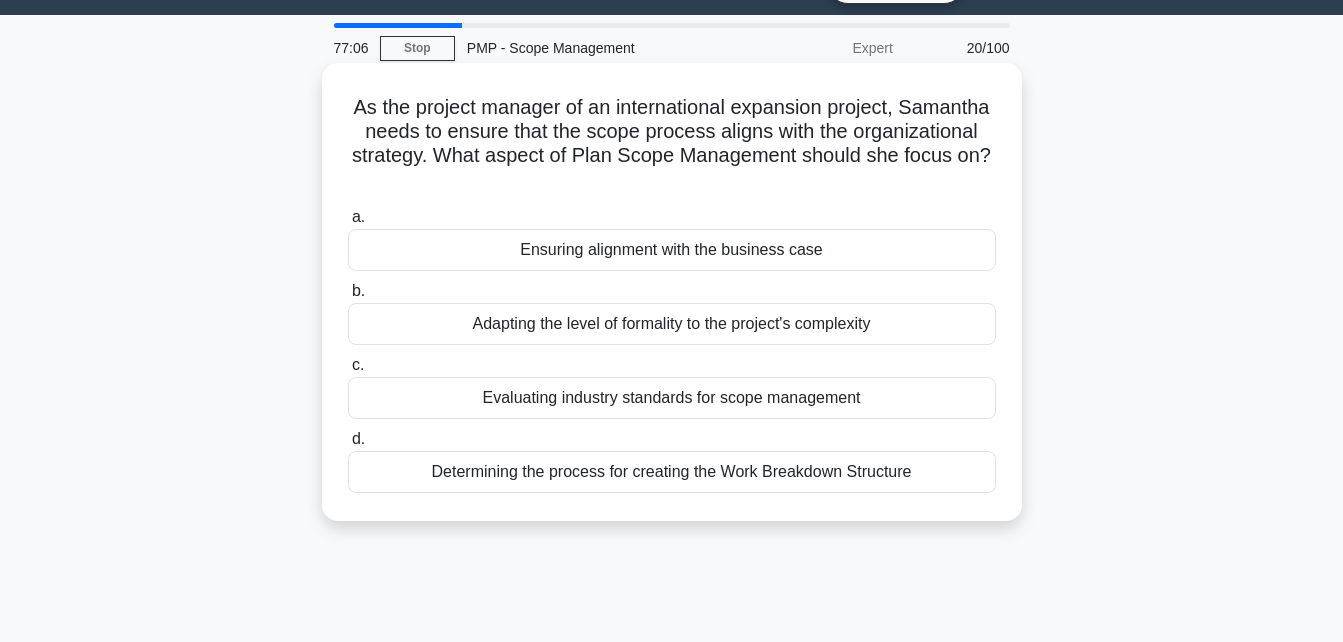 scroll, scrollTop: 0, scrollLeft: 0, axis: both 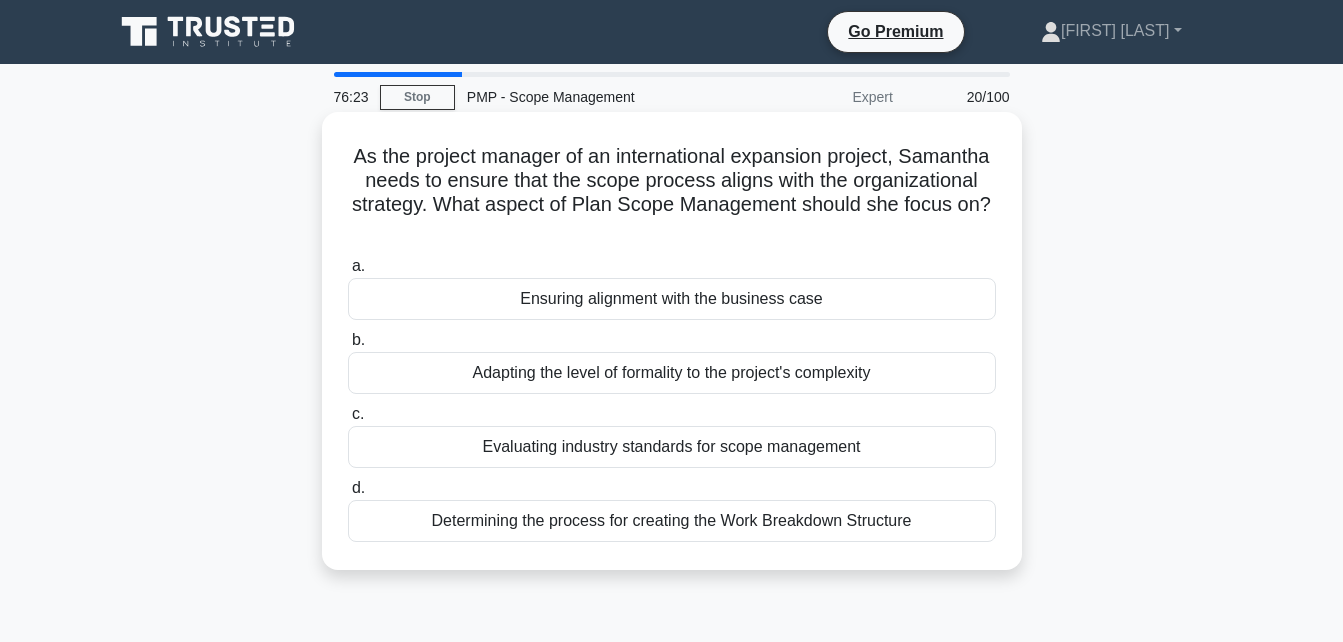 click on "Evaluating industry standards for scope management" at bounding box center (672, 447) 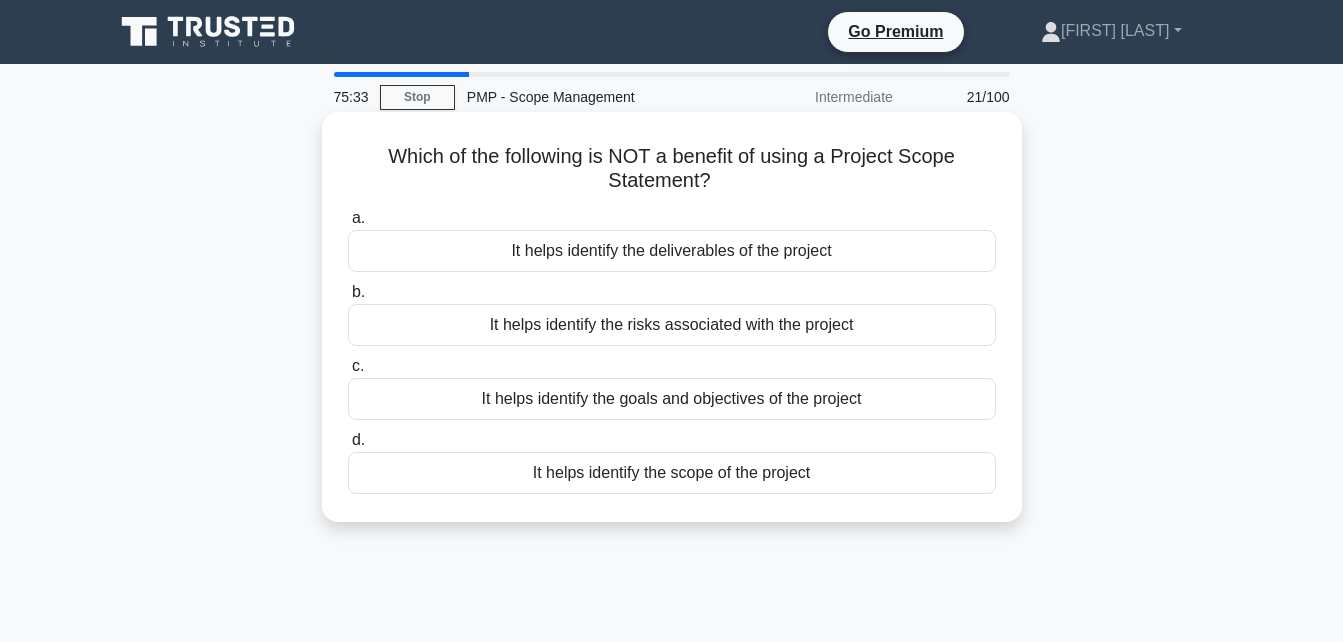 click on "It helps identify the risks associated with the project" at bounding box center [672, 325] 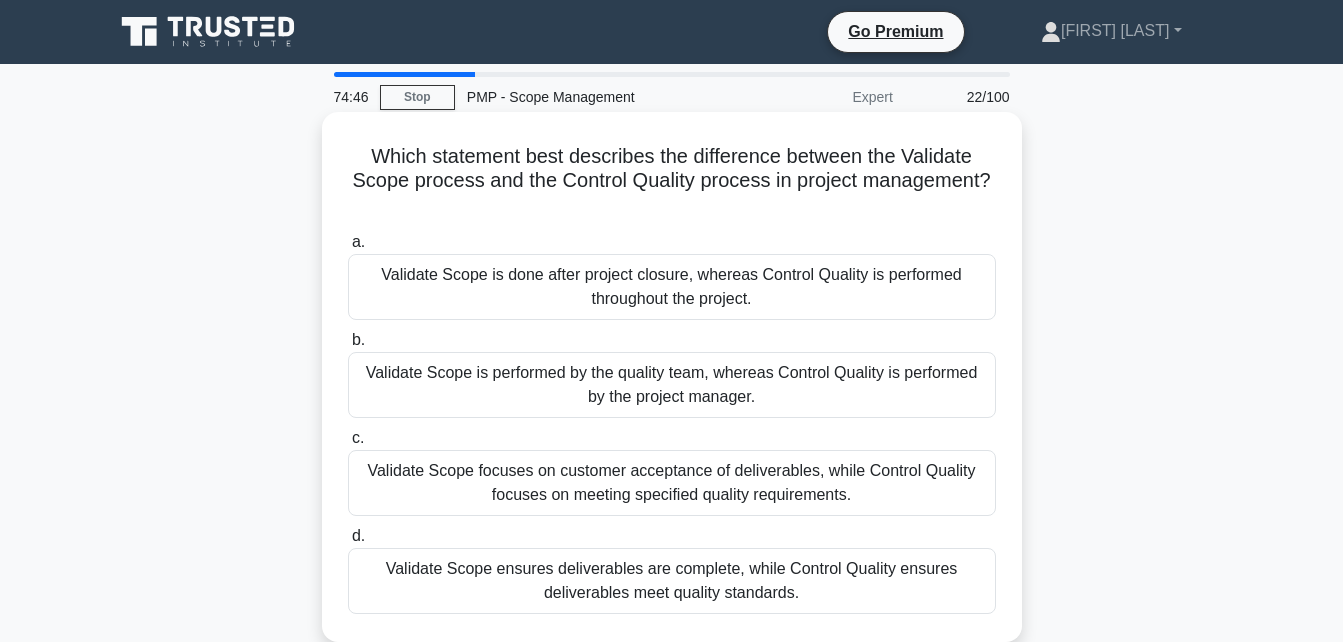 click on "Validate Scope focuses on customer acceptance of deliverables, while Control Quality focuses on meeting specified quality requirements." at bounding box center (672, 483) 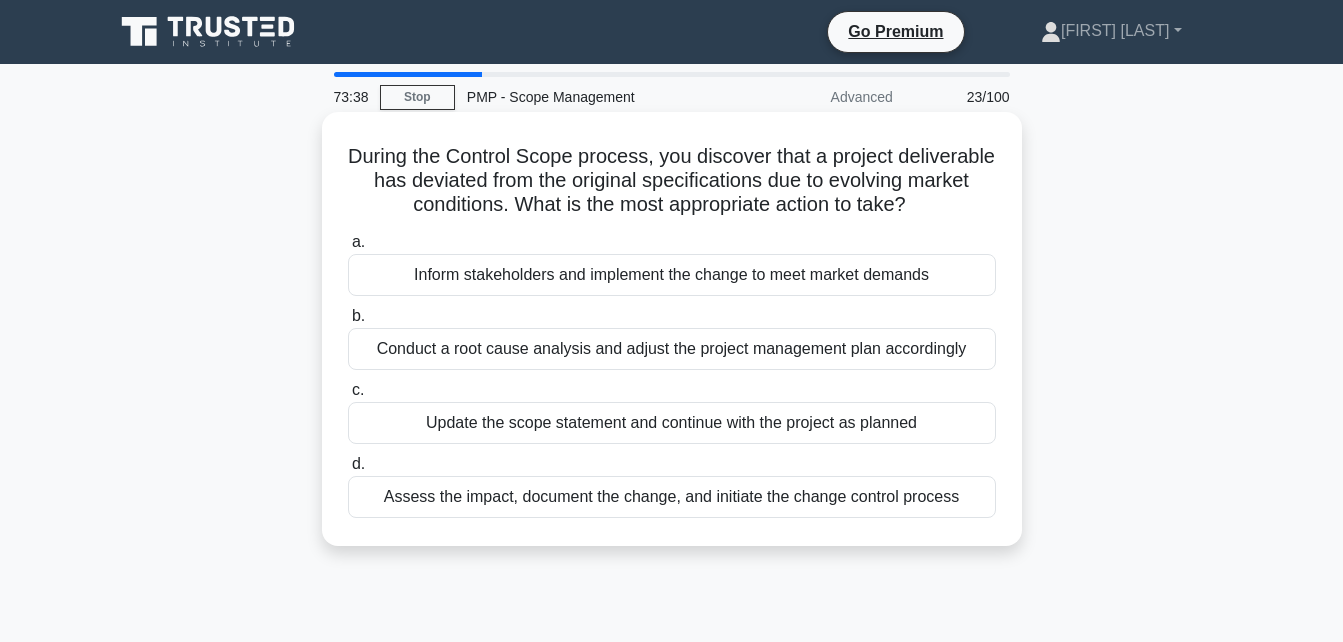 click on "Assess the impact, document the change, and initiate the change control process" at bounding box center (672, 497) 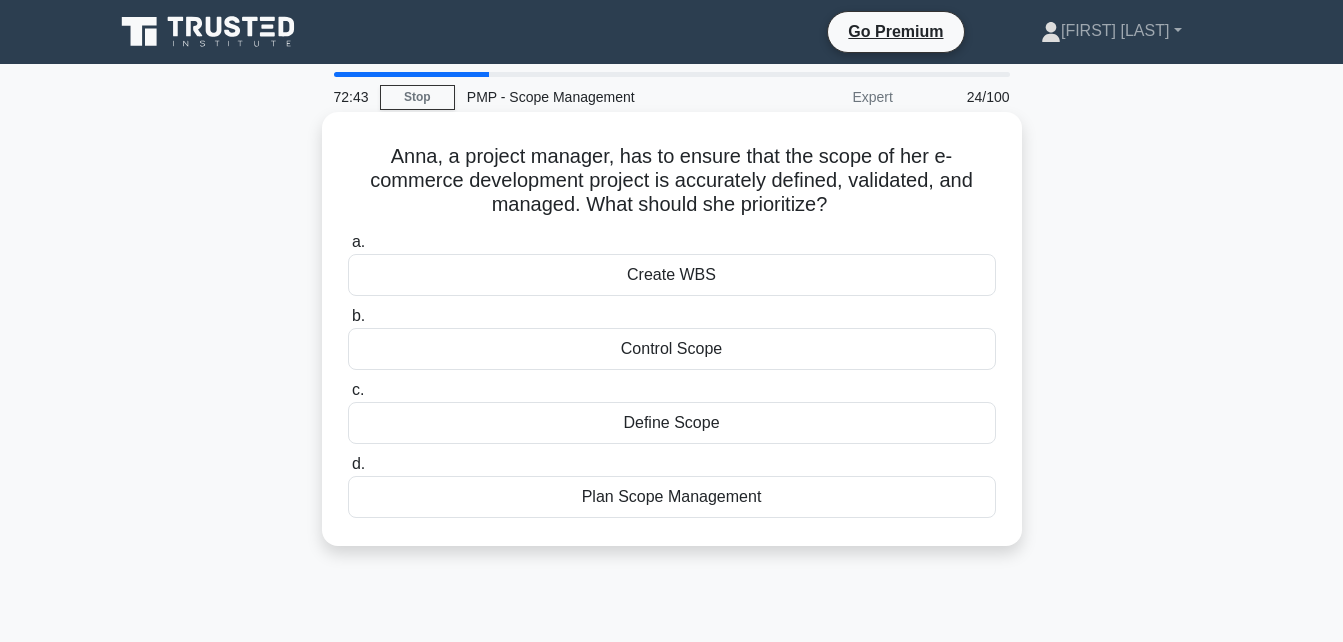 click on "Plan Scope Management" at bounding box center (672, 497) 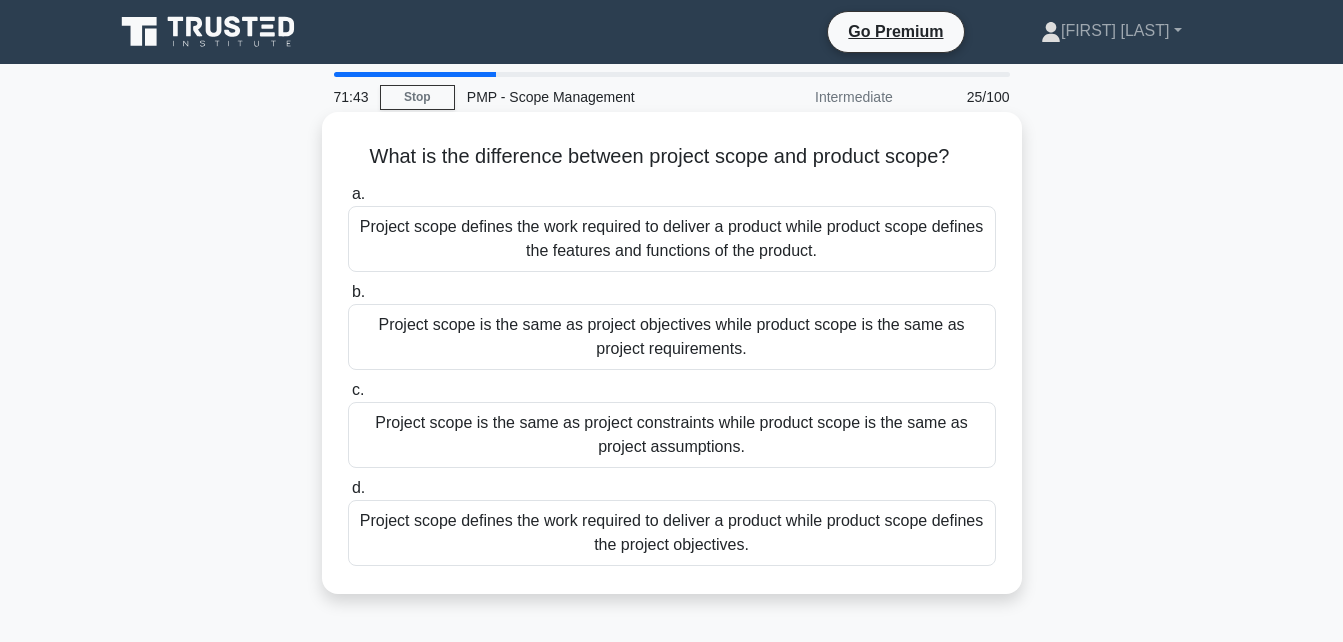 click on "Project scope defines the work required to deliver a product while product scope defines the features and functions of the product." at bounding box center (672, 239) 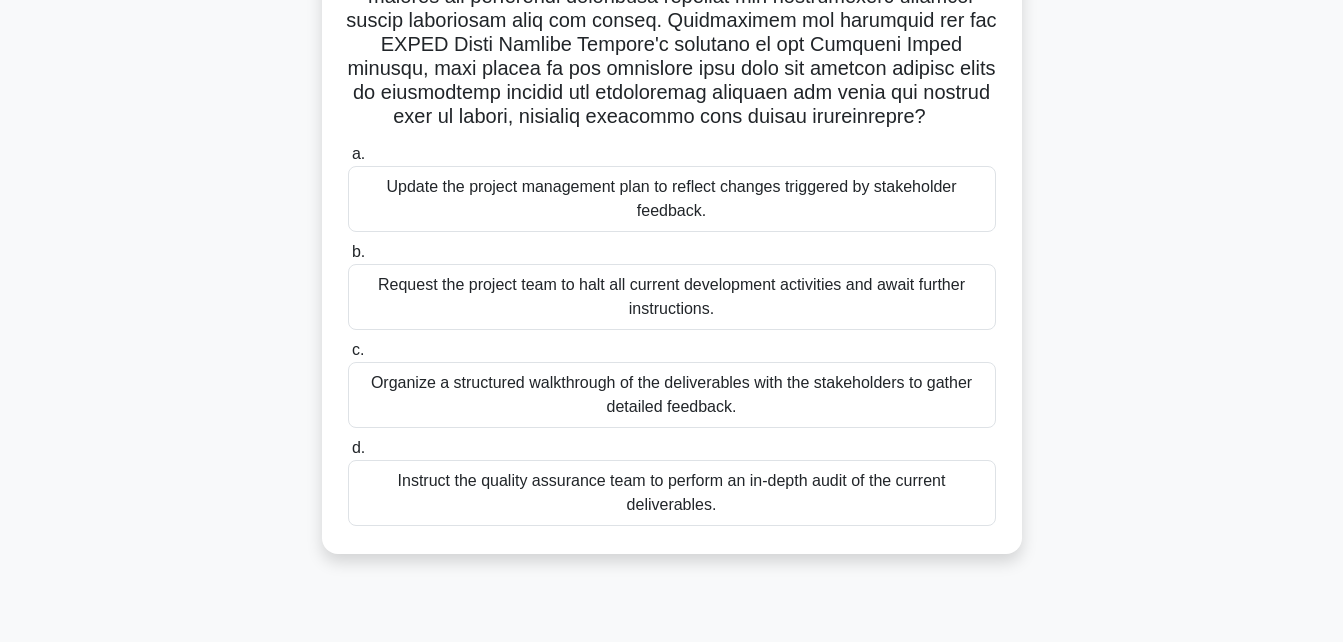 scroll, scrollTop: 401, scrollLeft: 0, axis: vertical 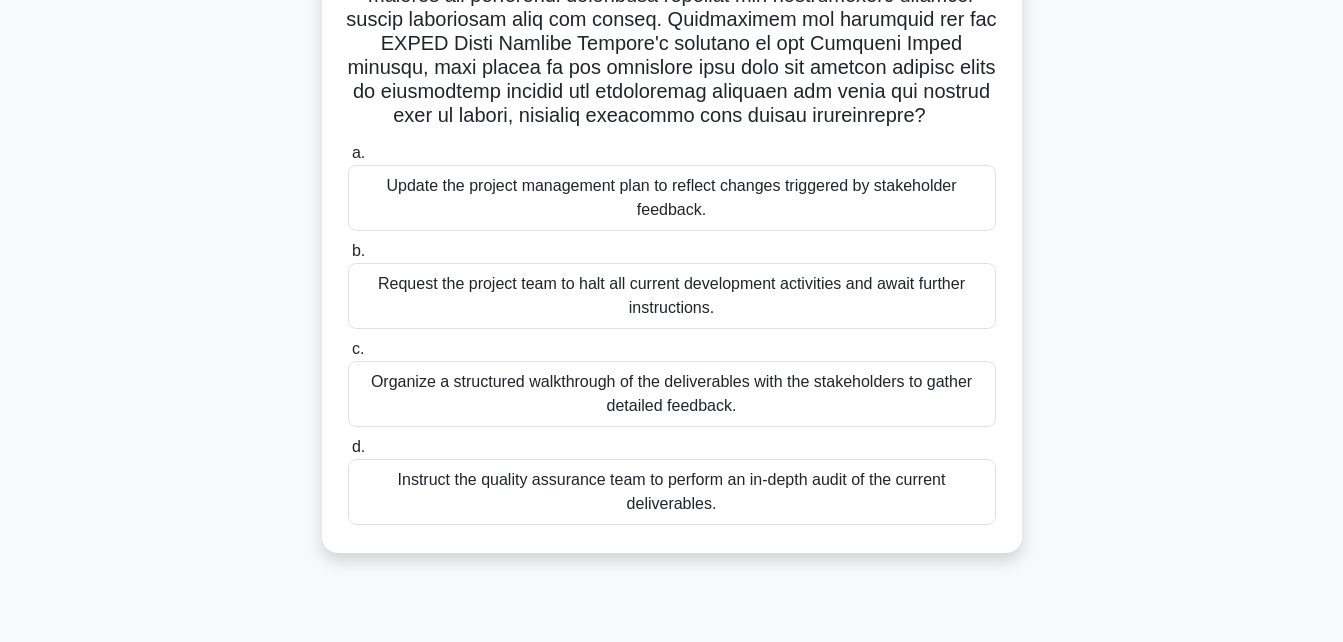 click on "Instruct the quality assurance team to perform an in-depth audit of the current deliverables." at bounding box center [672, 492] 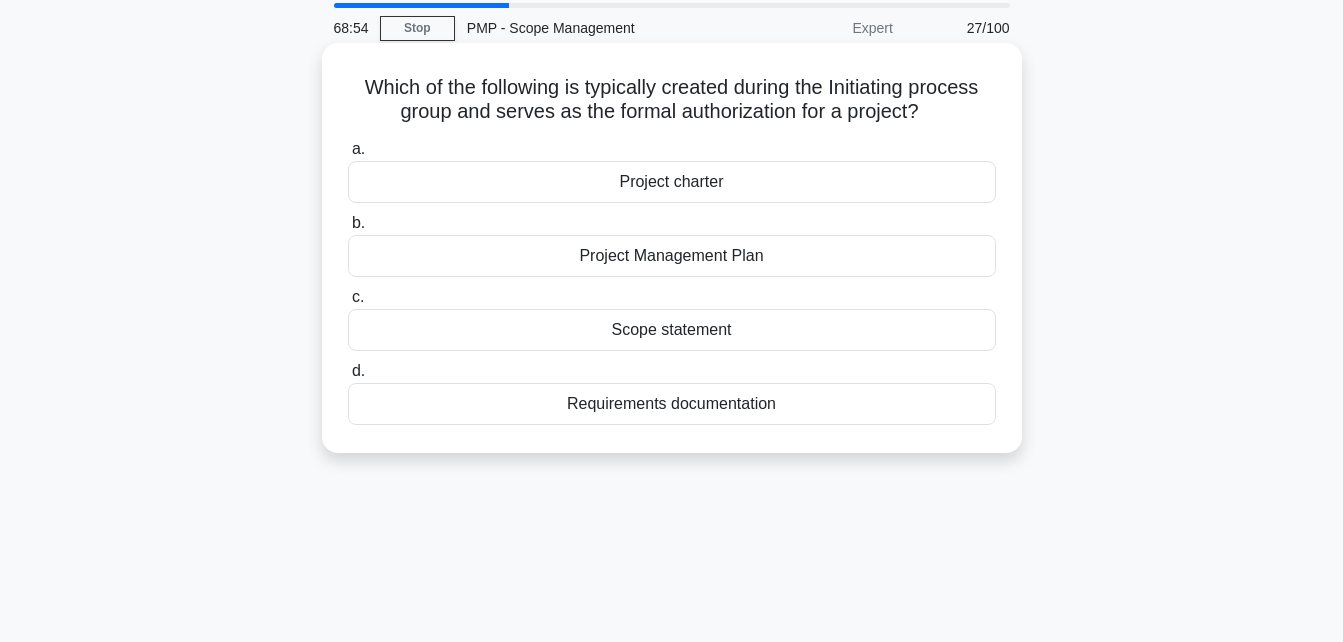 scroll, scrollTop: 70, scrollLeft: 0, axis: vertical 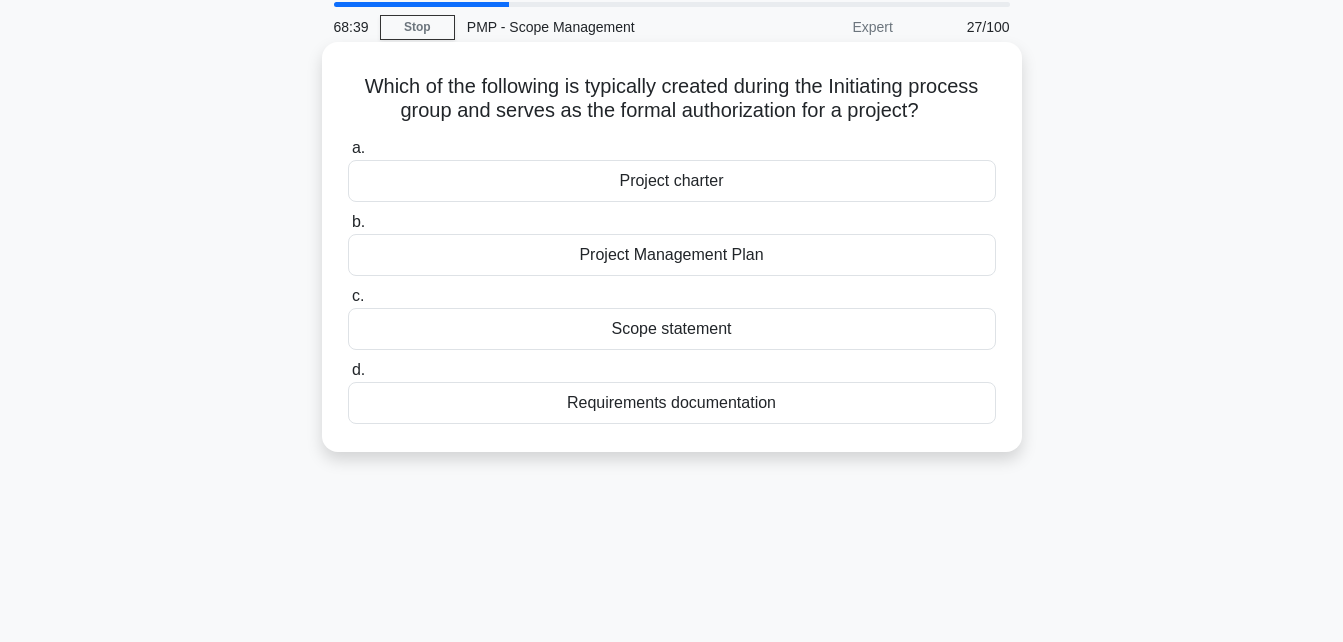 click on "Project Management Plan" at bounding box center [672, 255] 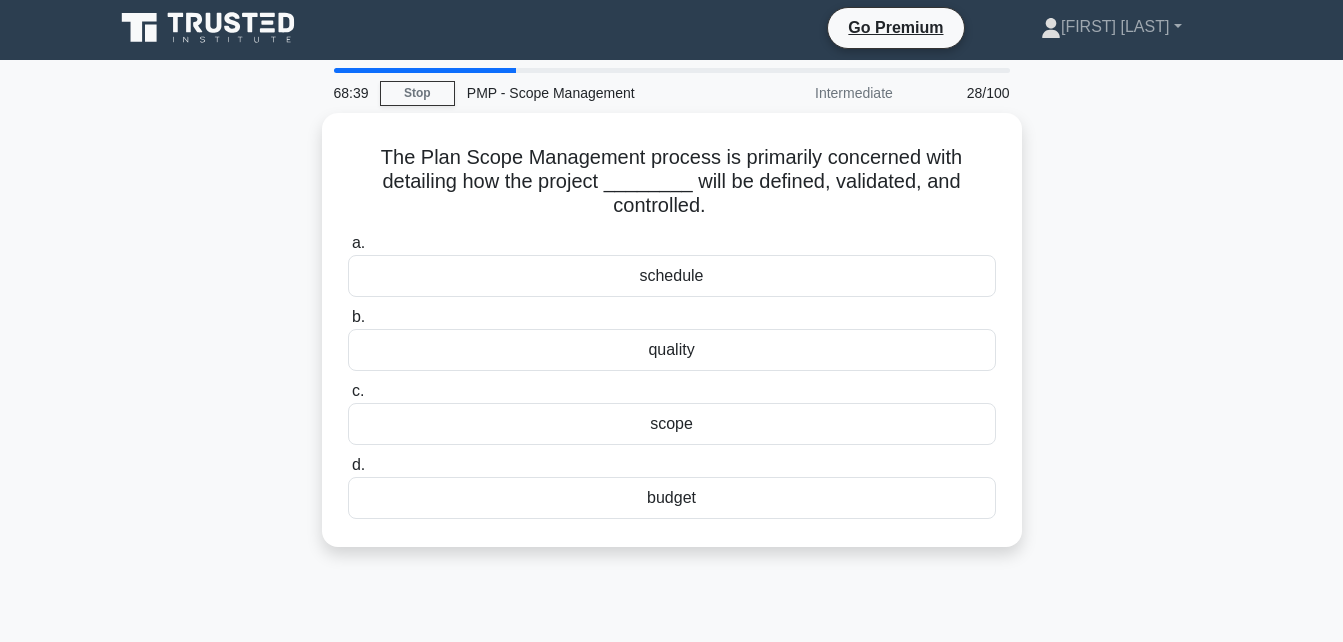 scroll, scrollTop: 0, scrollLeft: 0, axis: both 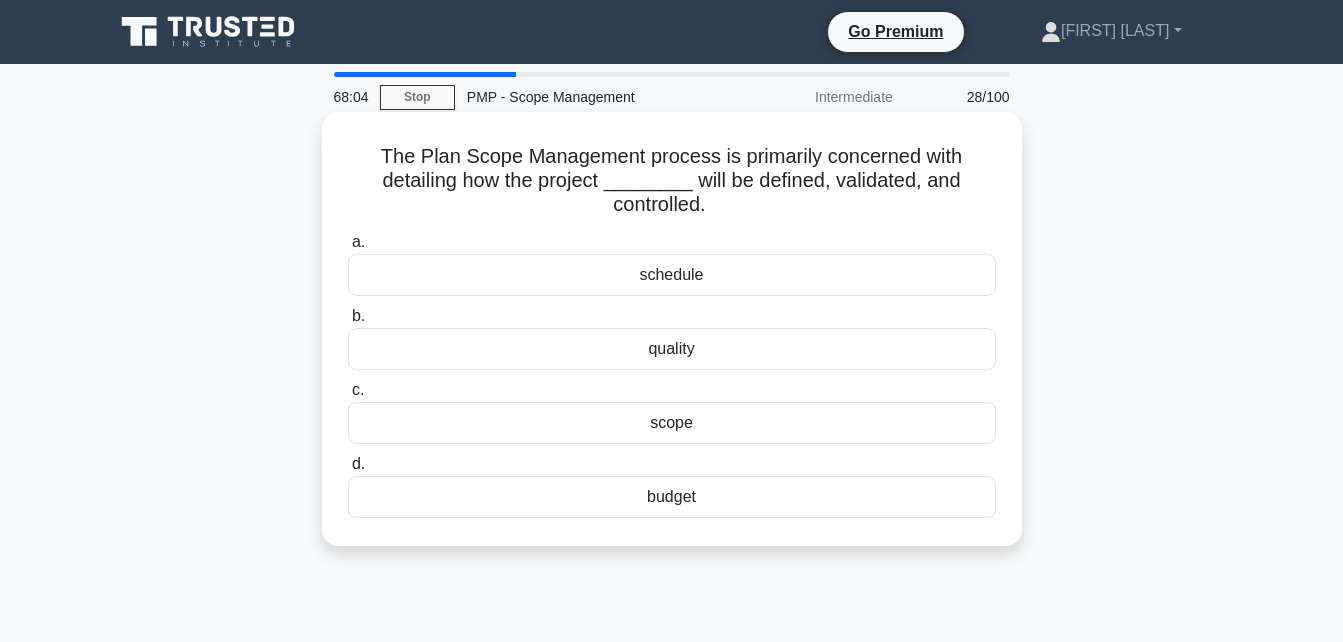 click on "scope" at bounding box center [672, 423] 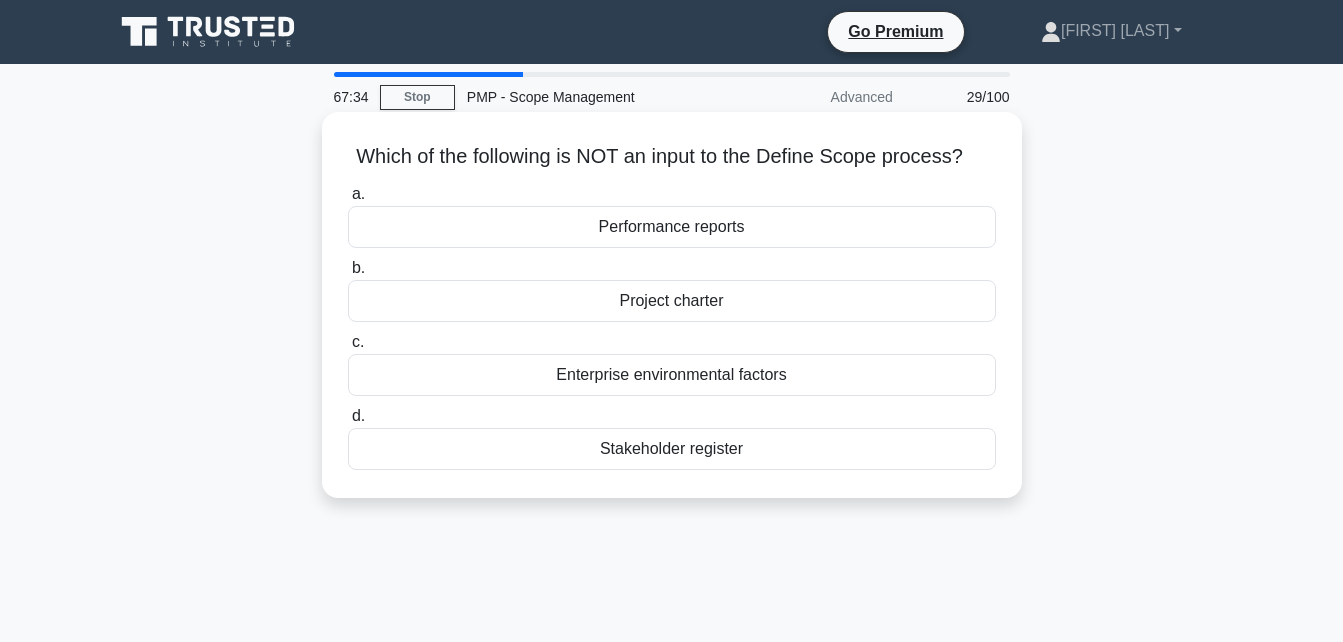click on "Enterprise environmental factors" at bounding box center (672, 375) 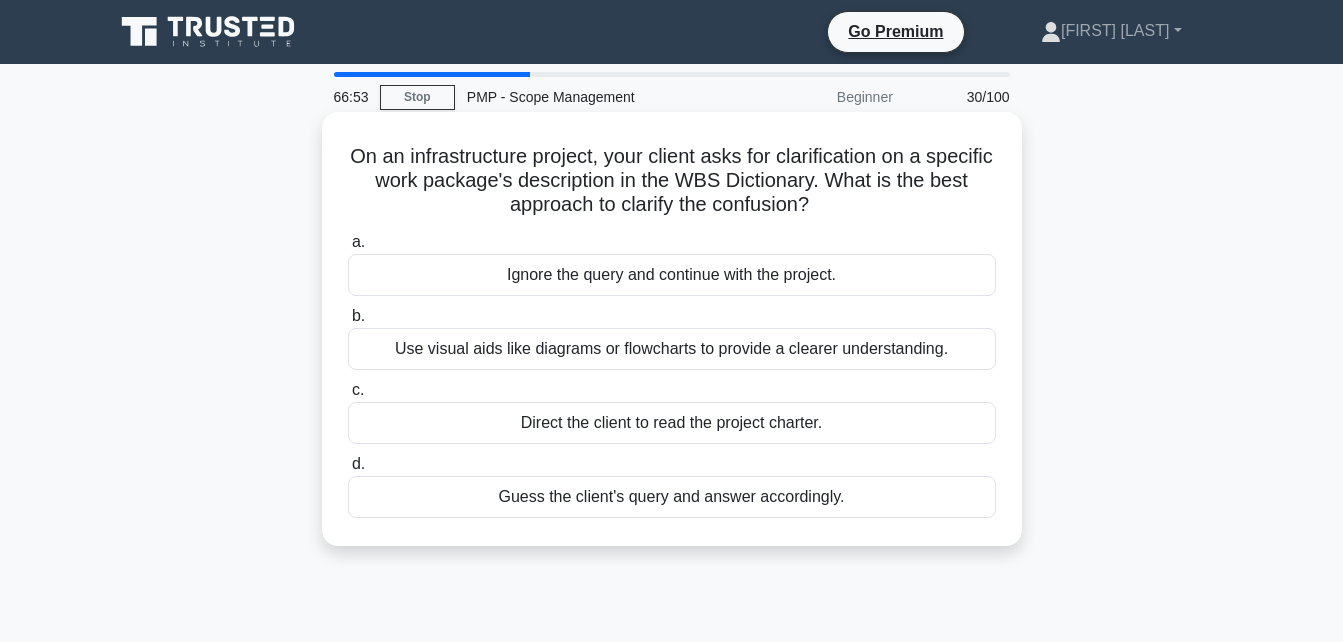 drag, startPoint x: 527, startPoint y: 358, endPoint x: 462, endPoint y: 463, distance: 123.49089 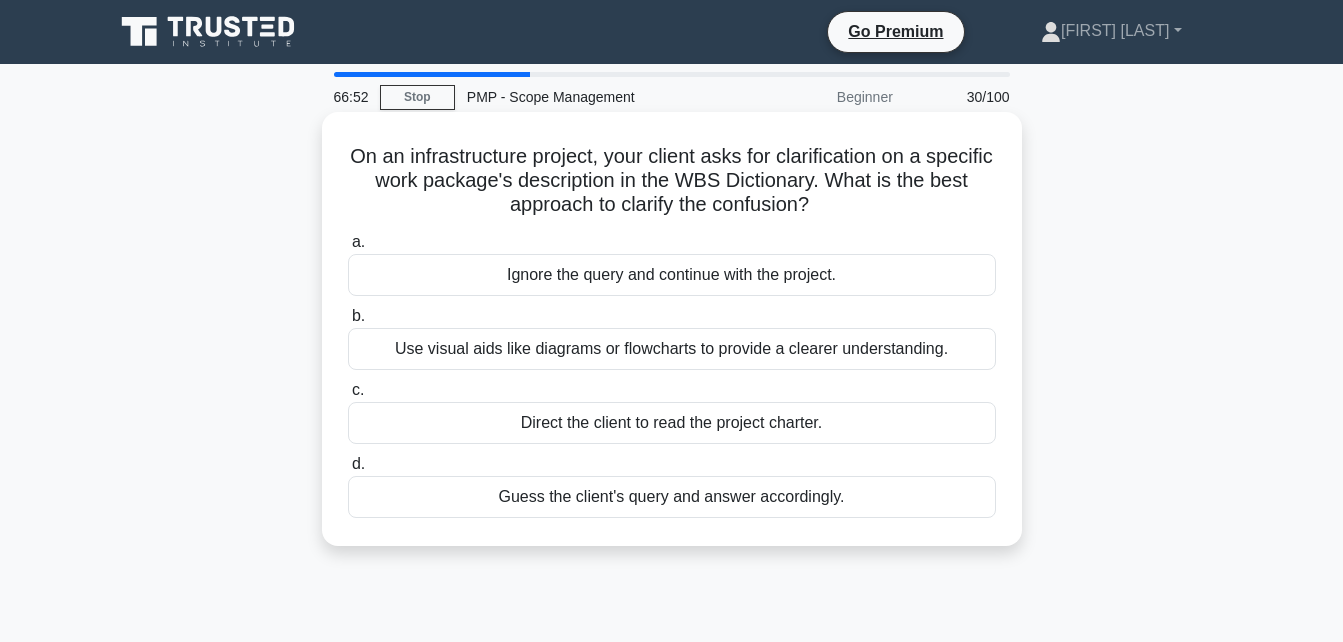 drag, startPoint x: 462, startPoint y: 463, endPoint x: 598, endPoint y: 478, distance: 136.8247 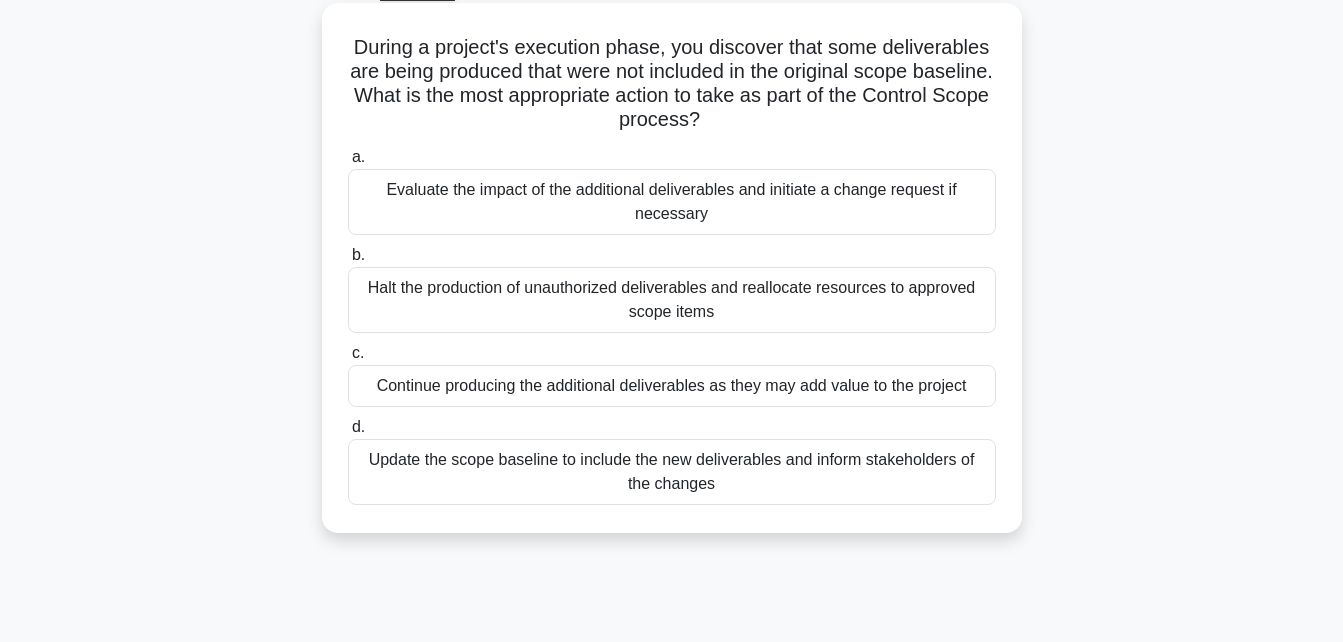 scroll, scrollTop: 111, scrollLeft: 0, axis: vertical 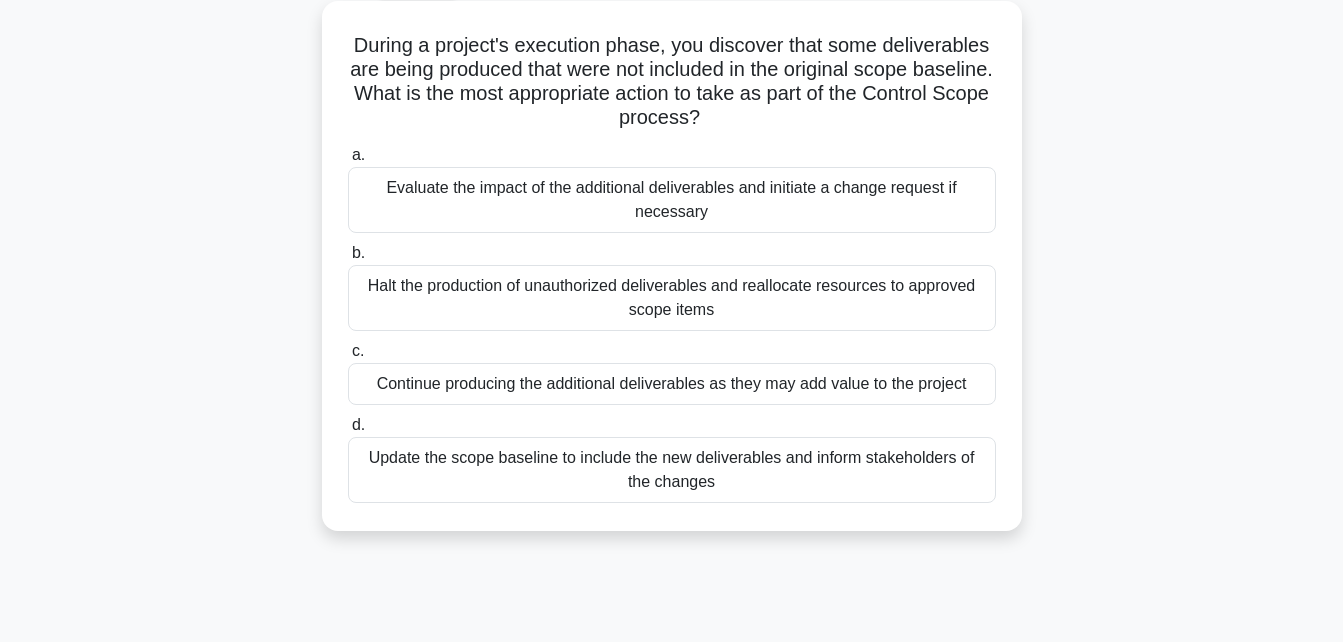 click on "Evaluate the impact of the additional deliverables and initiate a change request if necessary" at bounding box center [672, 200] 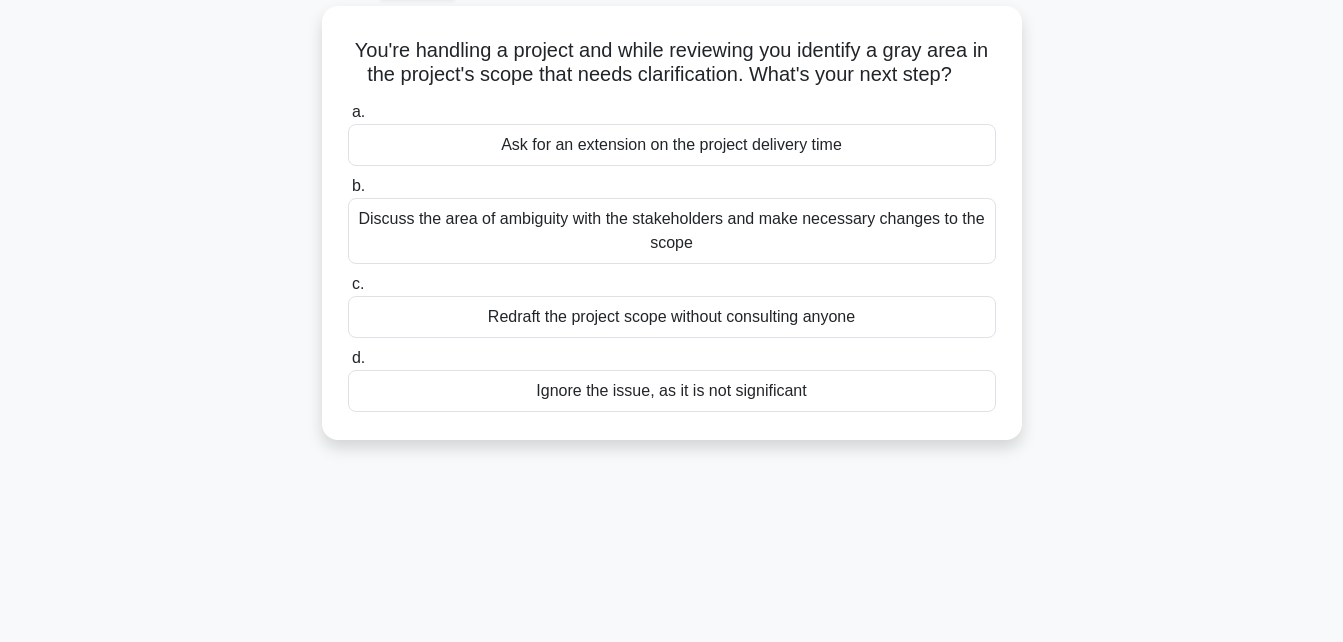 scroll, scrollTop: 0, scrollLeft: 0, axis: both 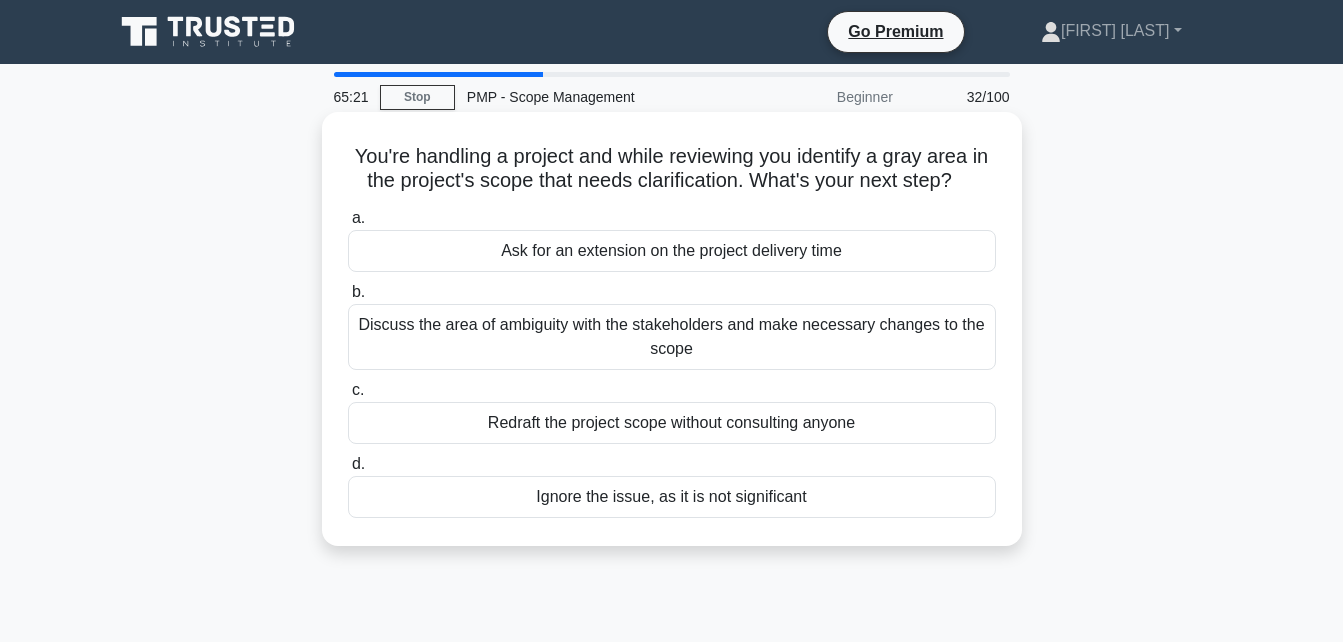 click on "Discuss the area of ambiguity with the stakeholders and make necessary changes to the scope" at bounding box center (672, 337) 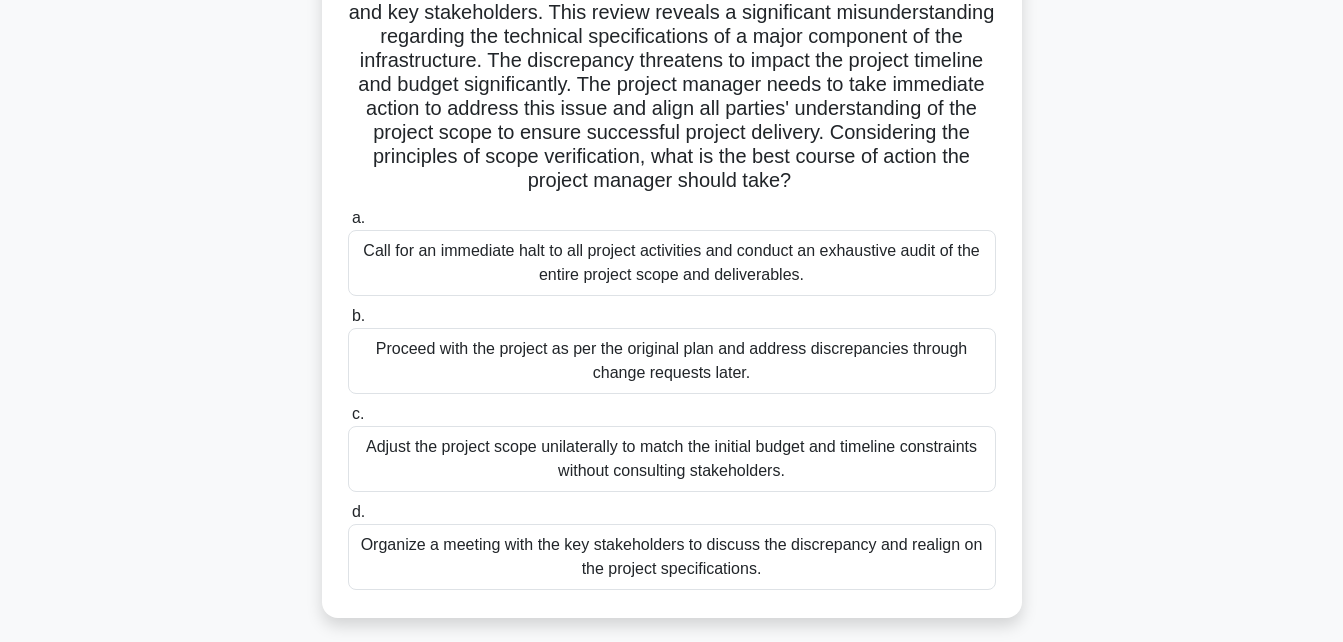 scroll, scrollTop: 224, scrollLeft: 0, axis: vertical 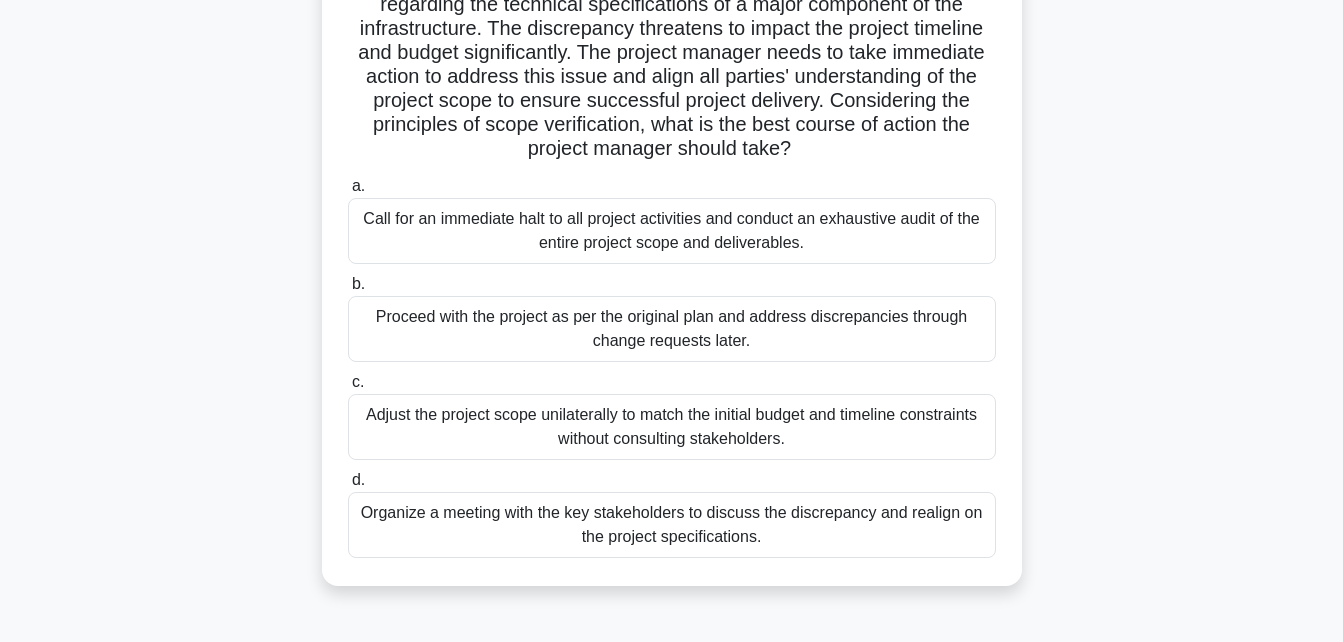 click on "Organize a meeting with the key stakeholders to discuss the discrepancy and realign on the project specifications." at bounding box center [672, 525] 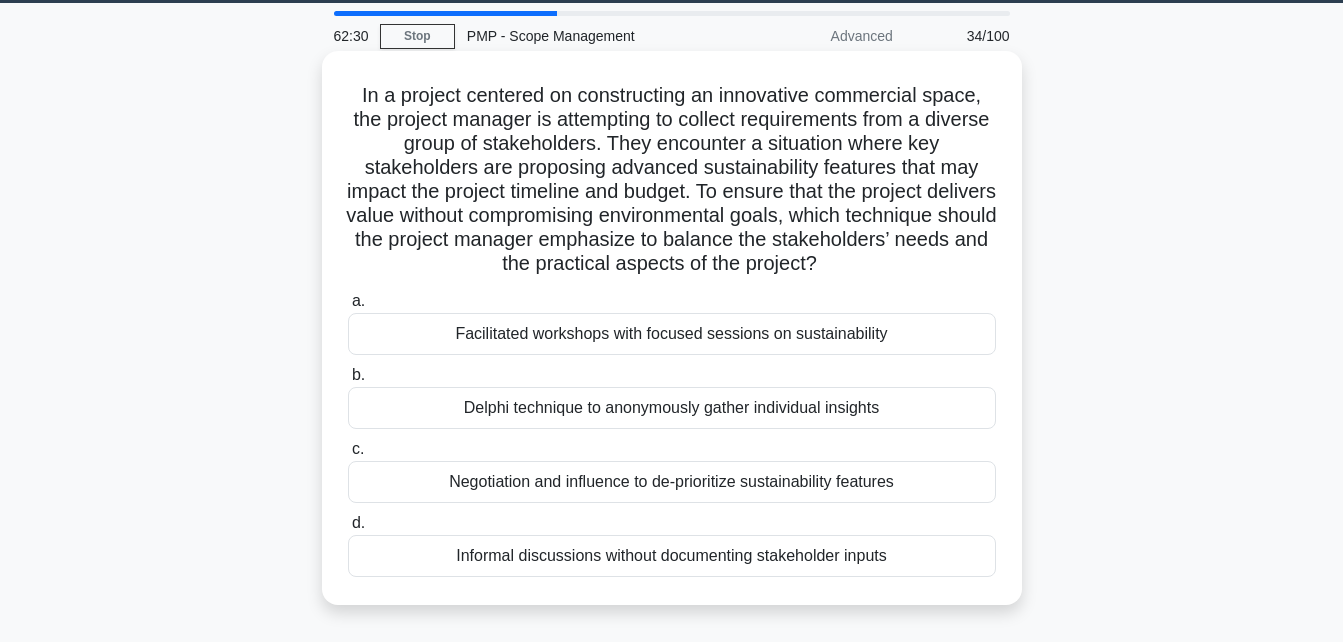 scroll, scrollTop: 62, scrollLeft: 0, axis: vertical 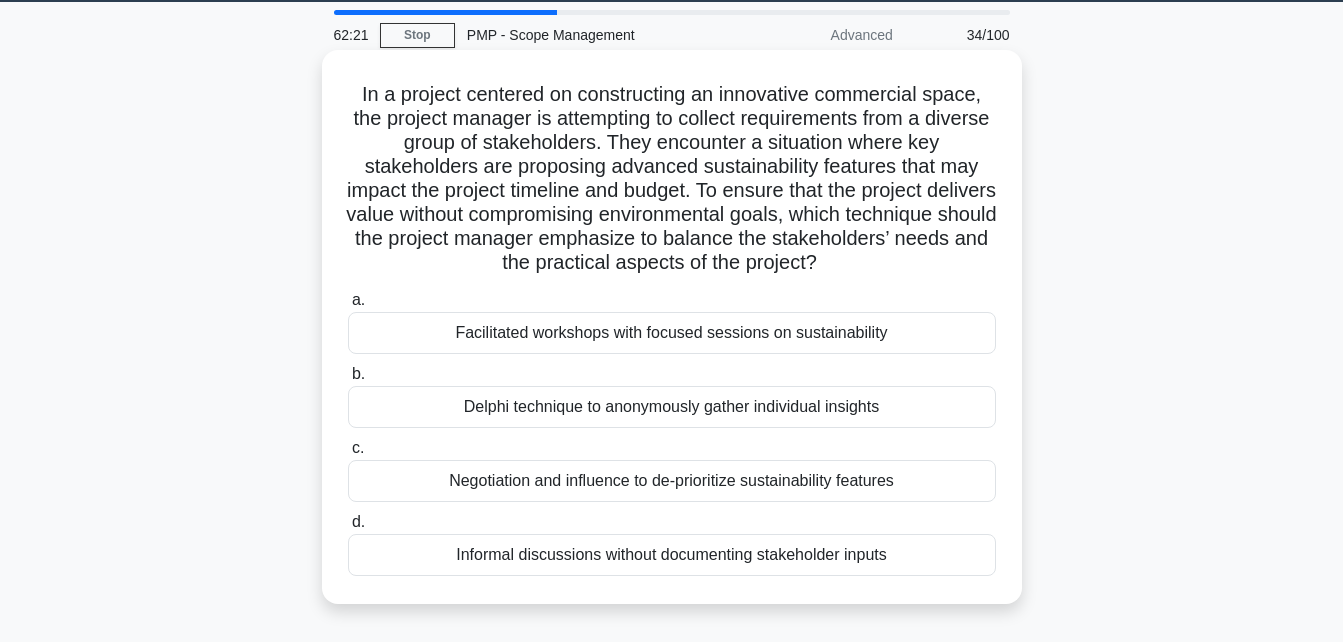 click on "Facilitated workshops with focused sessions on sustainability" at bounding box center (672, 333) 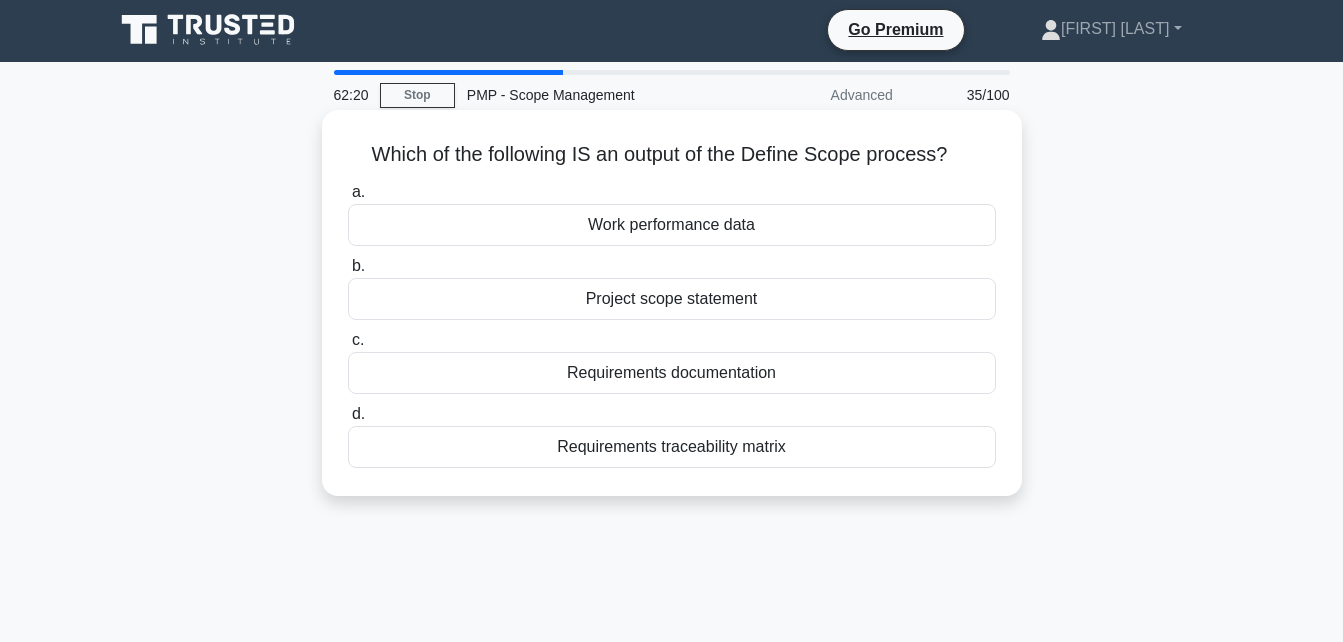 scroll, scrollTop: 0, scrollLeft: 0, axis: both 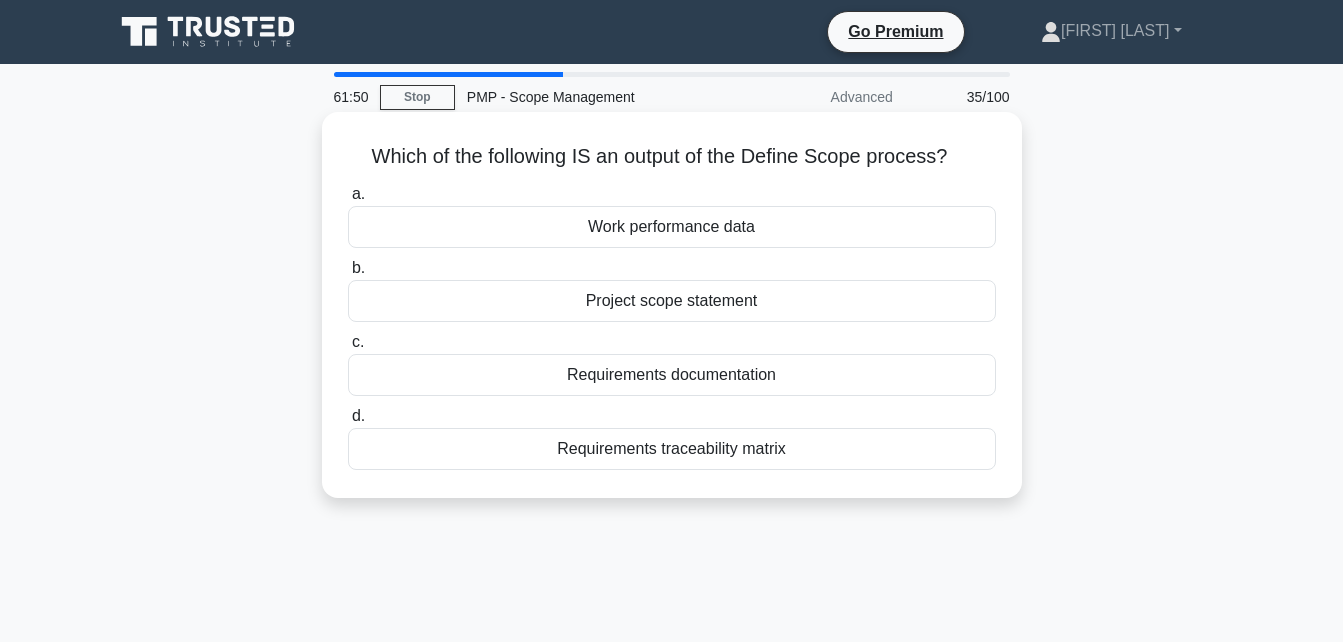 click on "Requirements traceability matrix" at bounding box center (672, 449) 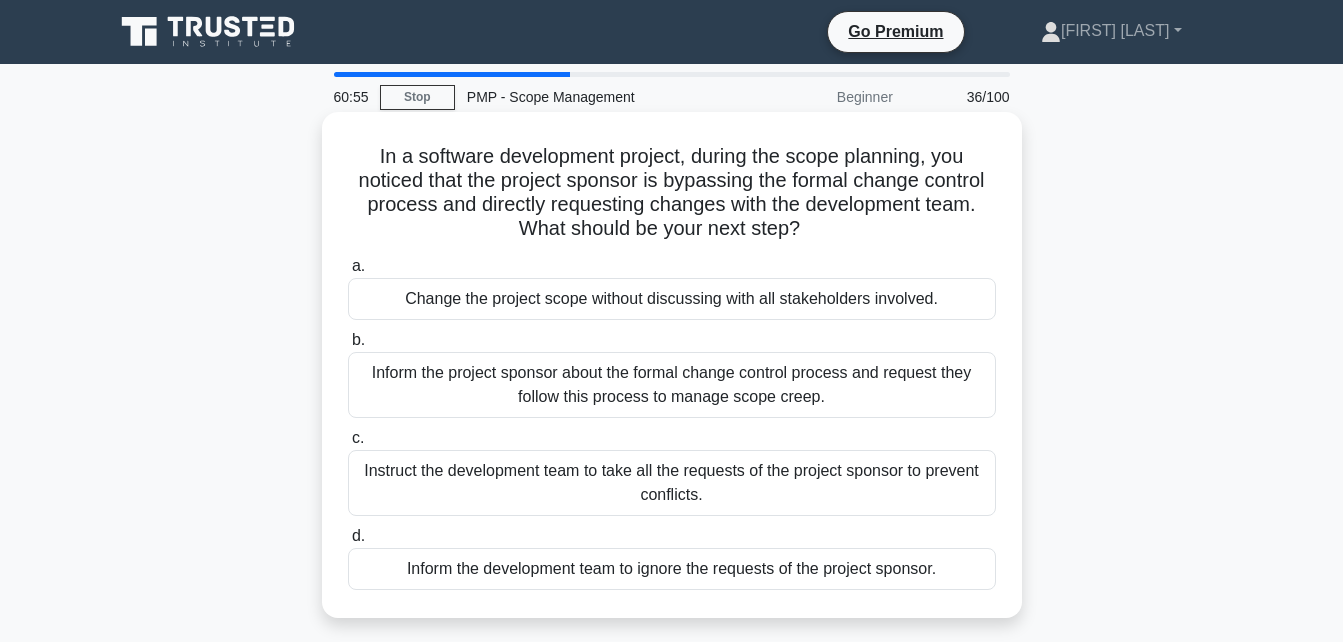 click on "Inform the project sponsor about the formal change control process and request they follow this process to manage scope creep." at bounding box center [672, 385] 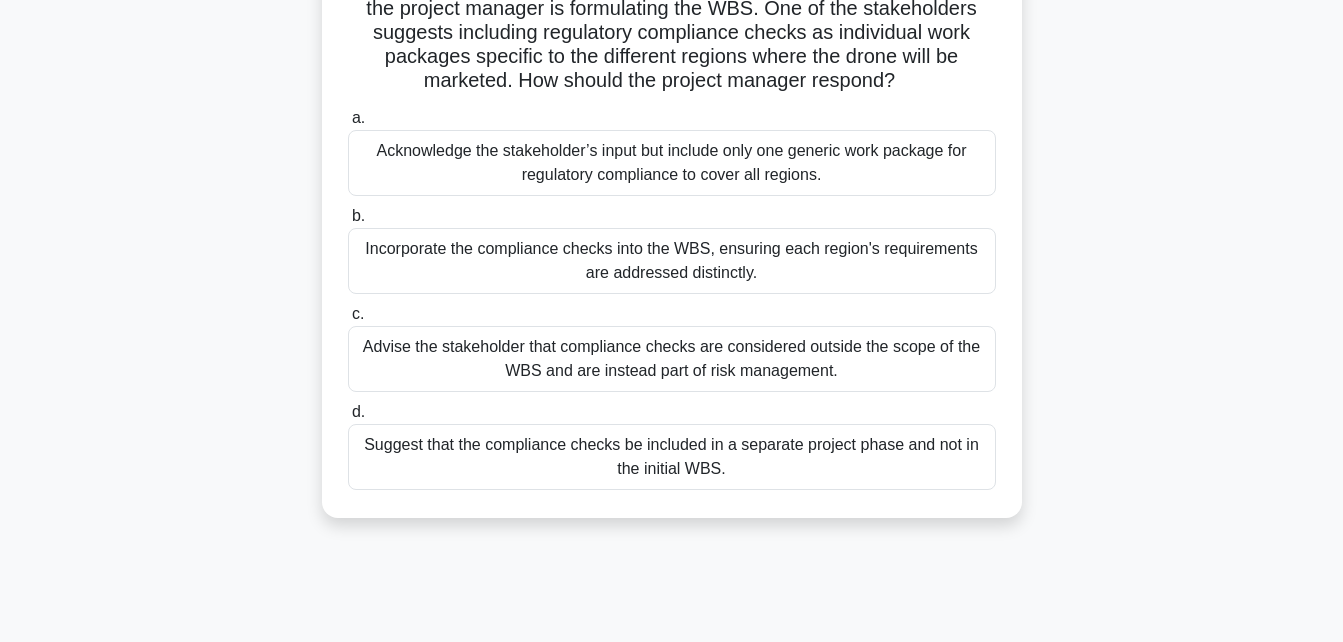 scroll, scrollTop: 173, scrollLeft: 0, axis: vertical 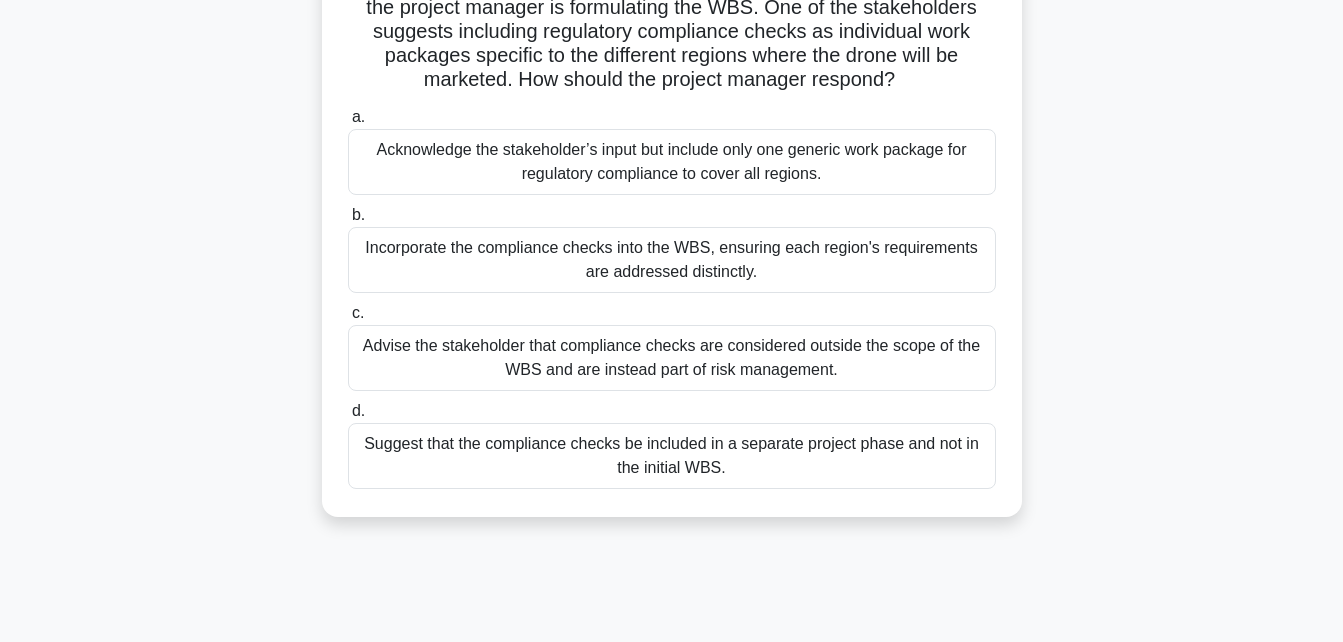 click on "Advise the stakeholder that compliance checks are considered outside the scope of the WBS and are instead part of risk management." at bounding box center (672, 358) 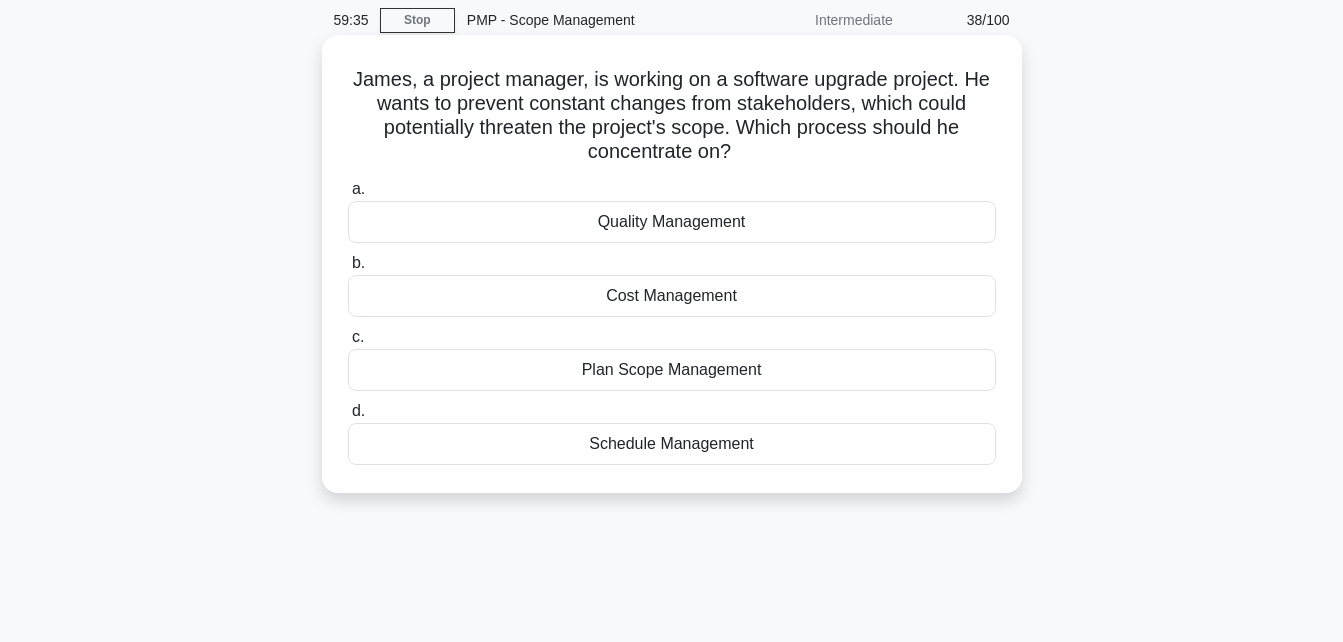 scroll, scrollTop: 0, scrollLeft: 0, axis: both 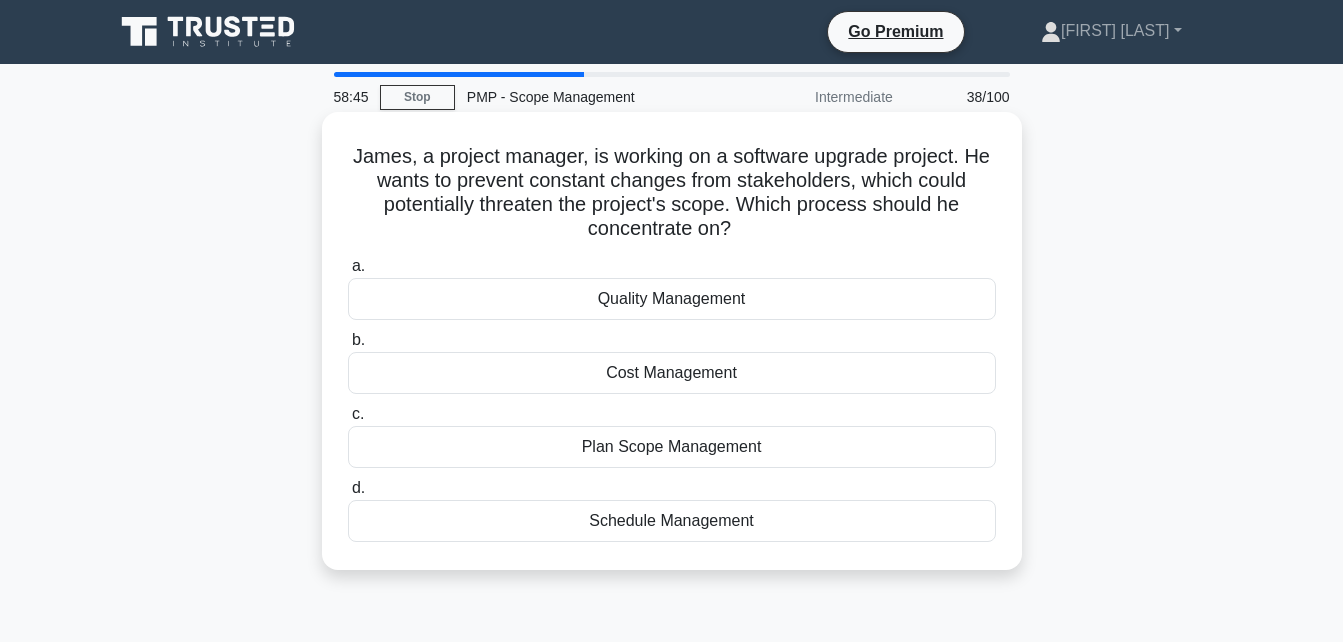 click on "Quality Management" at bounding box center (672, 299) 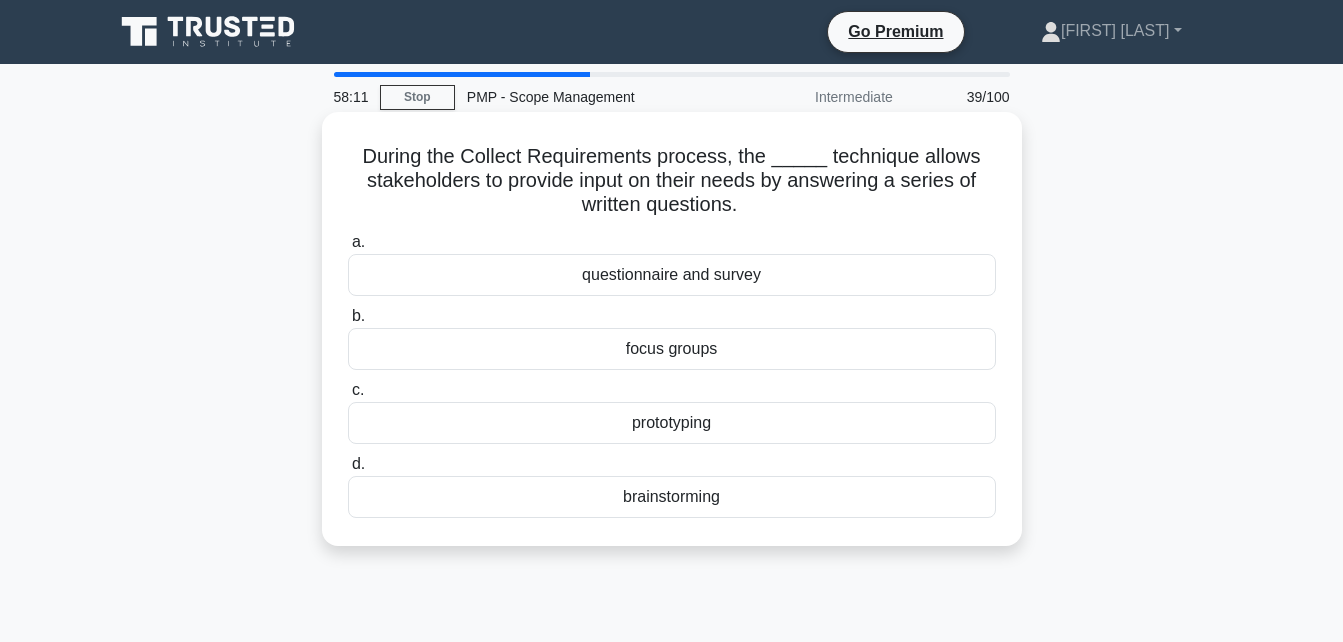 click on "questionnaire and survey" at bounding box center (672, 275) 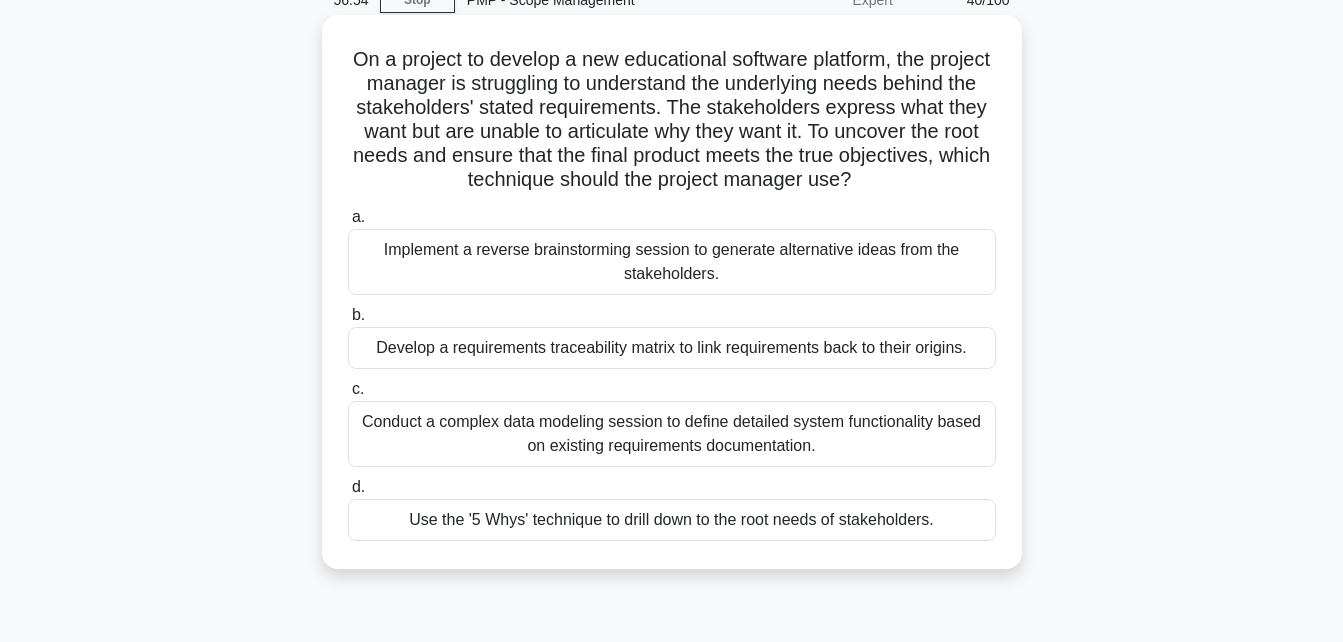 scroll, scrollTop: 90, scrollLeft: 0, axis: vertical 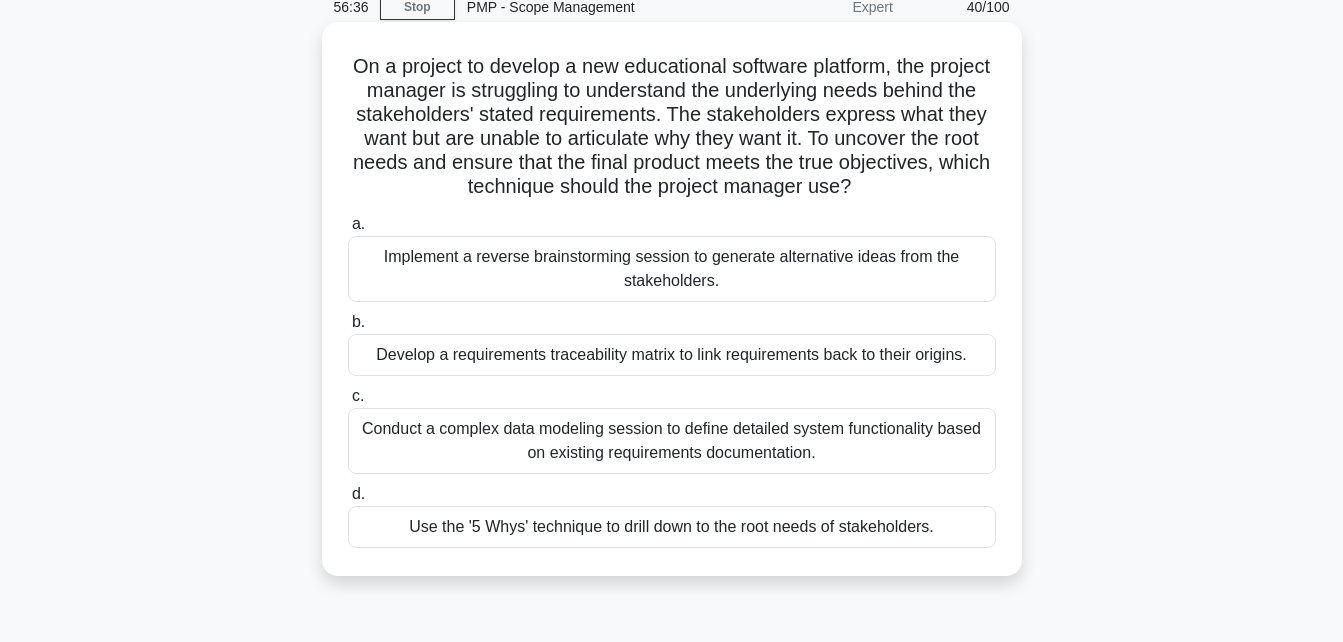 click on "Use the '5 Whys' technique to drill down to the root needs of stakeholders." at bounding box center [672, 527] 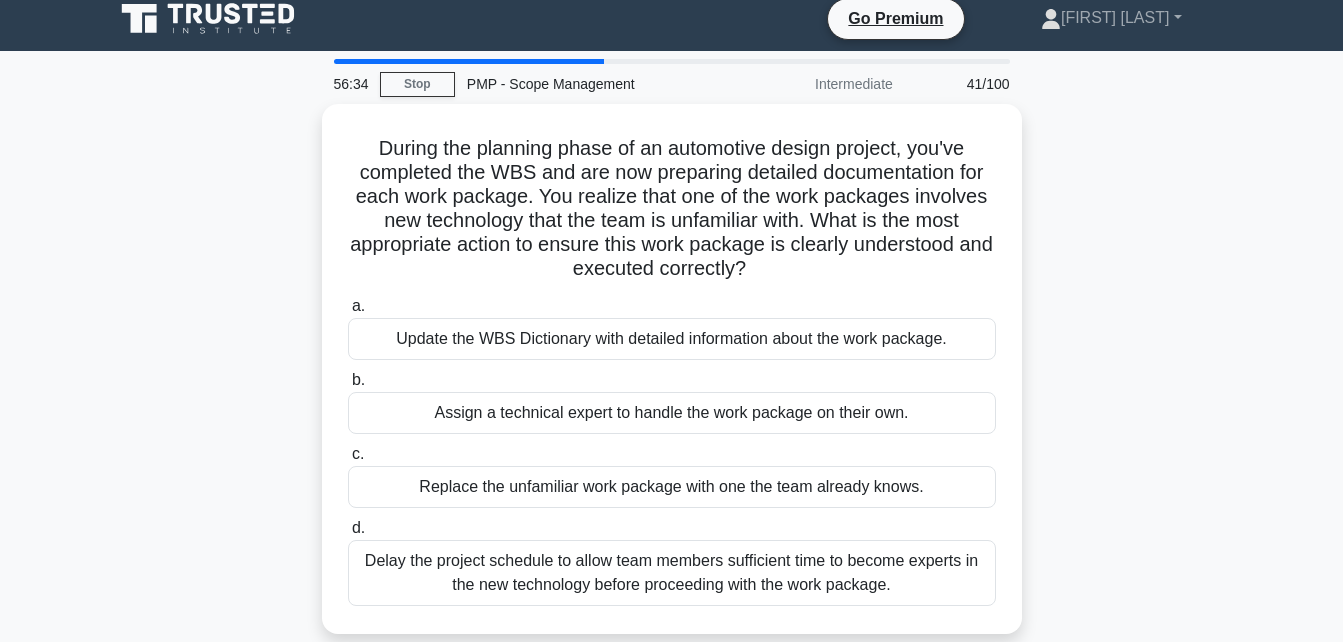 scroll, scrollTop: 0, scrollLeft: 0, axis: both 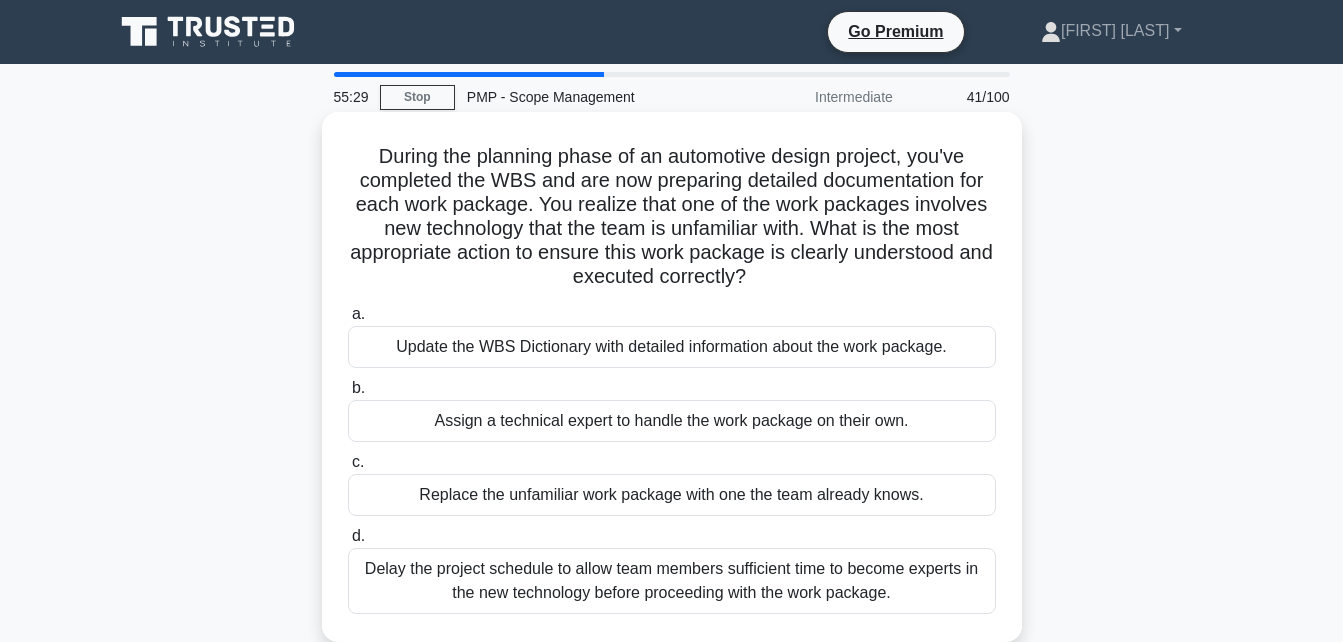 click on "Update the WBS Dictionary with detailed information about the work package." at bounding box center [672, 347] 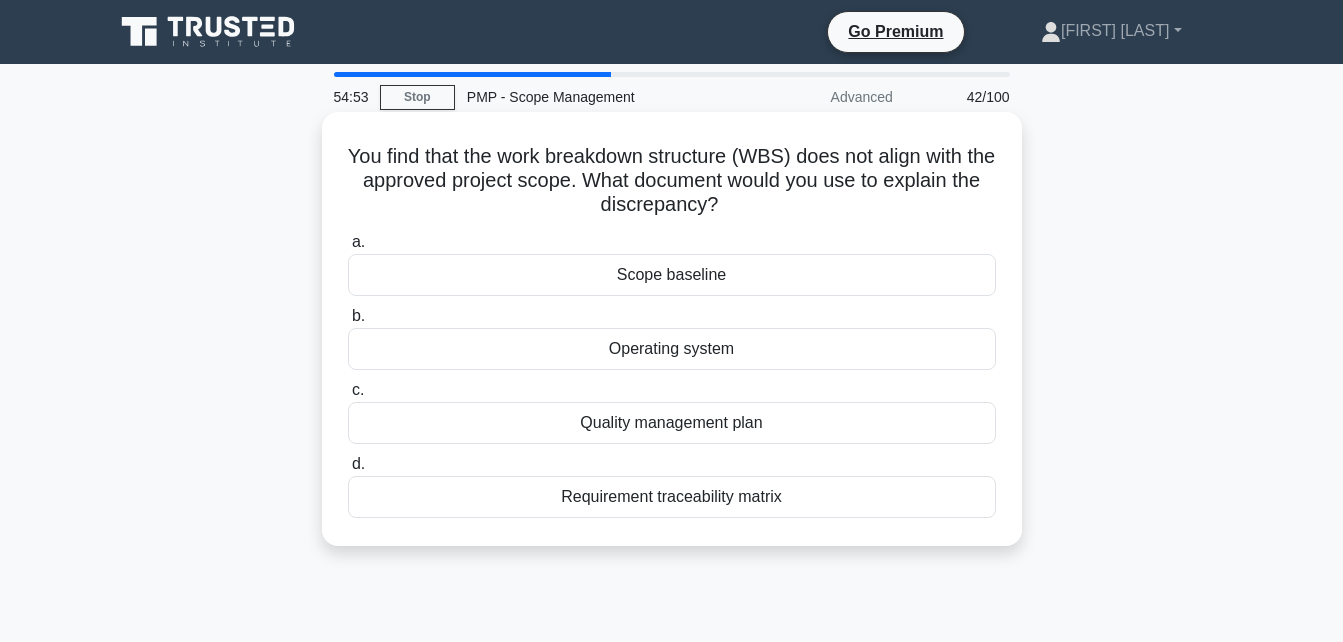 click on "Quality management plan" at bounding box center [672, 423] 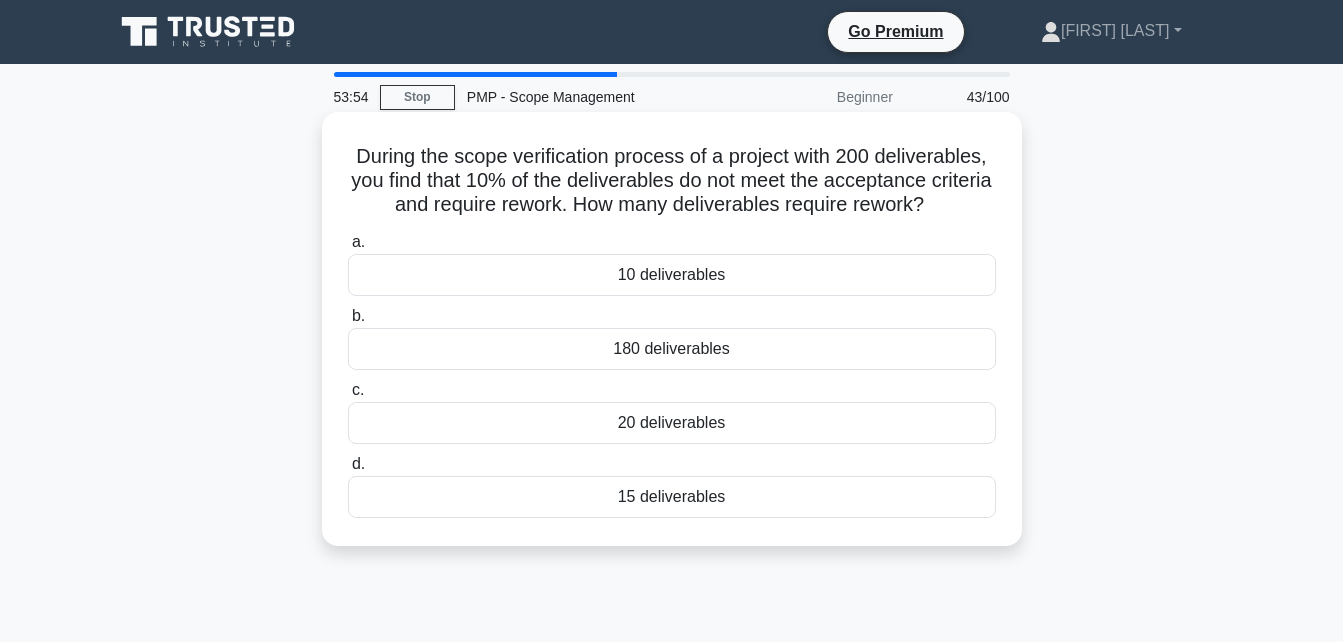 click on "20 deliverables" at bounding box center [672, 423] 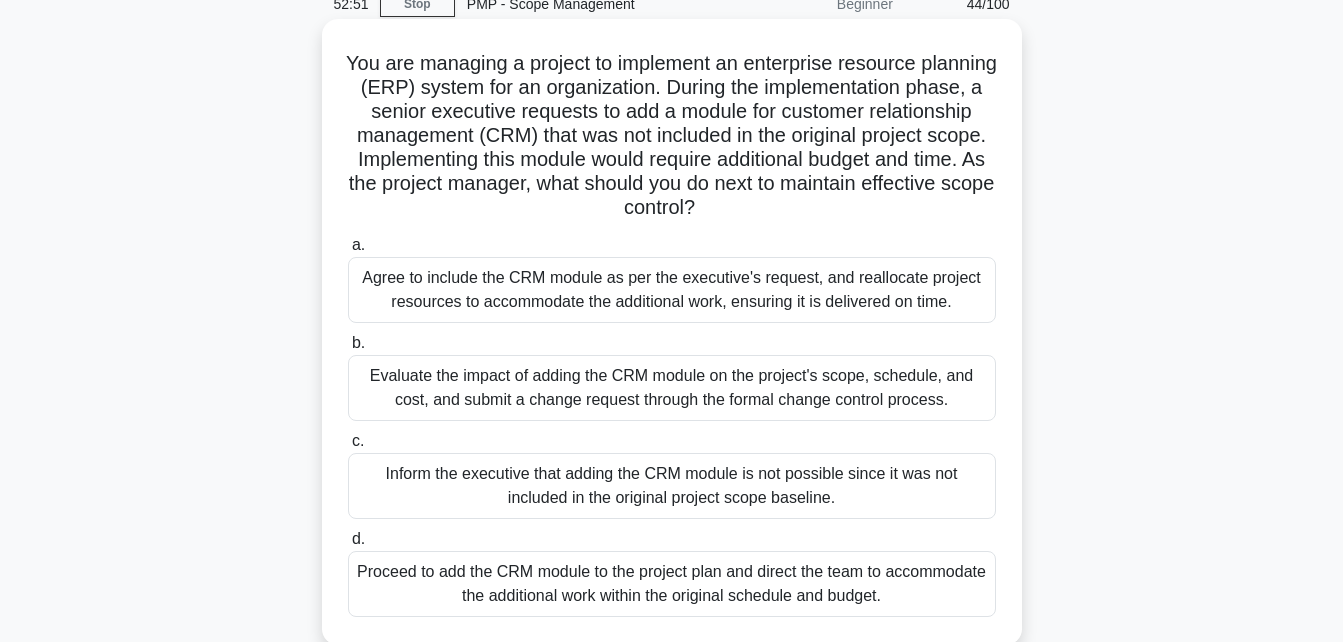 scroll, scrollTop: 94, scrollLeft: 0, axis: vertical 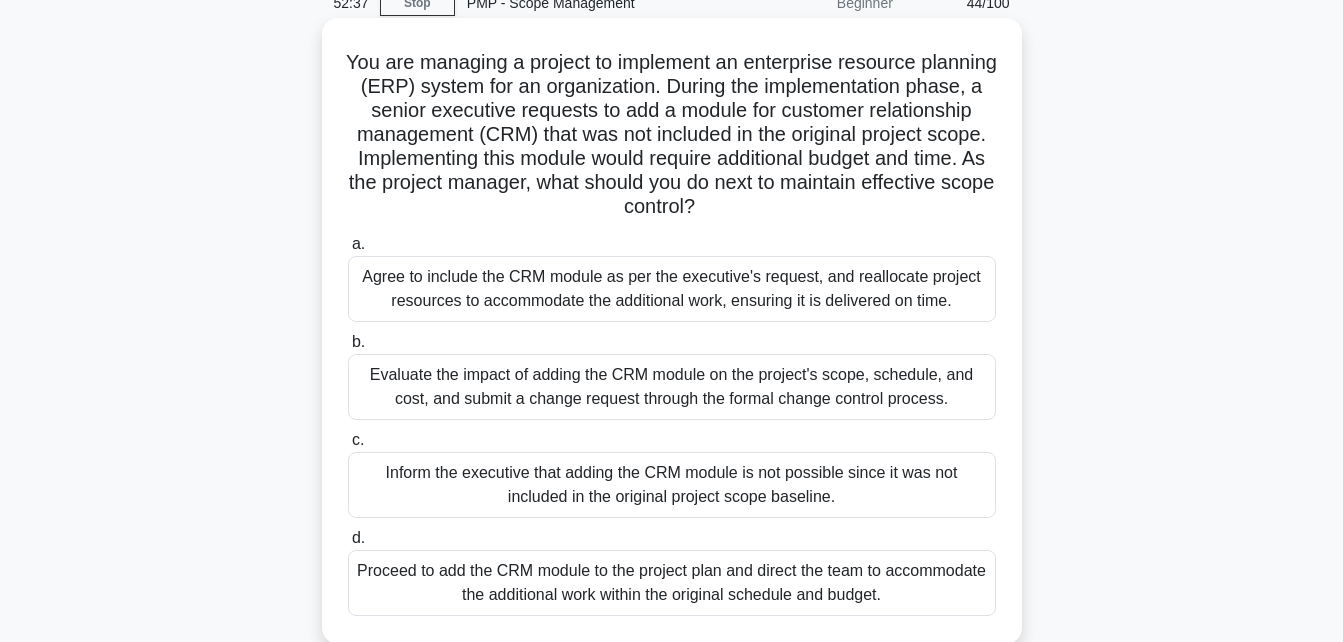 click on "Evaluate the impact of adding the CRM module on the project's scope, schedule, and cost, and submit a change request through the formal change control process." at bounding box center (672, 387) 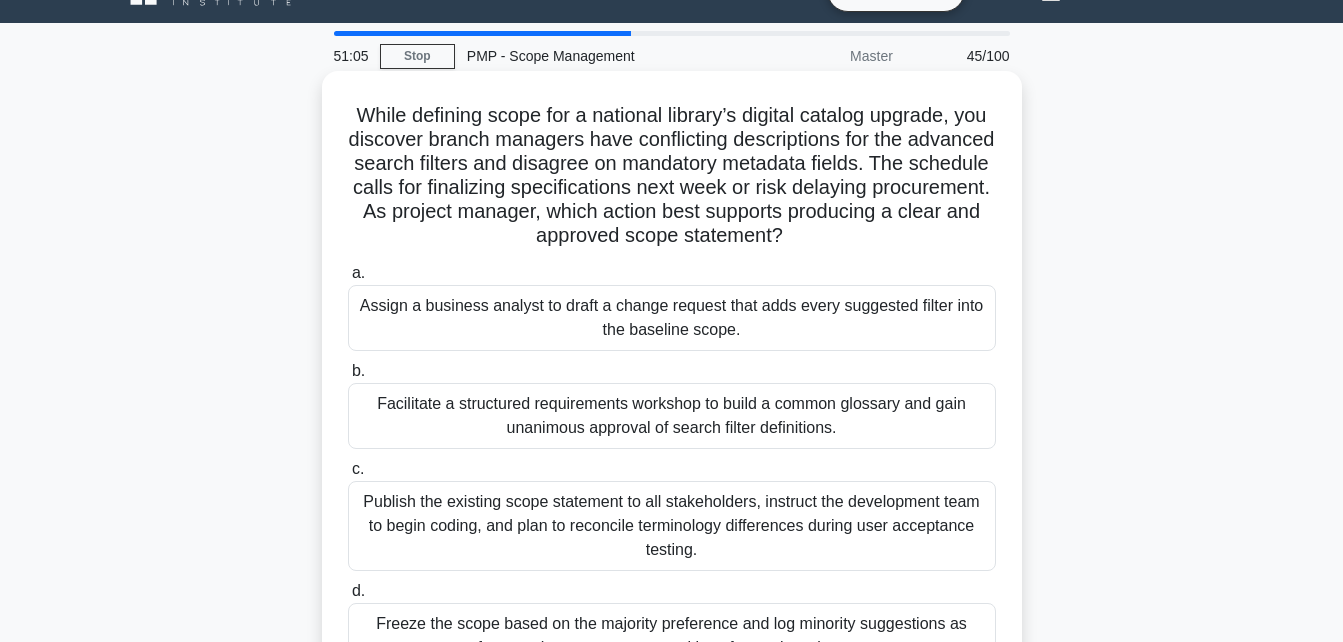 scroll, scrollTop: 40, scrollLeft: 0, axis: vertical 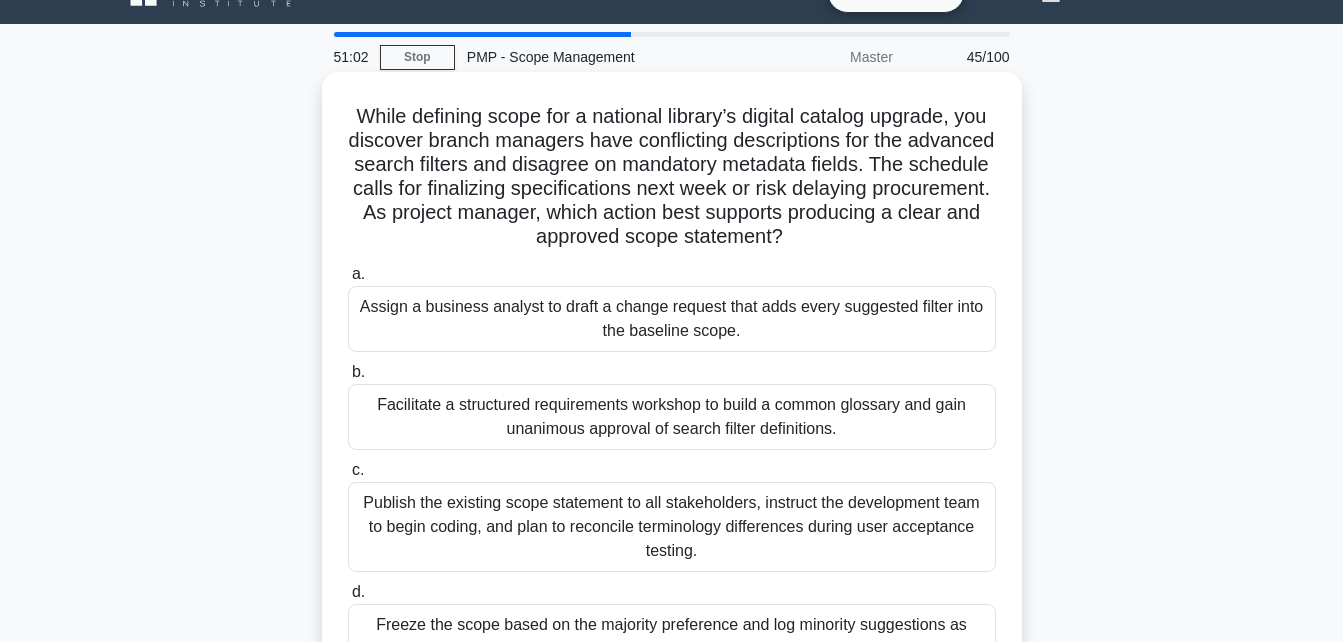 click on "Facilitate a structured requirements workshop to build a common glossary and gain unanimous approval of search filter definitions." at bounding box center (672, 417) 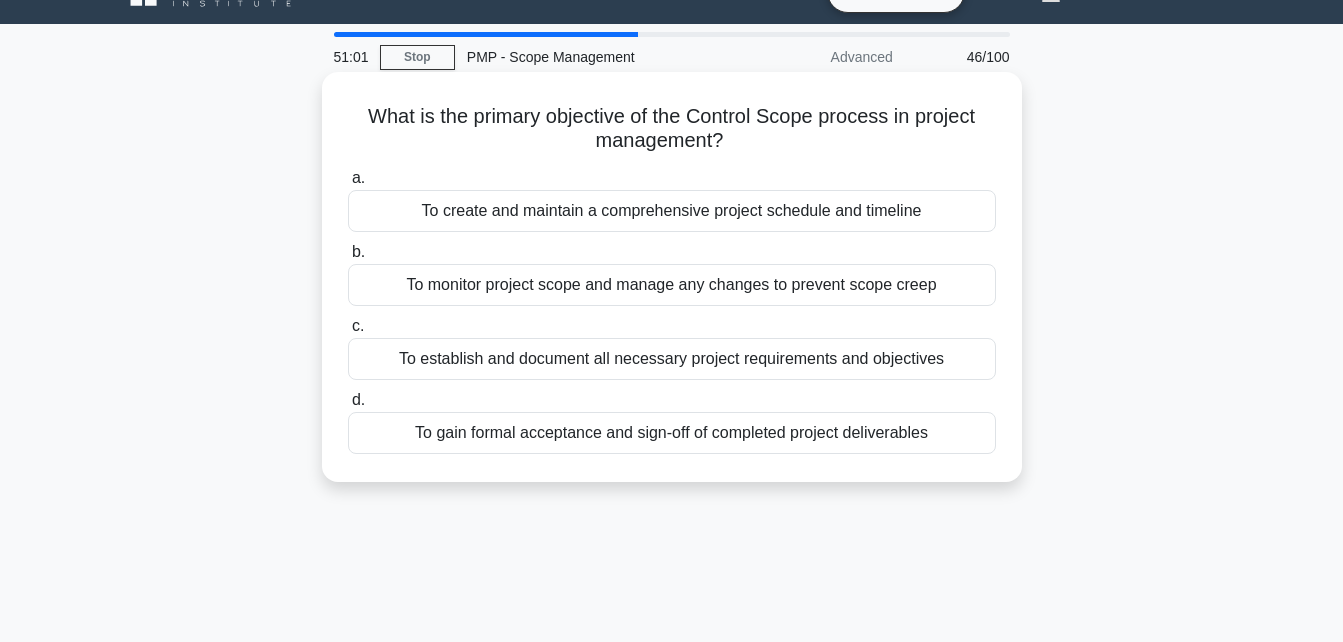 scroll, scrollTop: 0, scrollLeft: 0, axis: both 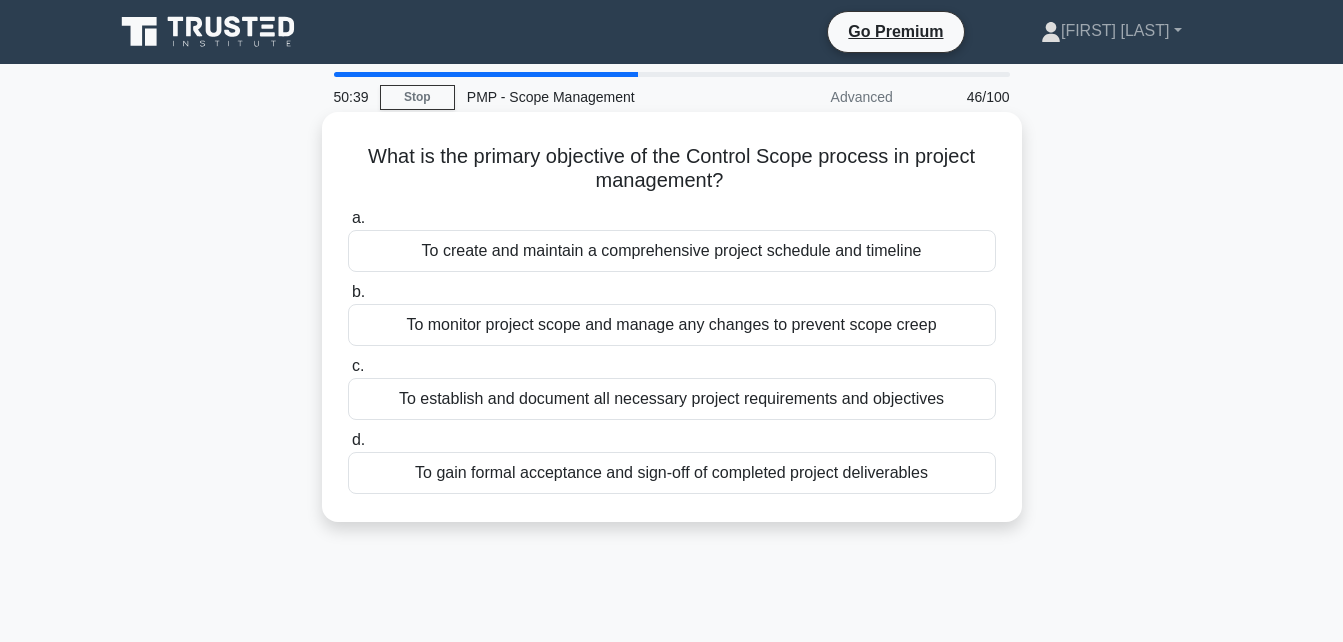 click on "To monitor project scope and manage any changes to prevent scope creep" at bounding box center (672, 325) 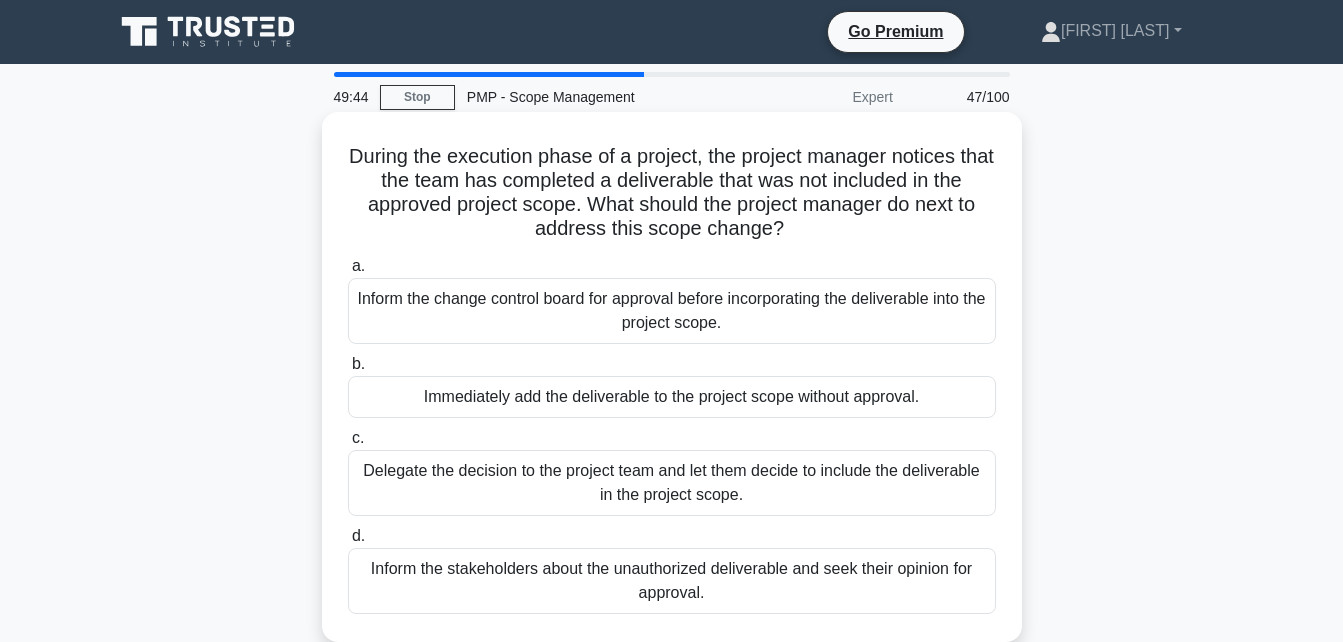 click on "Inform the stakeholders about the unauthorized deliverable and seek their opinion for approval." at bounding box center (672, 581) 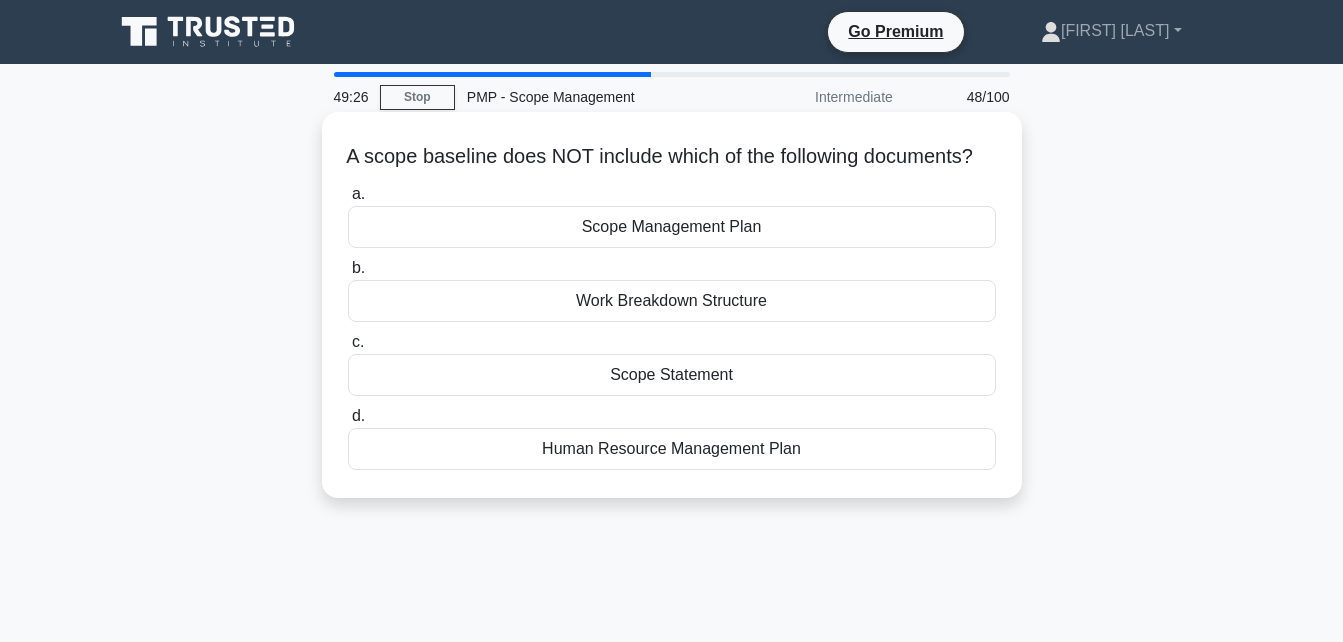 click on "Human Resource Management Plan" at bounding box center [672, 449] 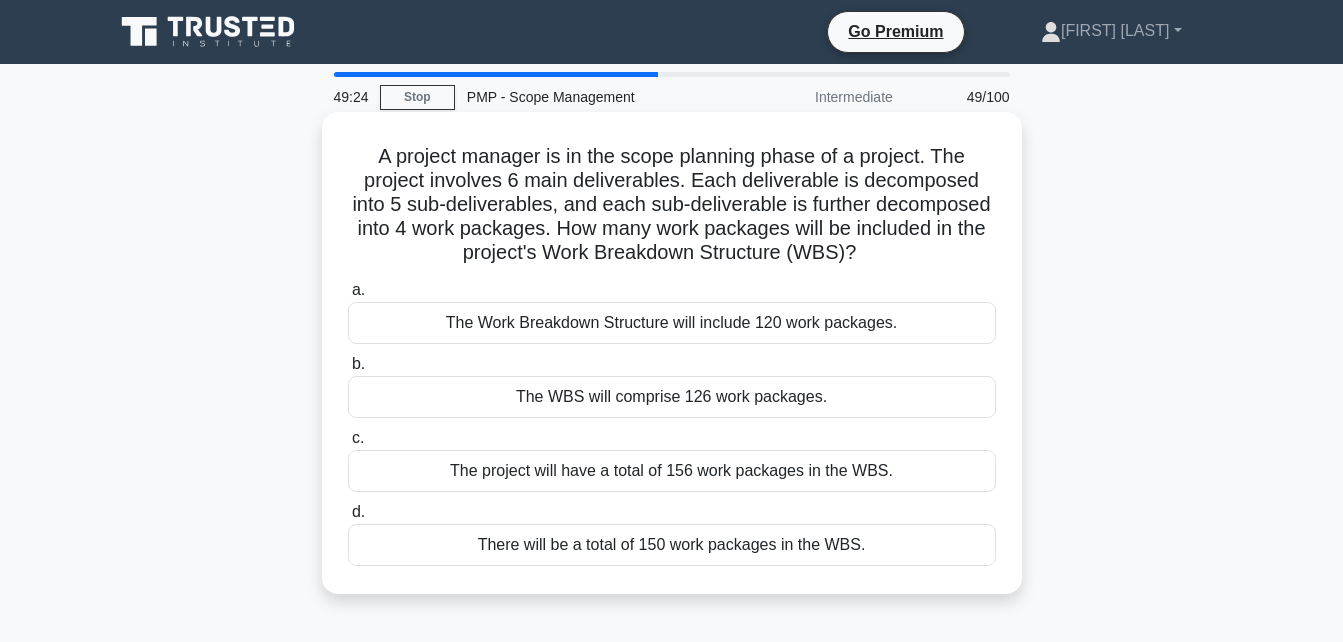 drag, startPoint x: 612, startPoint y: 479, endPoint x: 466, endPoint y: 236, distance: 283.4872 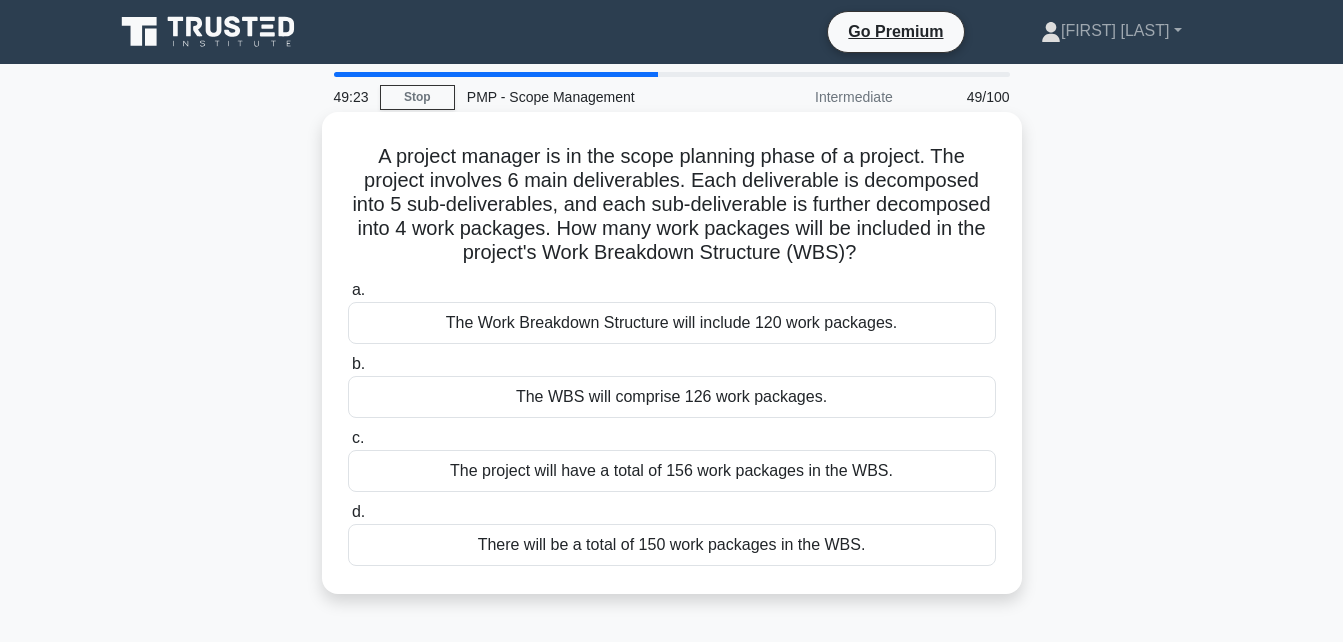 drag, startPoint x: 466, startPoint y: 236, endPoint x: 420, endPoint y: 196, distance: 60.959003 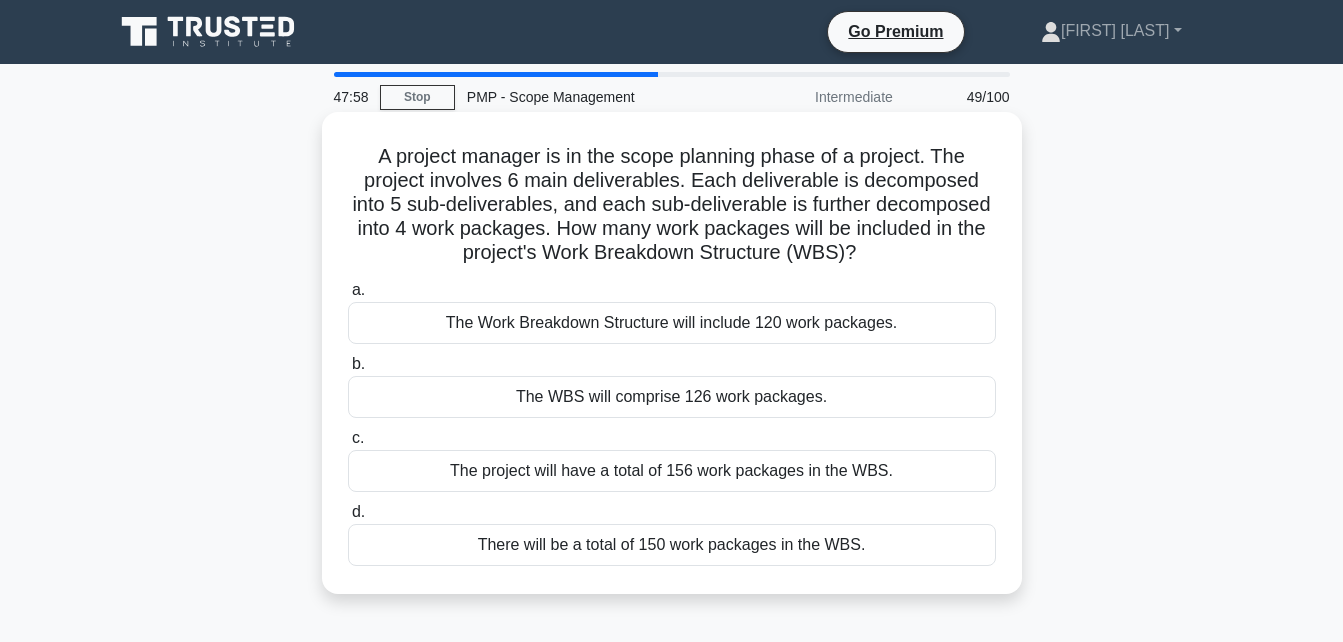 click on "The Work Breakdown Structure will include 120 work packages." at bounding box center [672, 323] 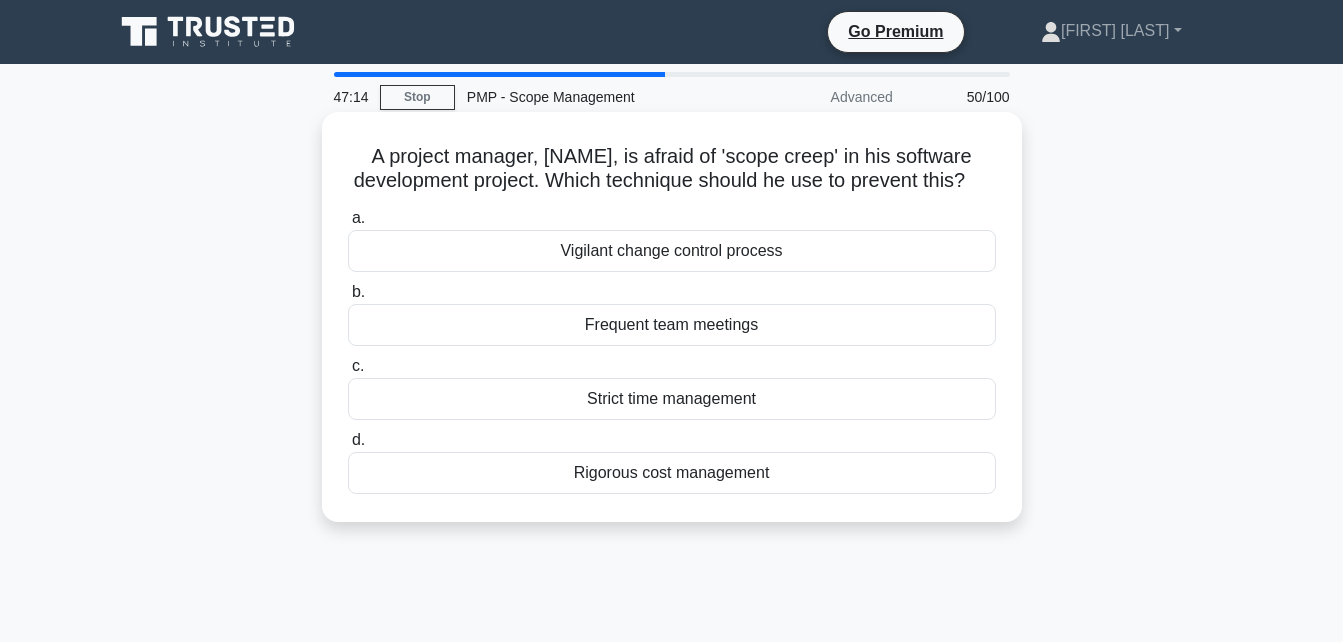 click on "Rigorous cost management" at bounding box center [672, 473] 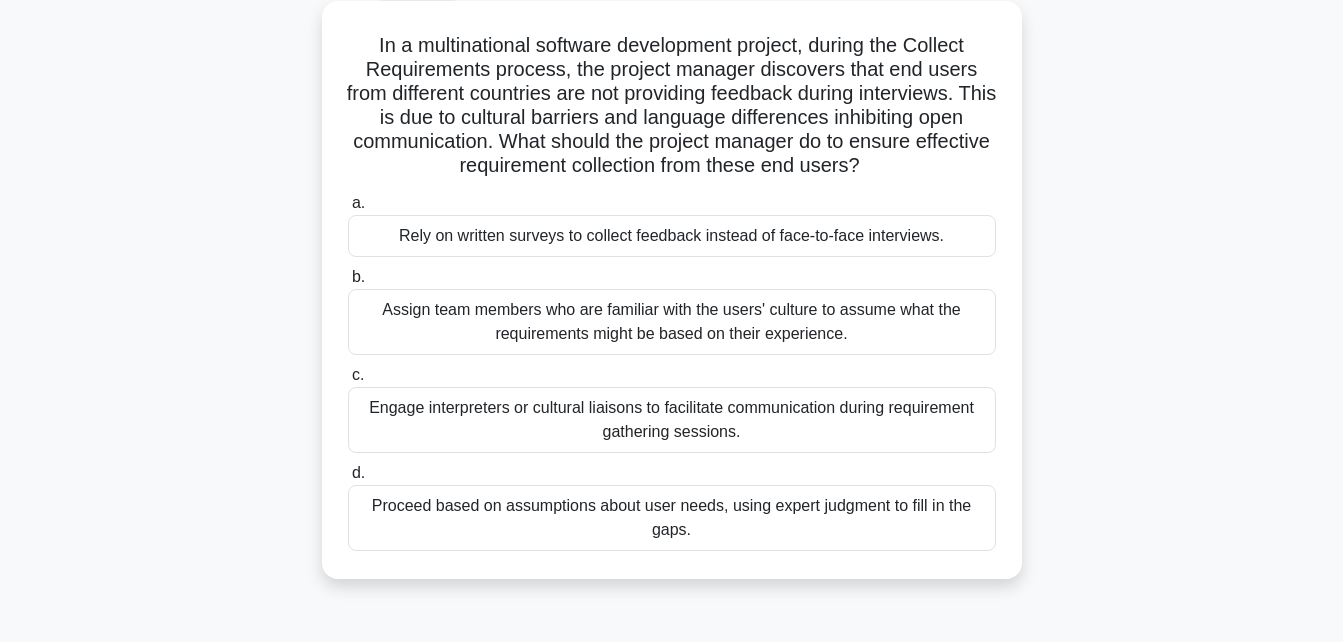 scroll, scrollTop: 115, scrollLeft: 0, axis: vertical 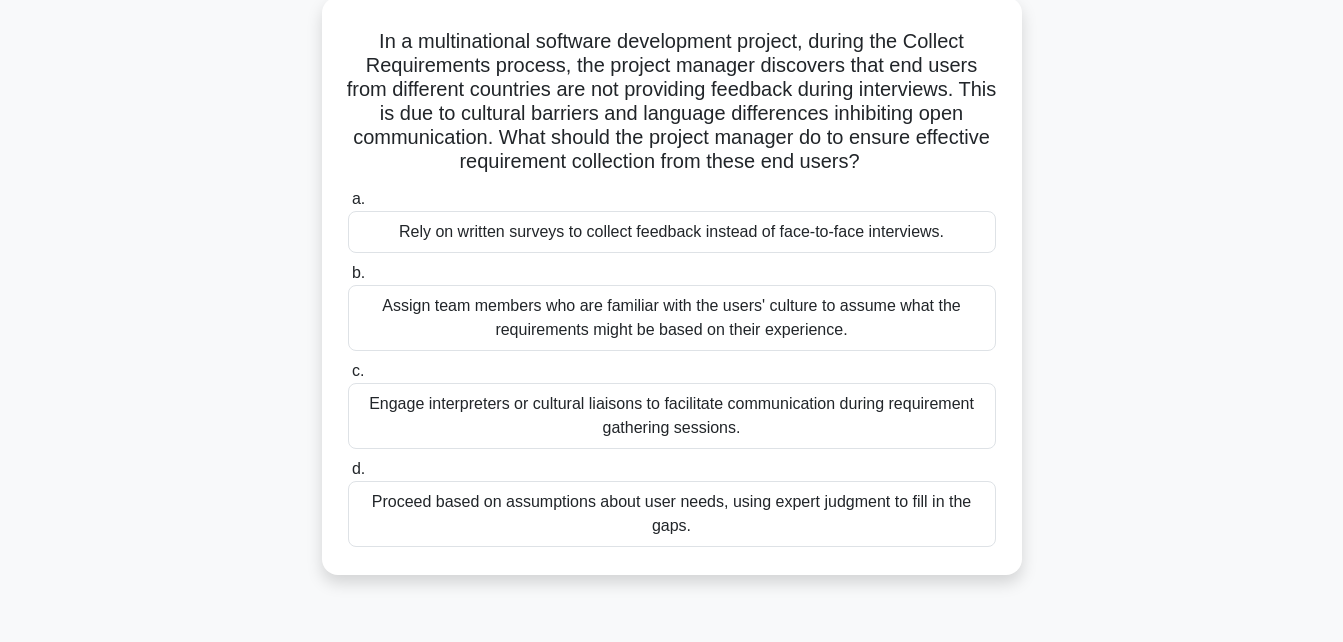 click on "Engage interpreters or cultural liaisons to facilitate communication during requirement gathering sessions." at bounding box center (672, 416) 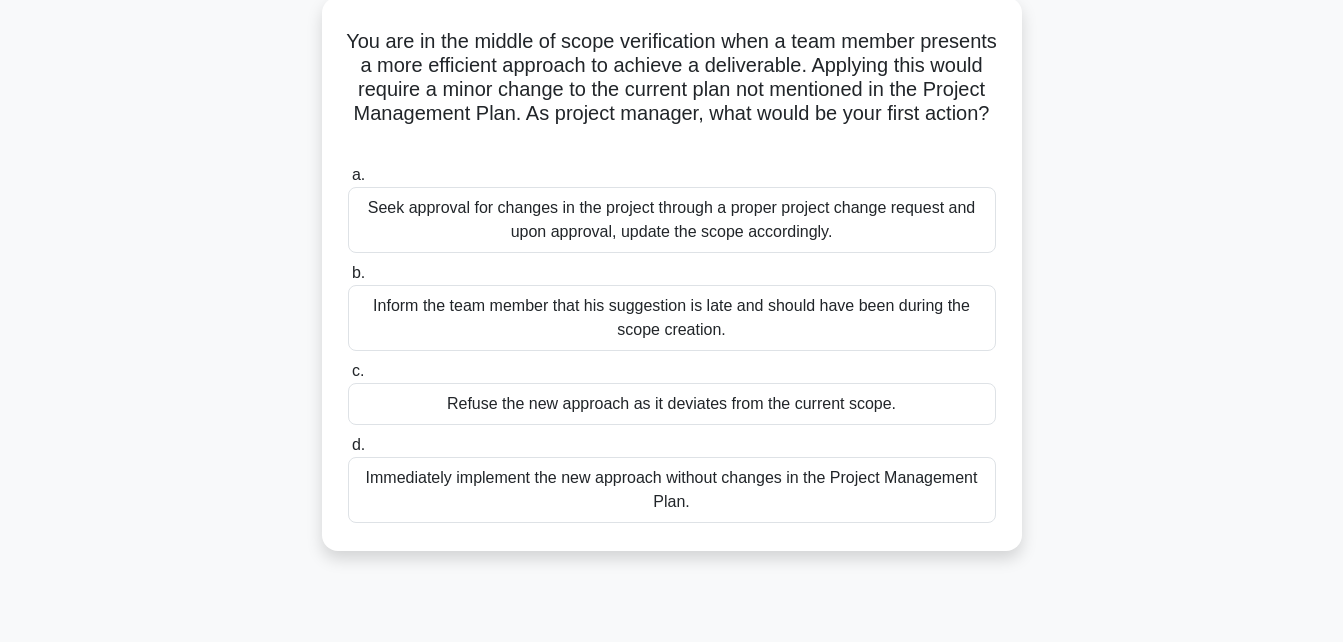 scroll, scrollTop: 0, scrollLeft: 0, axis: both 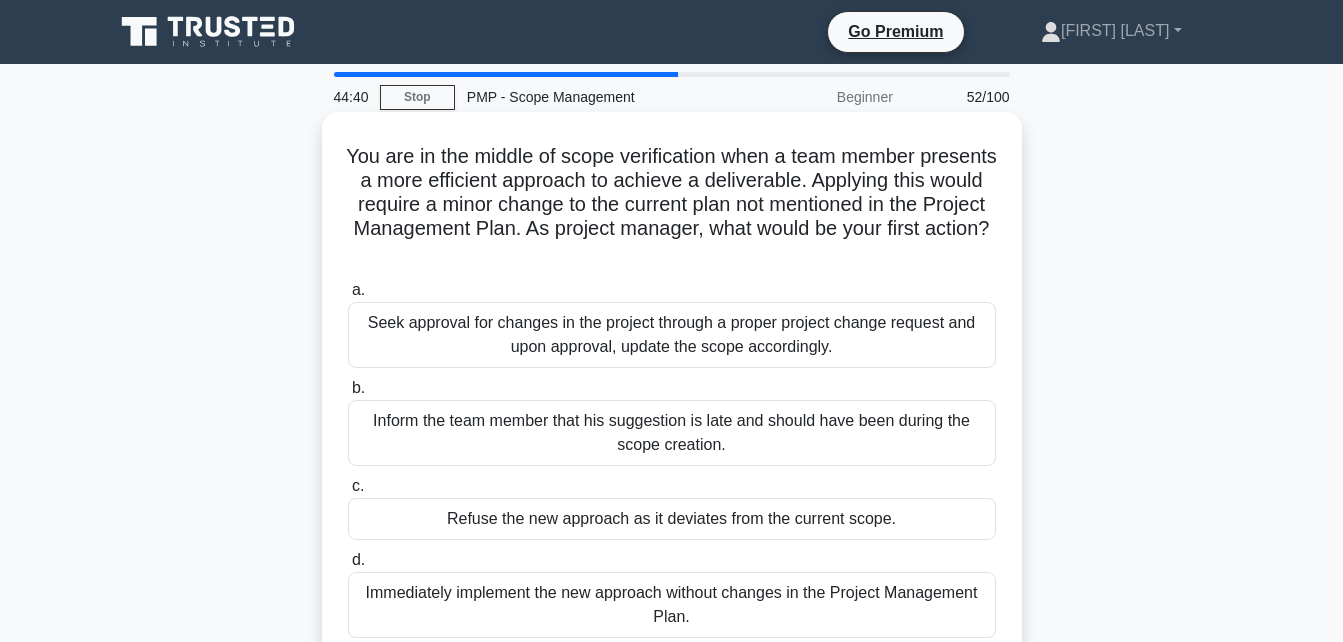 click on "Seek approval for changes in the project through a proper project change request and upon approval, update the scope accordingly." at bounding box center (672, 335) 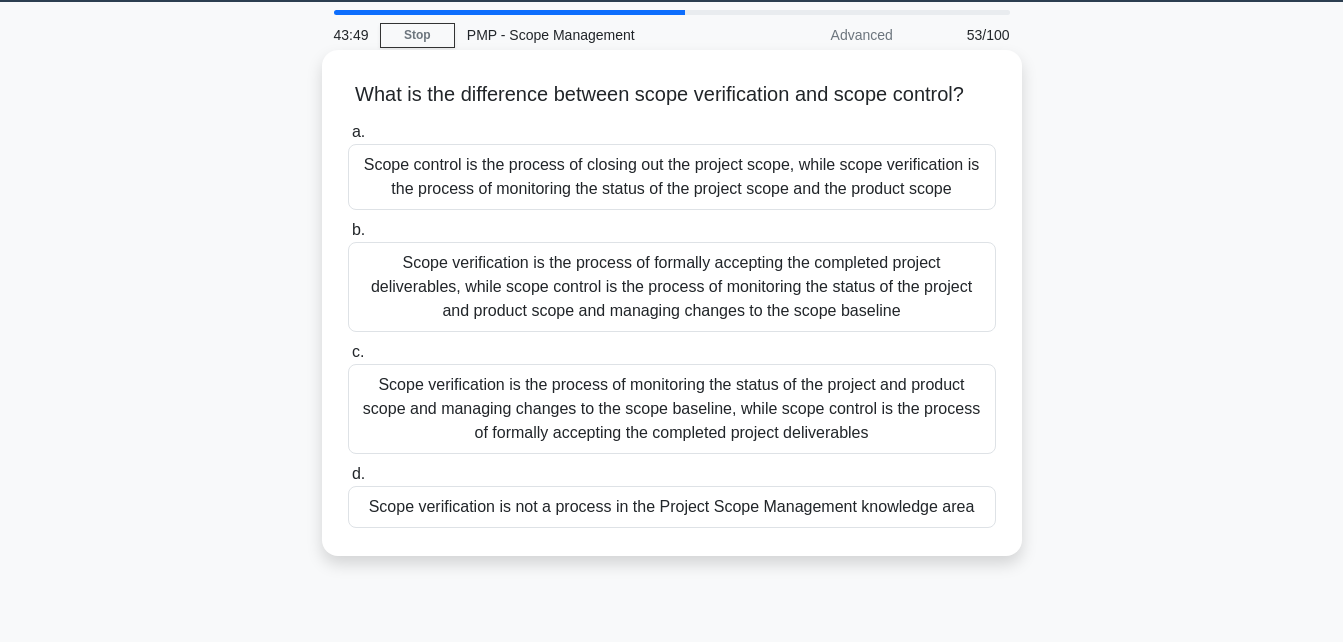 scroll, scrollTop: 63, scrollLeft: 0, axis: vertical 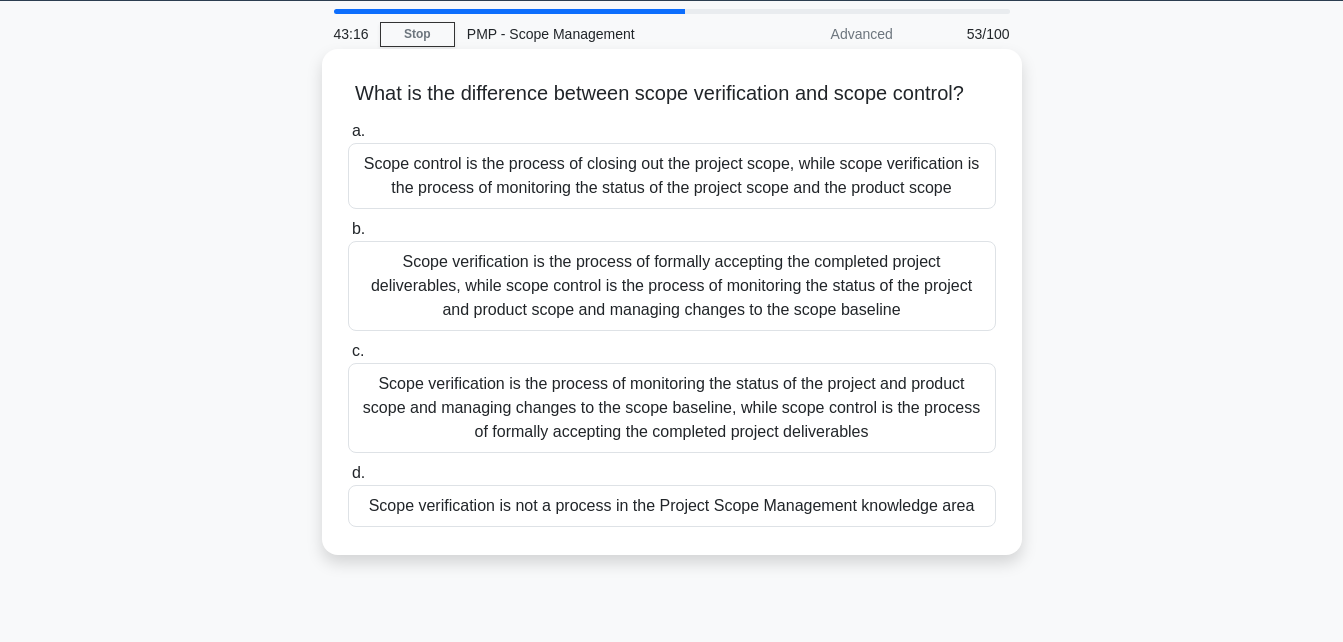 click on "Scope verification is the process of formally accepting the completed project deliverables, while scope control is the process of monitoring the status of the project and product scope and managing changes to the scope baseline" at bounding box center (672, 286) 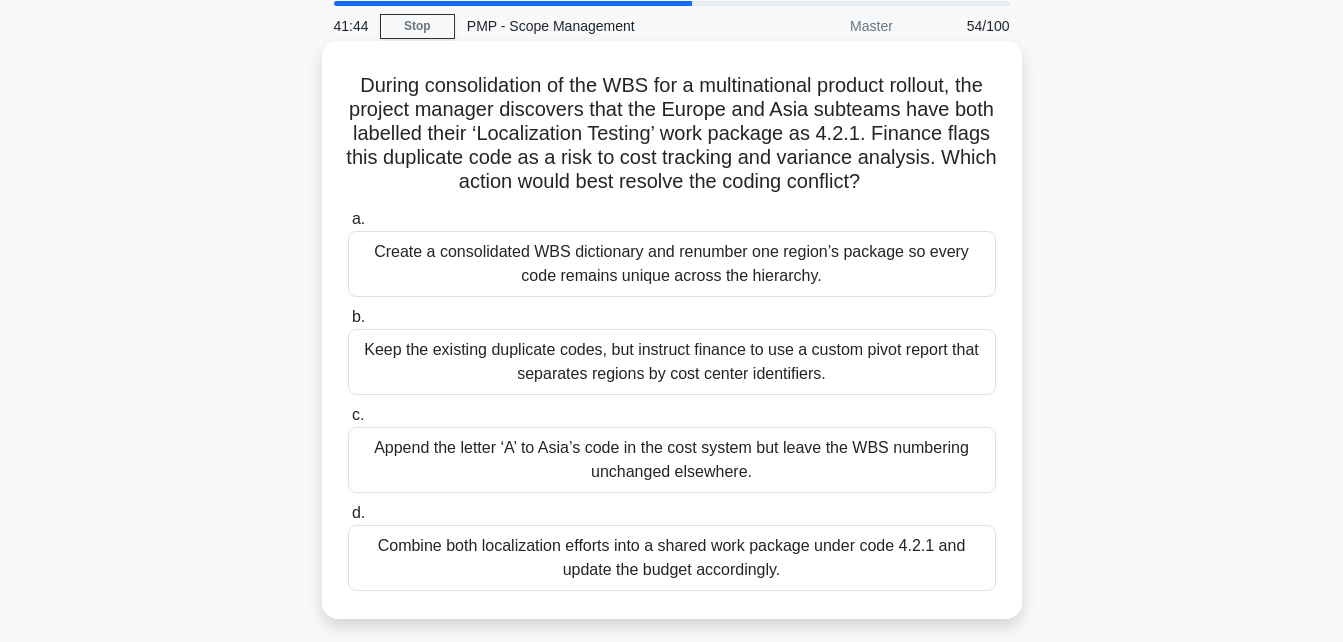 scroll, scrollTop: 72, scrollLeft: 0, axis: vertical 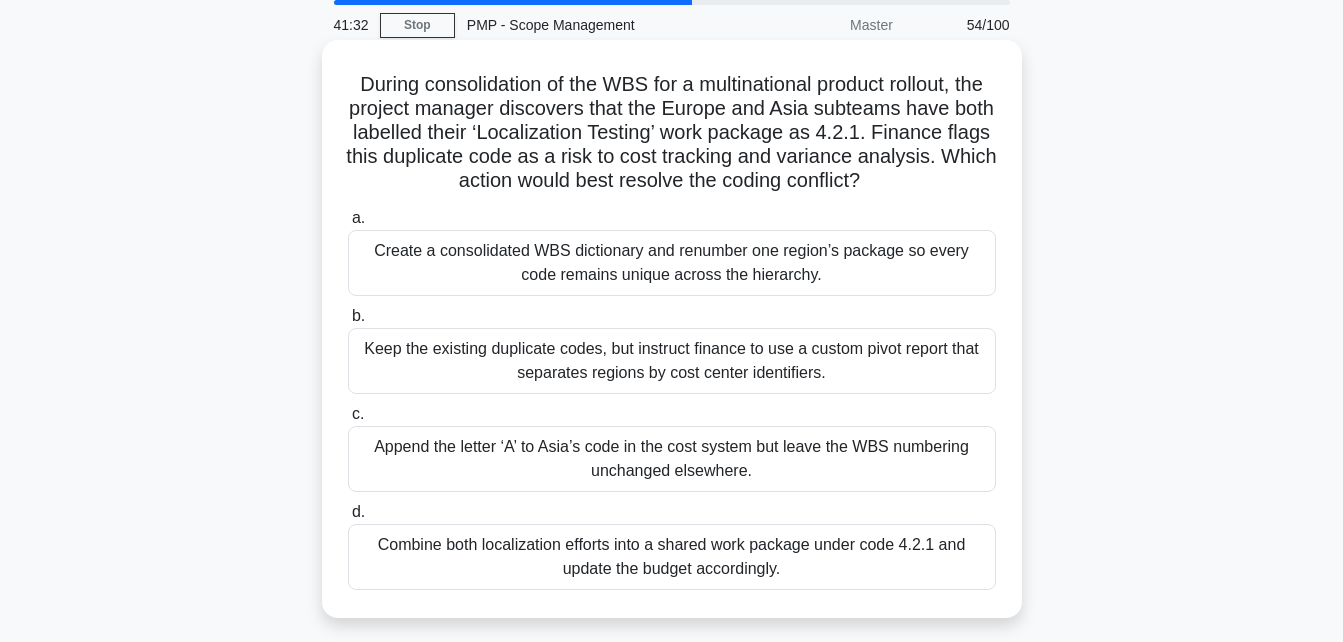 click on "Keep the existing duplicate codes, but instruct finance to use a custom pivot report that separates regions by cost center identifiers." at bounding box center (672, 361) 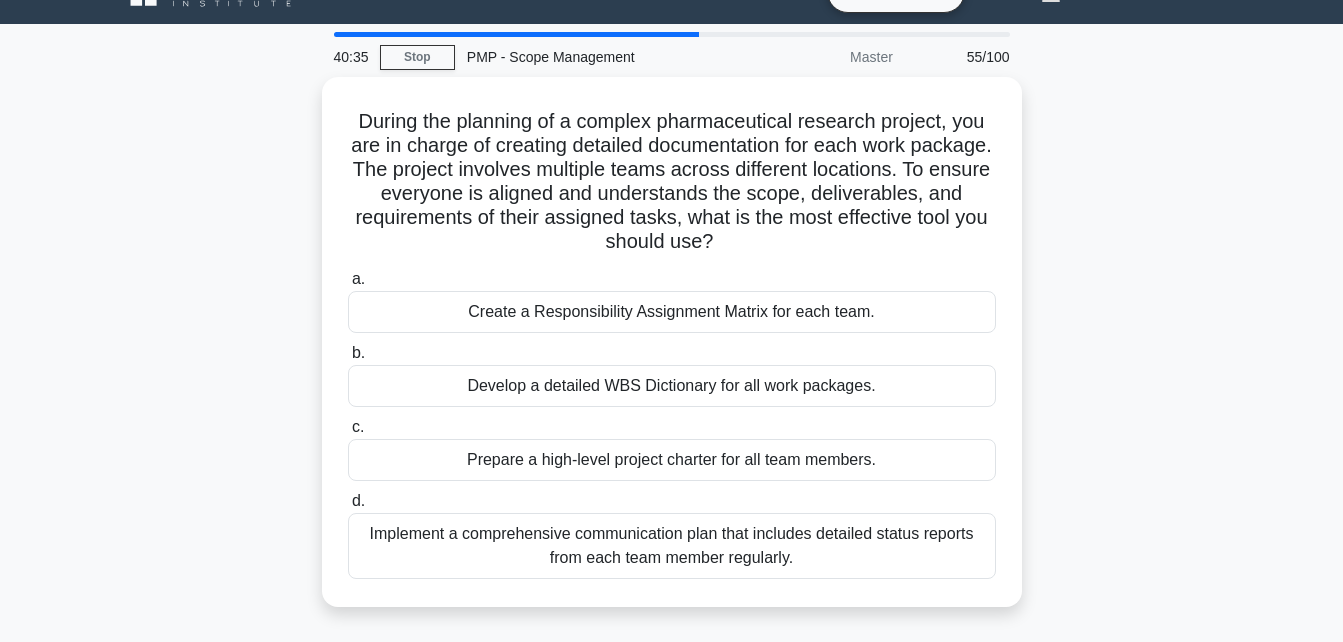 scroll, scrollTop: 44, scrollLeft: 0, axis: vertical 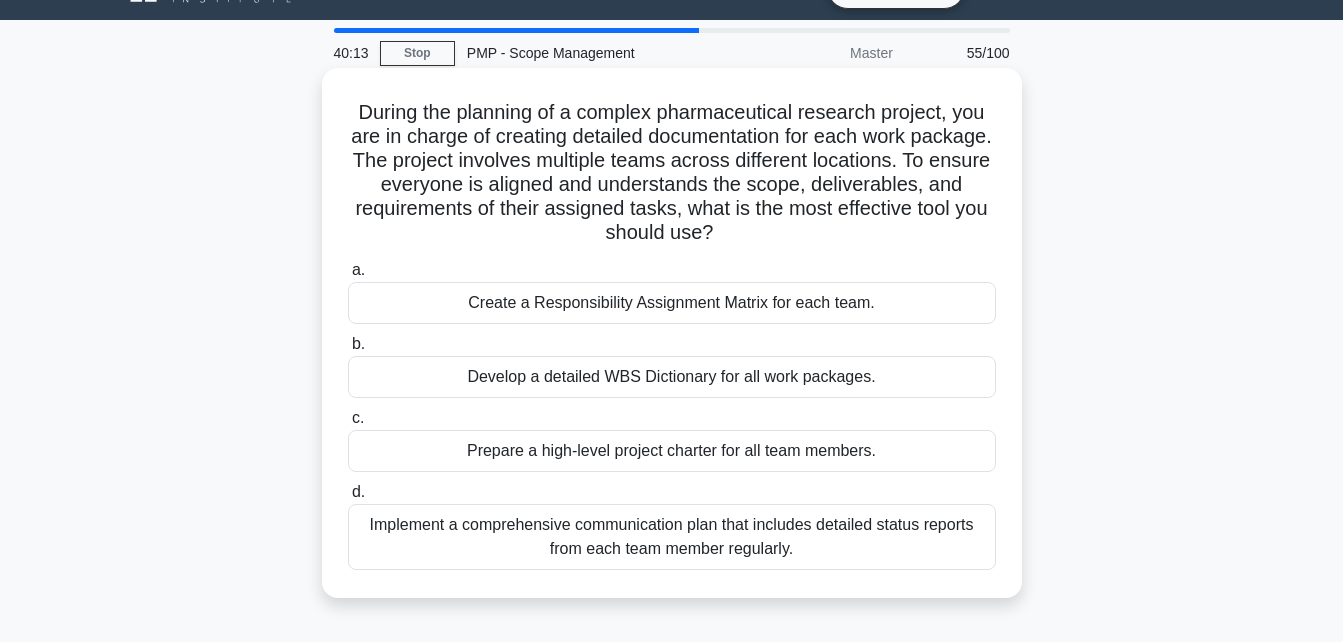 click on "Implement a comprehensive communication plan that includes detailed status reports from each team member regularly." at bounding box center [672, 537] 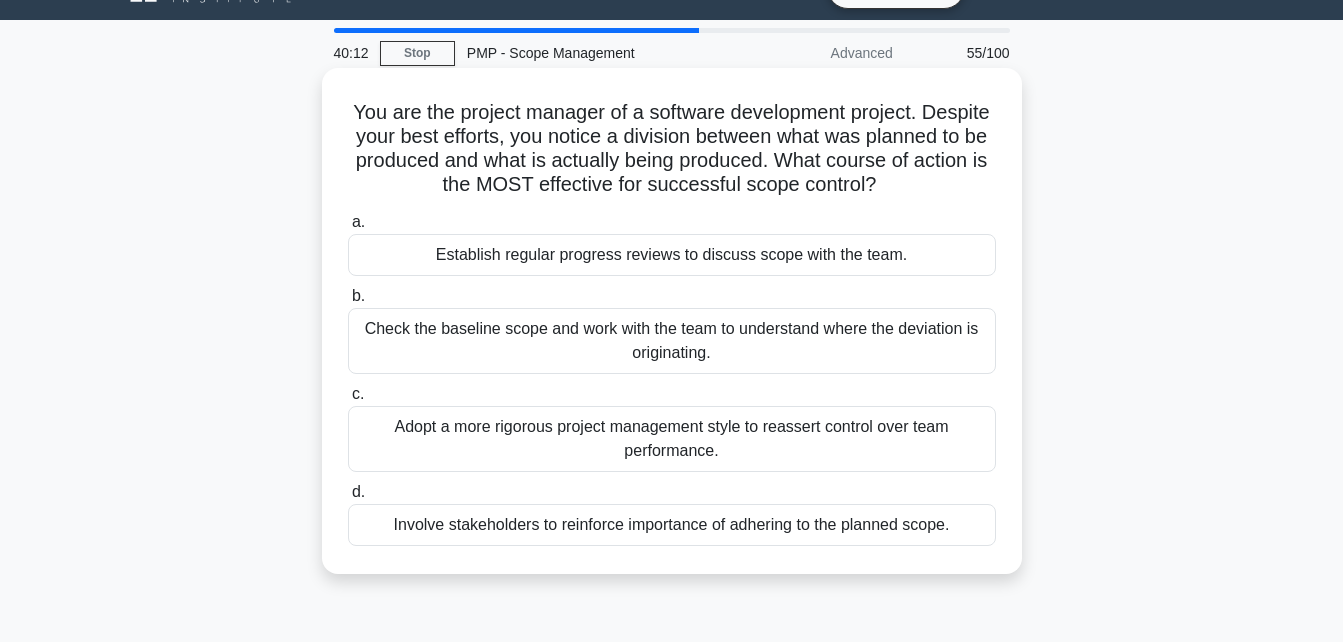 scroll, scrollTop: 0, scrollLeft: 0, axis: both 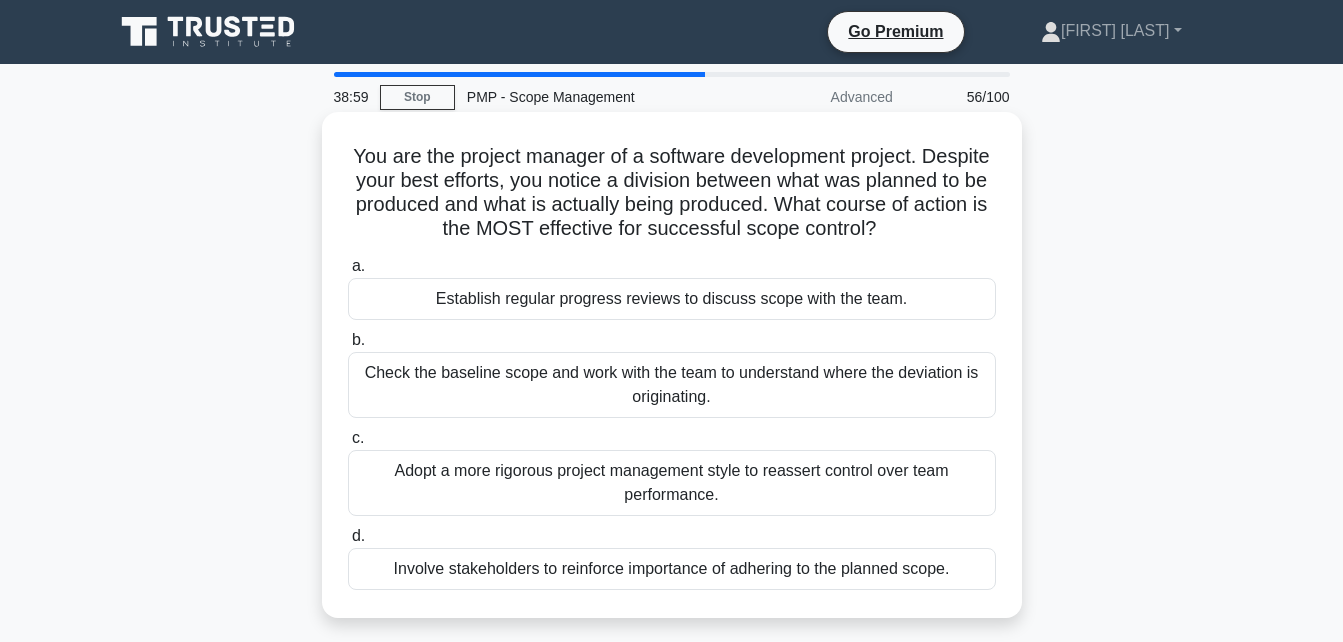 click on "Involve stakeholders to reinforce importance of adhering to the planned scope." at bounding box center (672, 569) 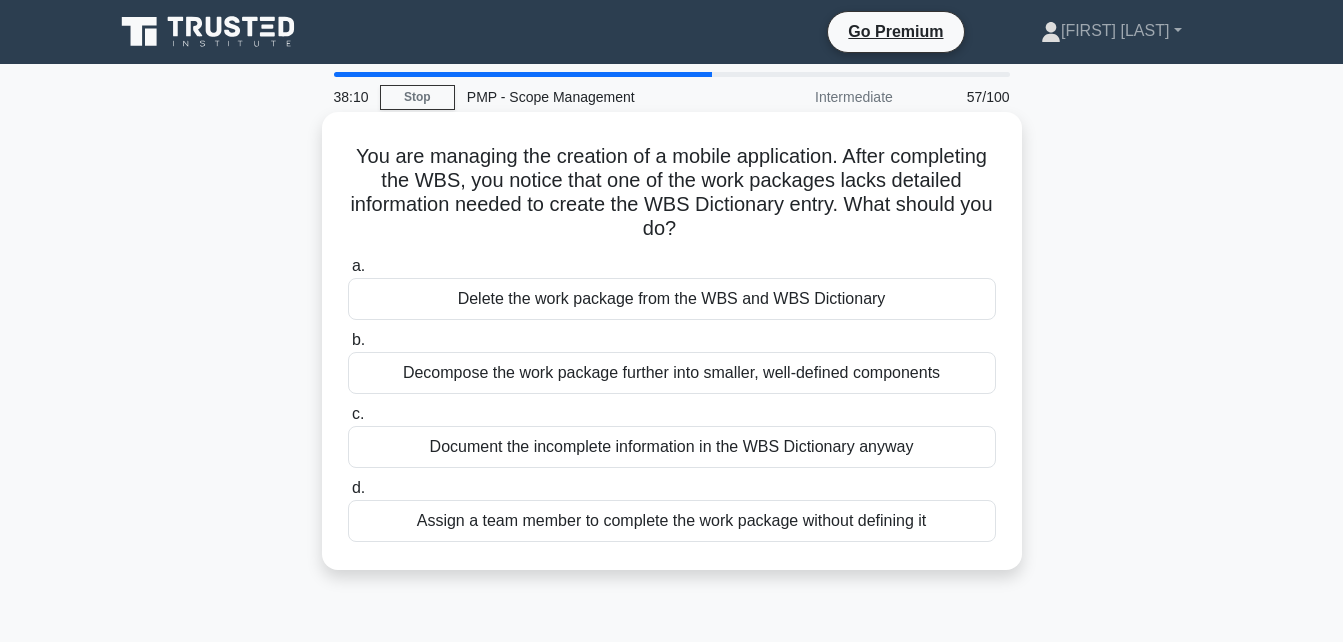click on "Document the incomplete information in the WBS Dictionary anyway" at bounding box center [672, 447] 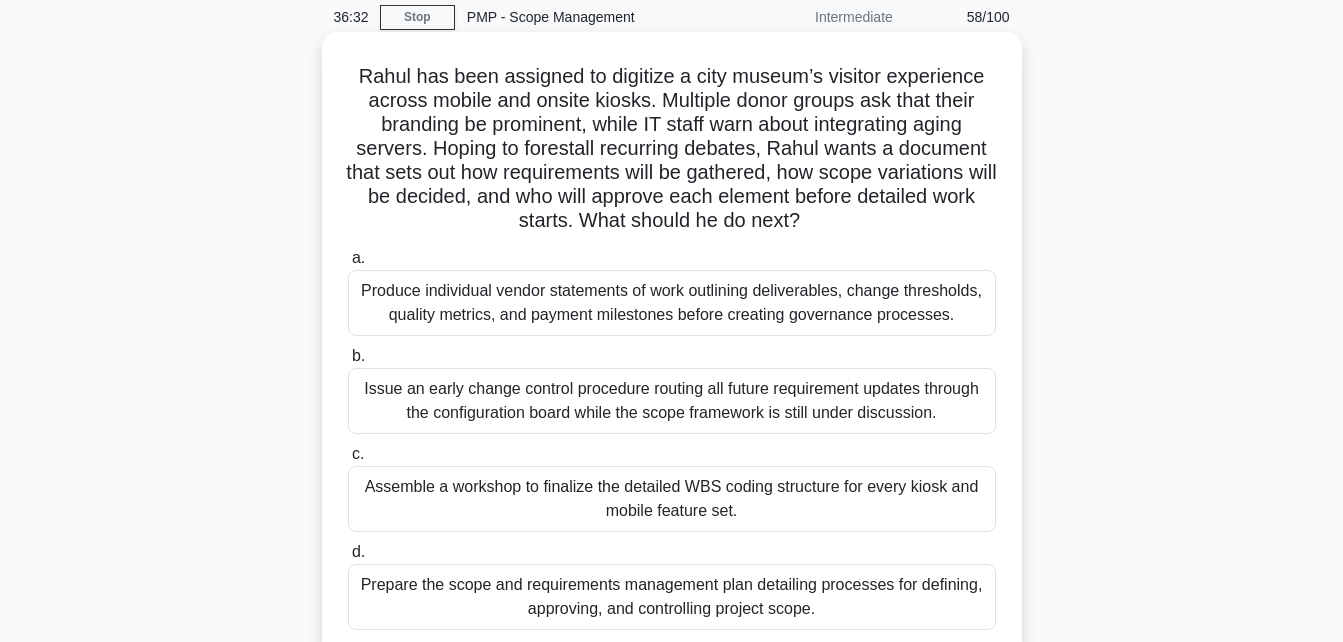 scroll, scrollTop: 104, scrollLeft: 0, axis: vertical 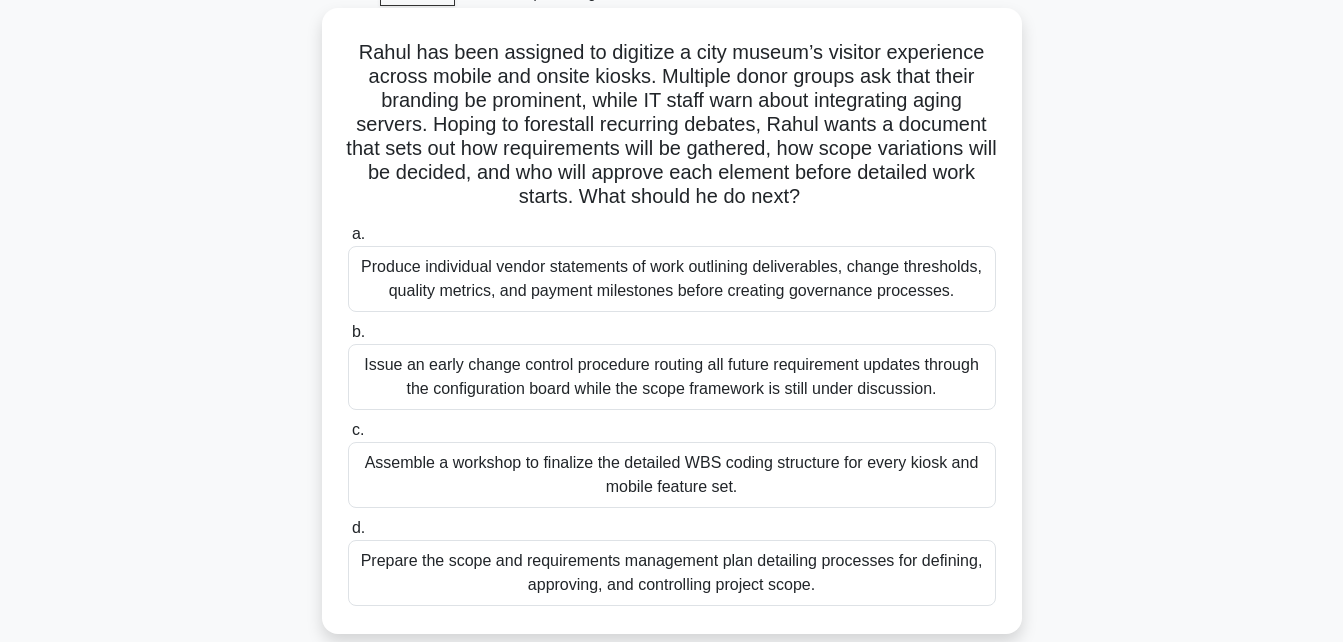 click on "Prepare the scope and requirements management plan detailing processes for defining, approving, and controlling project scope." at bounding box center [672, 573] 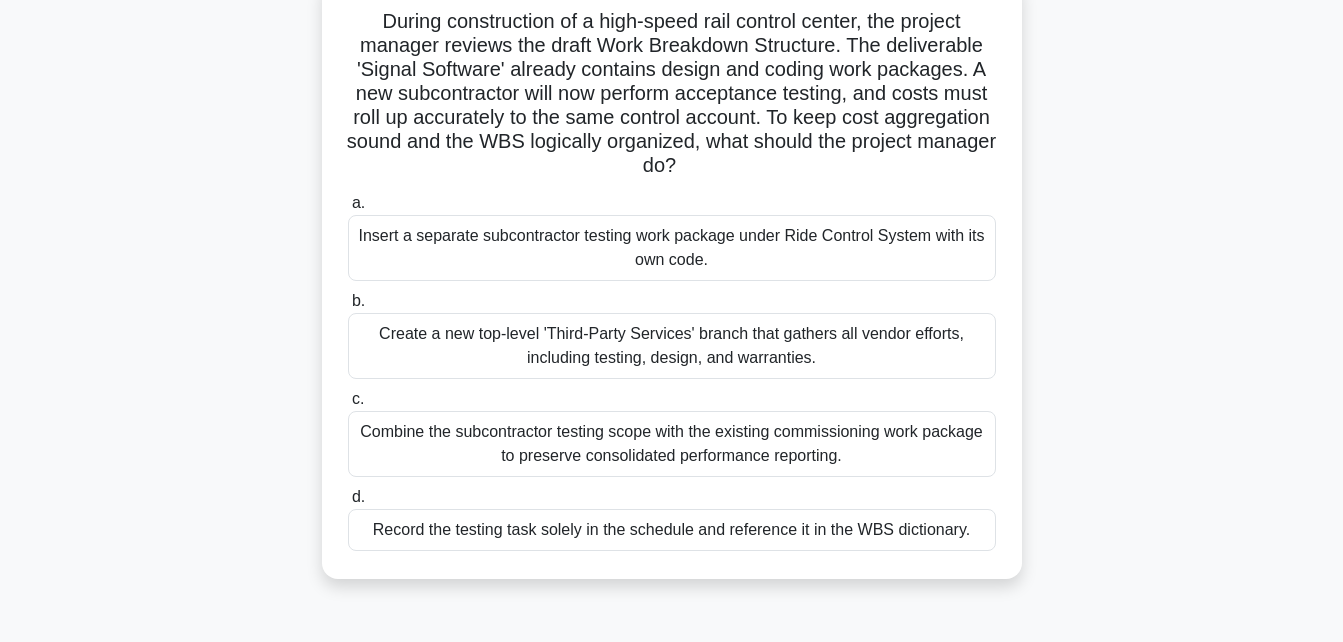 scroll, scrollTop: 109, scrollLeft: 0, axis: vertical 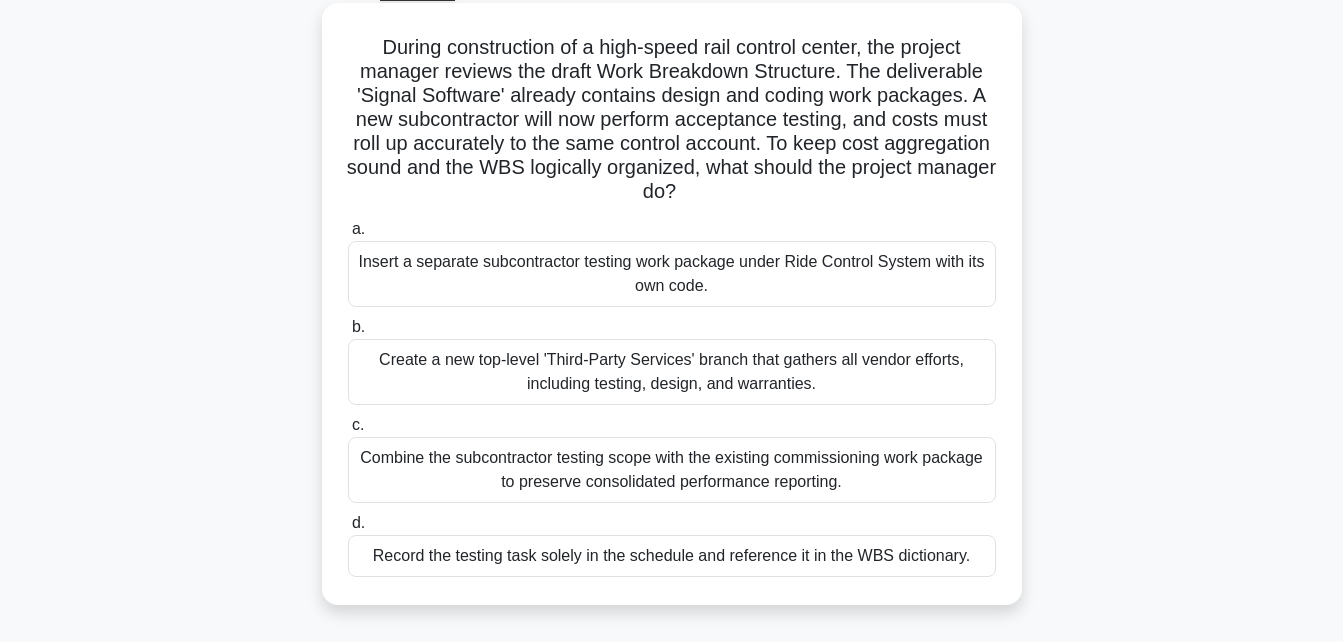click on "Record the testing task solely in the schedule and reference it in the WBS dictionary." at bounding box center (672, 556) 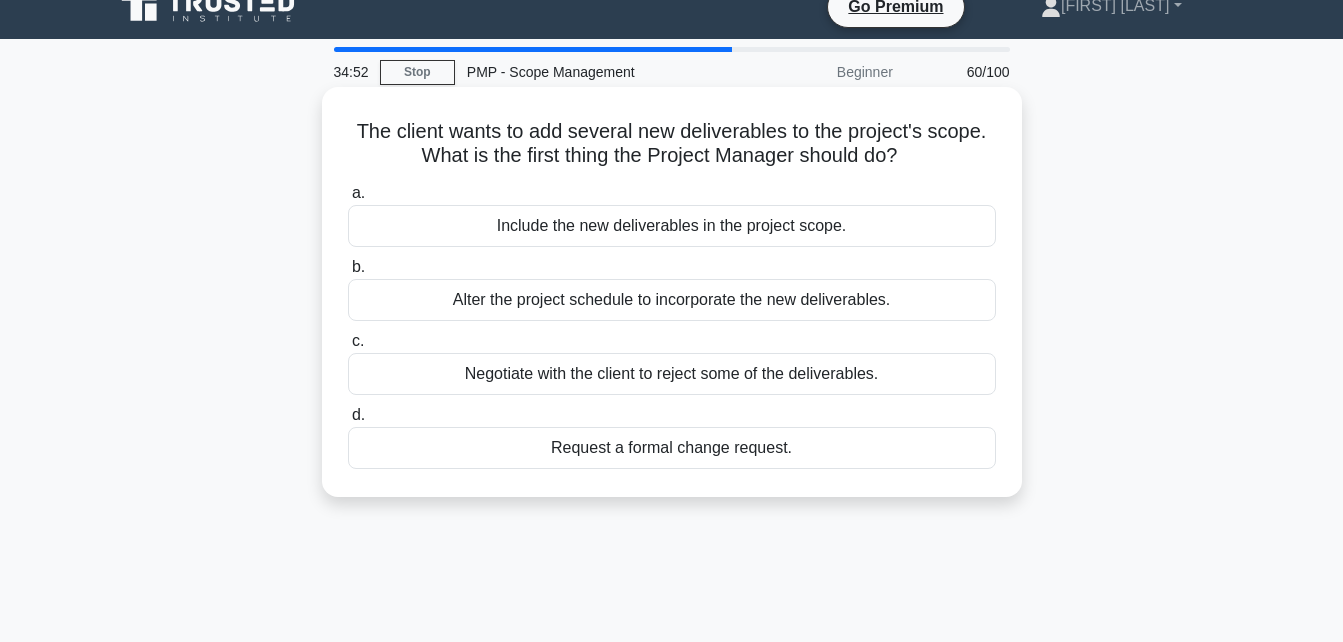 scroll, scrollTop: 0, scrollLeft: 0, axis: both 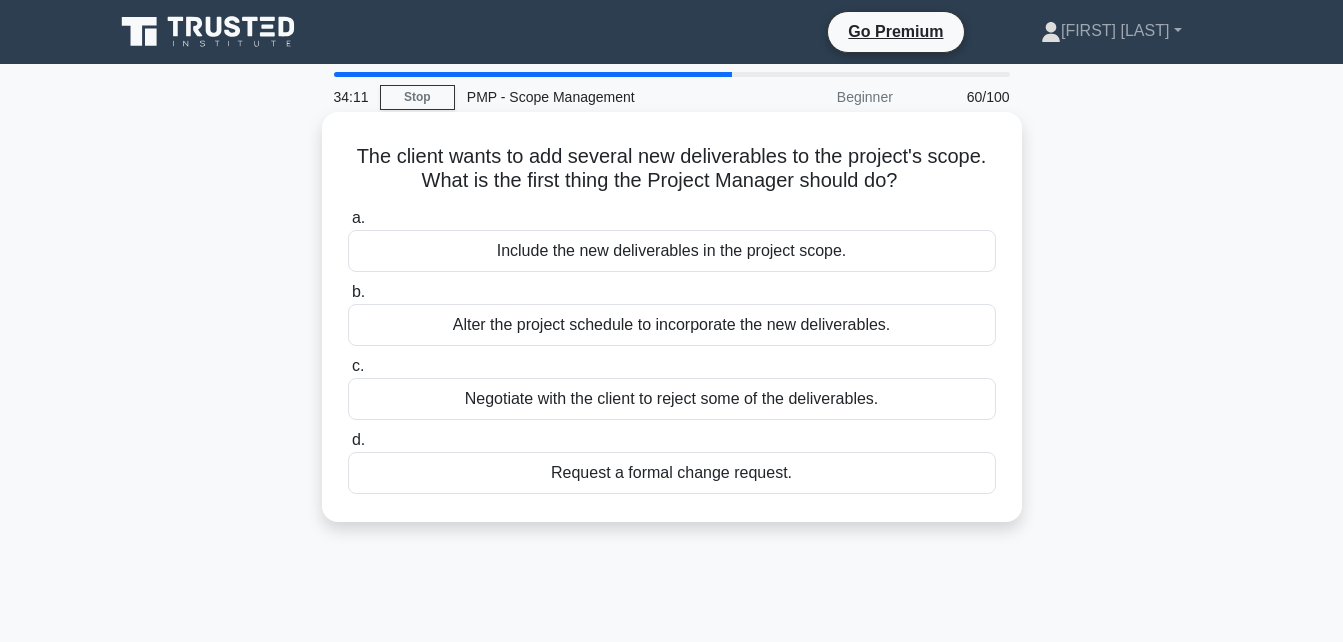 click on "Request a formal change request." at bounding box center (672, 473) 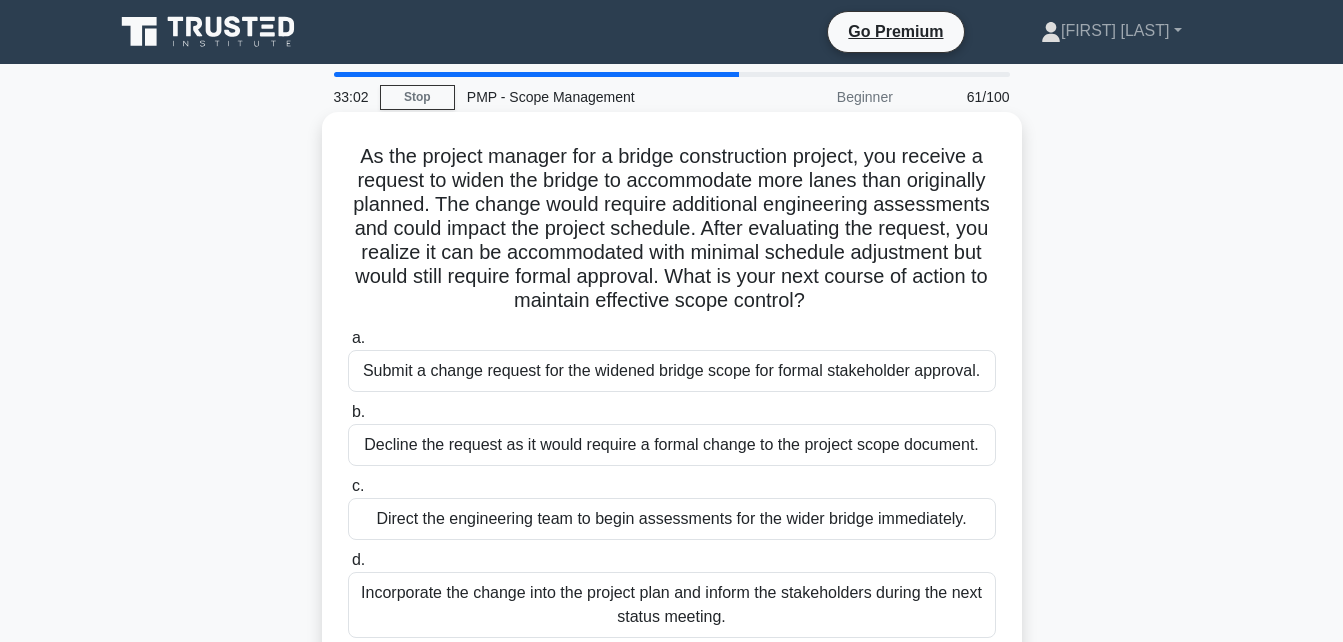click on "Submit a change request for the widened bridge scope for formal stakeholder approval." at bounding box center [672, 371] 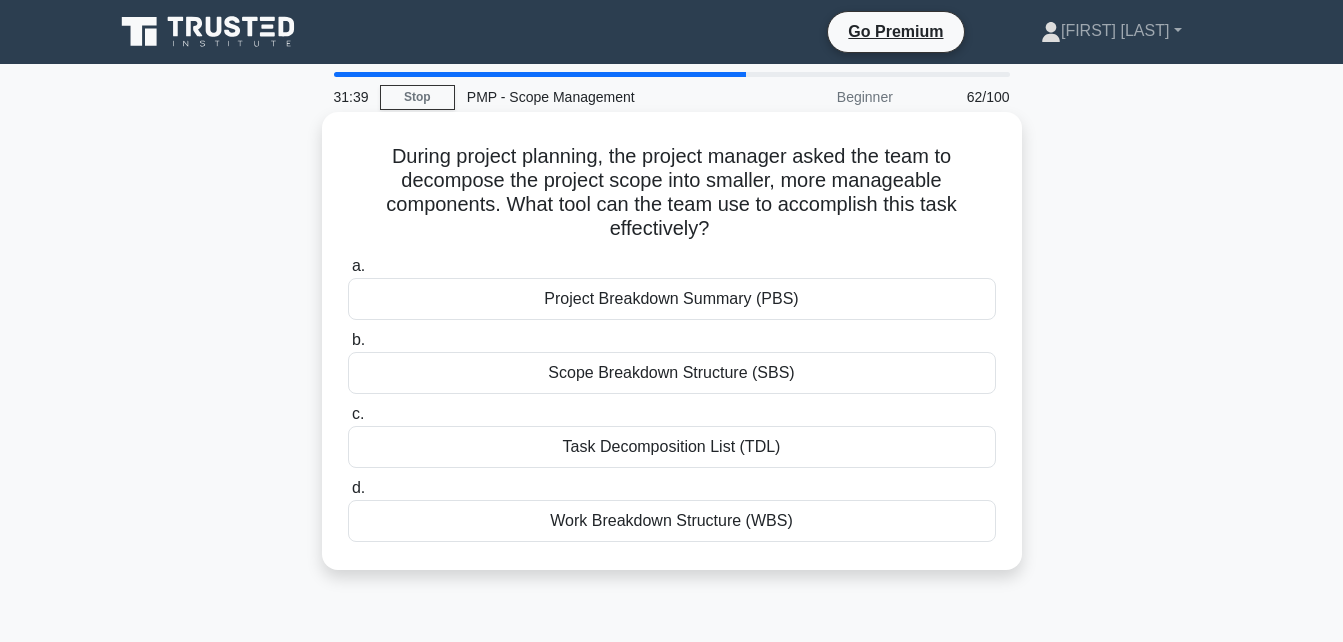 click on "Work Breakdown Structure (WBS)" at bounding box center (672, 521) 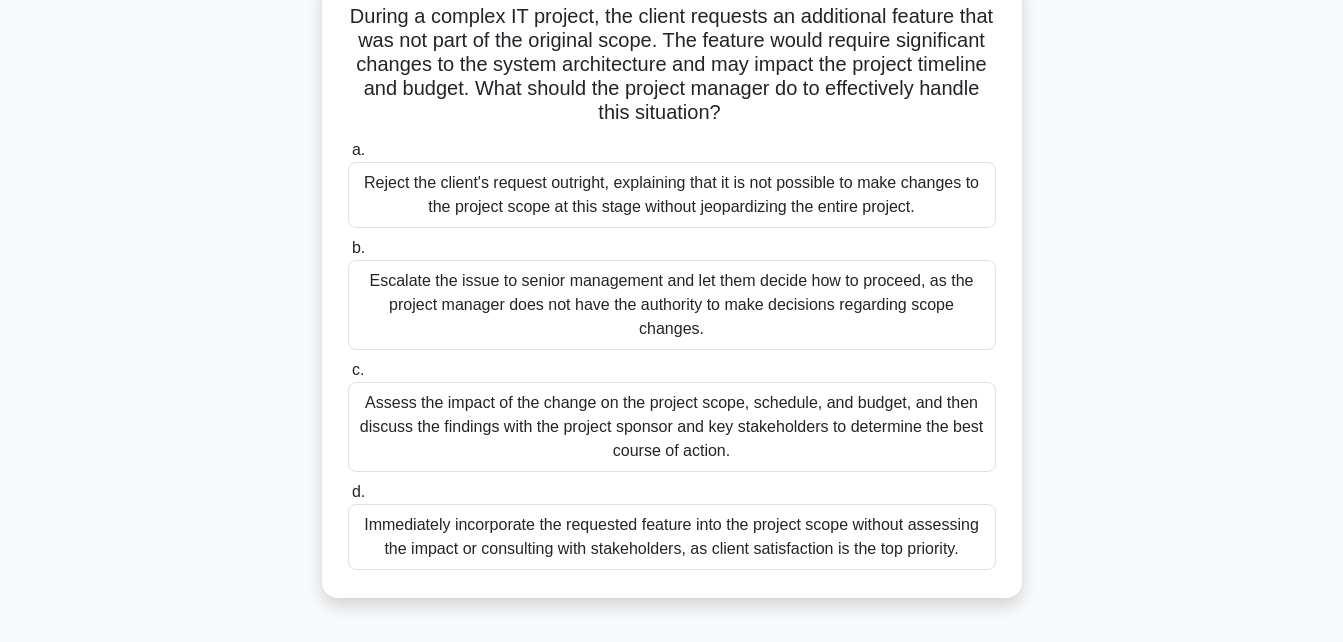 scroll, scrollTop: 141, scrollLeft: 0, axis: vertical 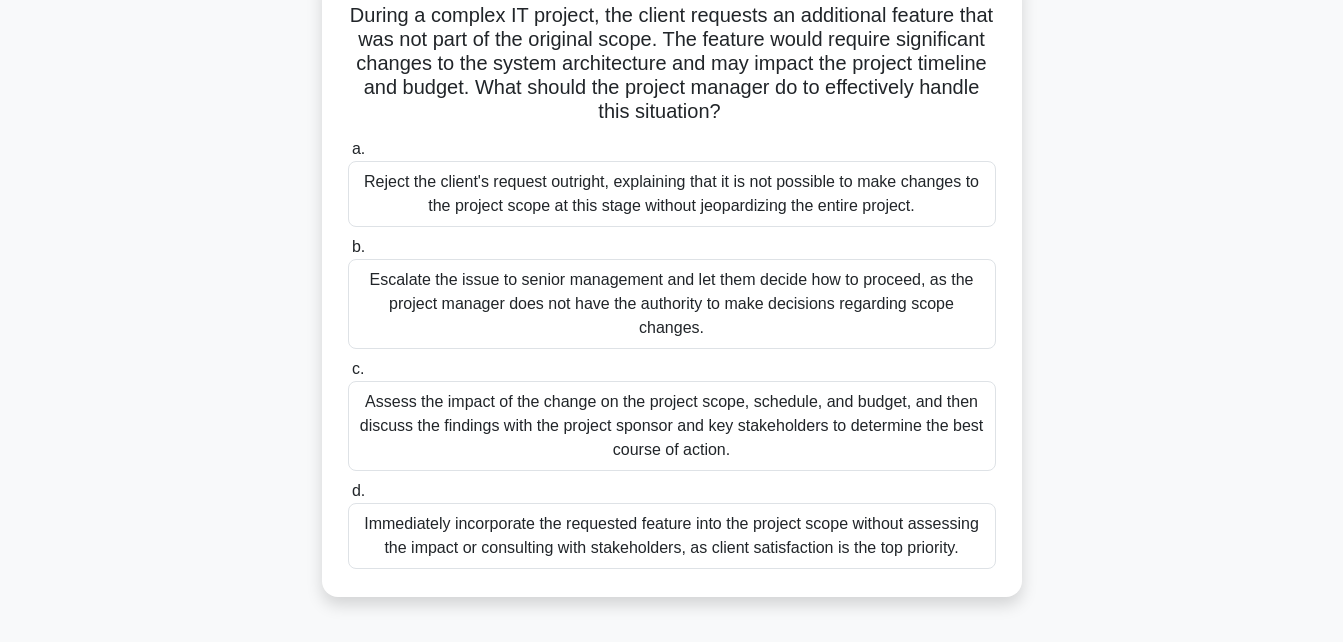 click on "Assess the impact of the change on the project scope, schedule, and budget, and then discuss the findings with the project sponsor and key stakeholders to determine the best course of action." at bounding box center [672, 426] 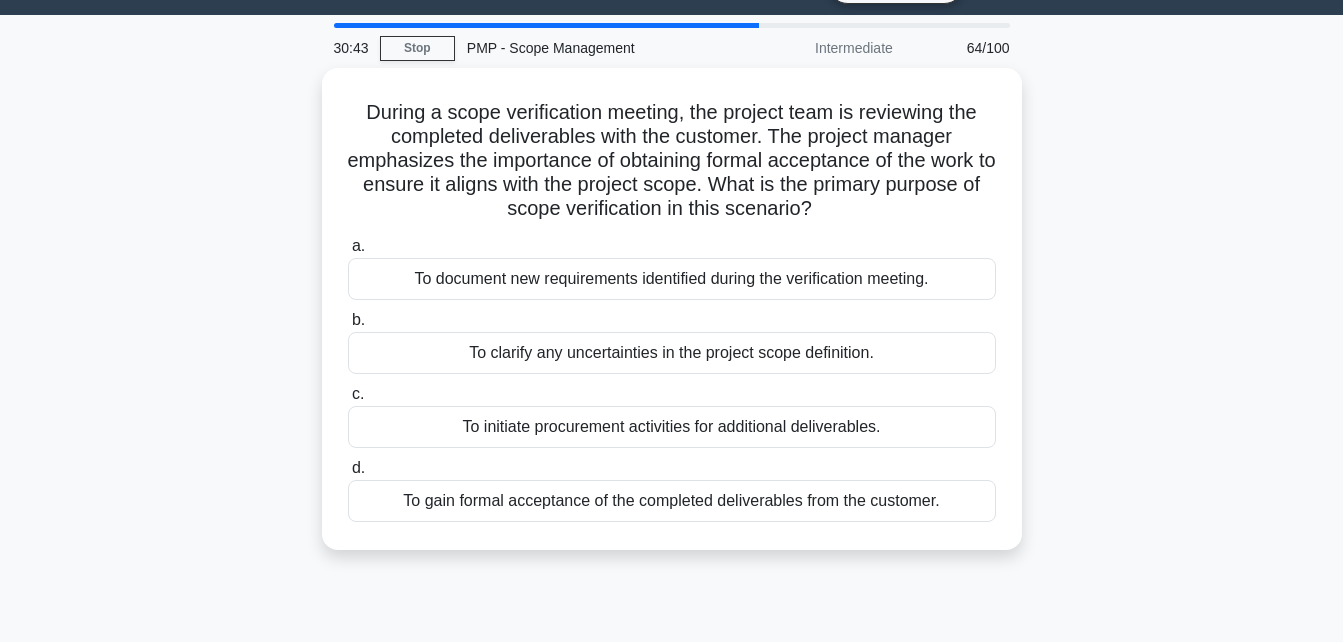 scroll, scrollTop: 0, scrollLeft: 0, axis: both 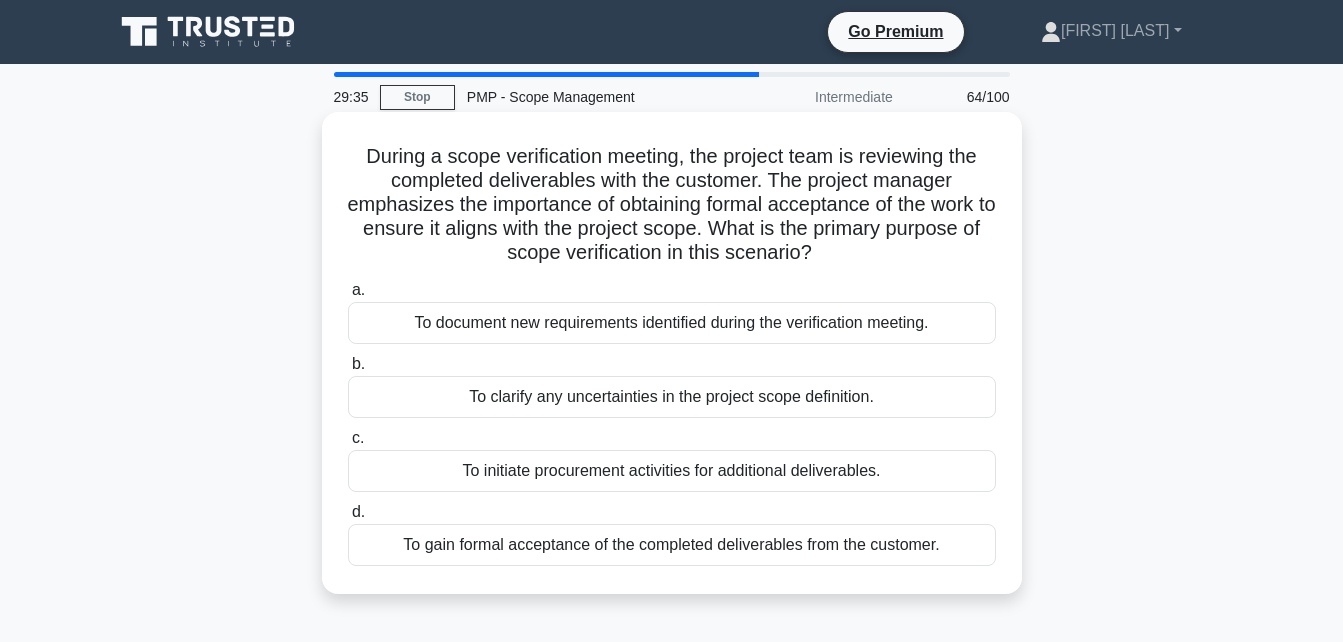 click on "To gain formal acceptance of the completed deliverables from the customer." at bounding box center [672, 545] 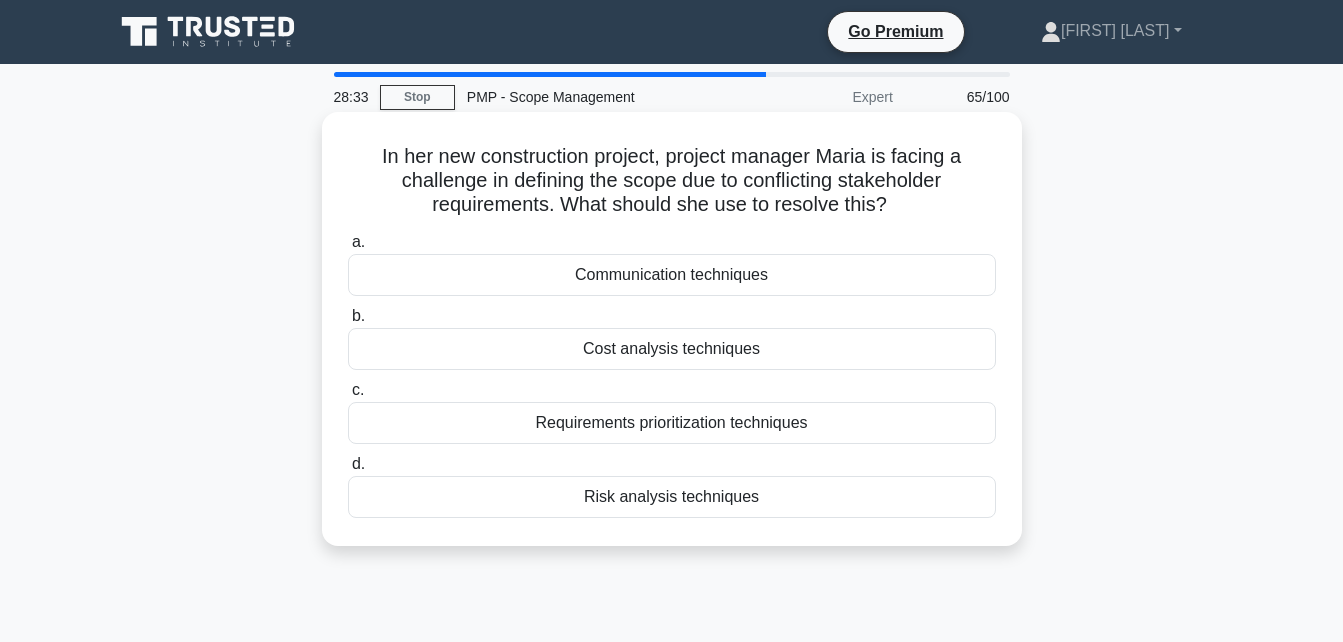 click on "Risk analysis techniques" at bounding box center [672, 497] 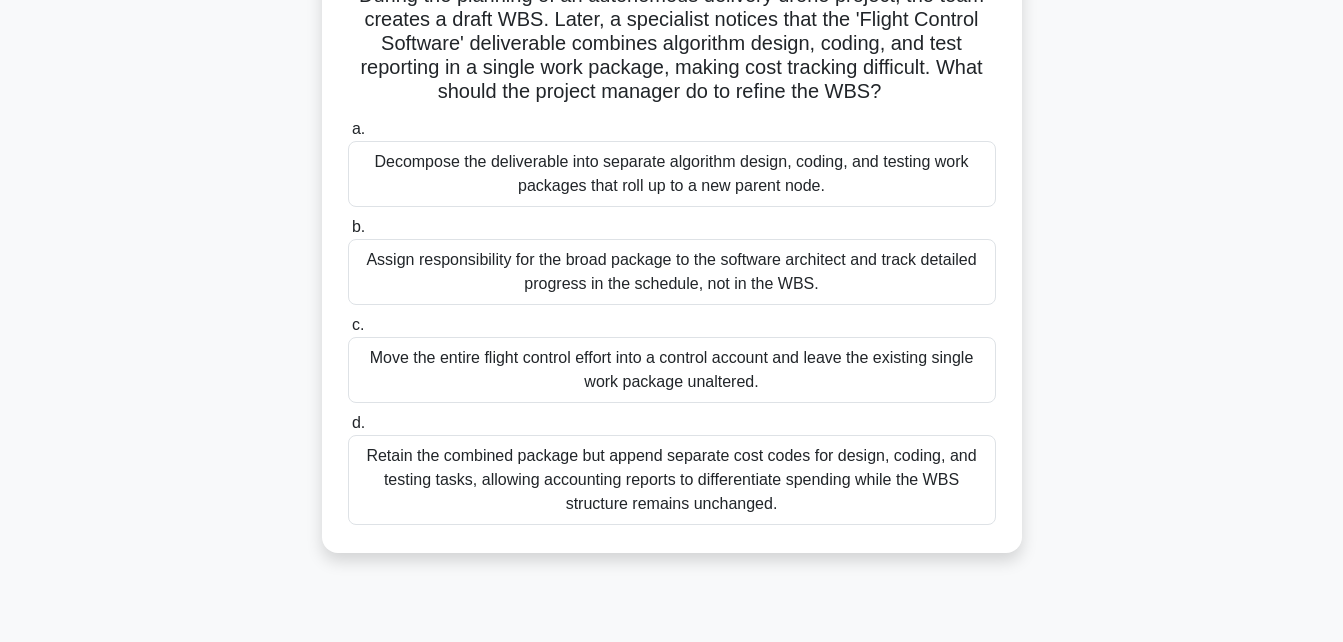 scroll, scrollTop: 164, scrollLeft: 0, axis: vertical 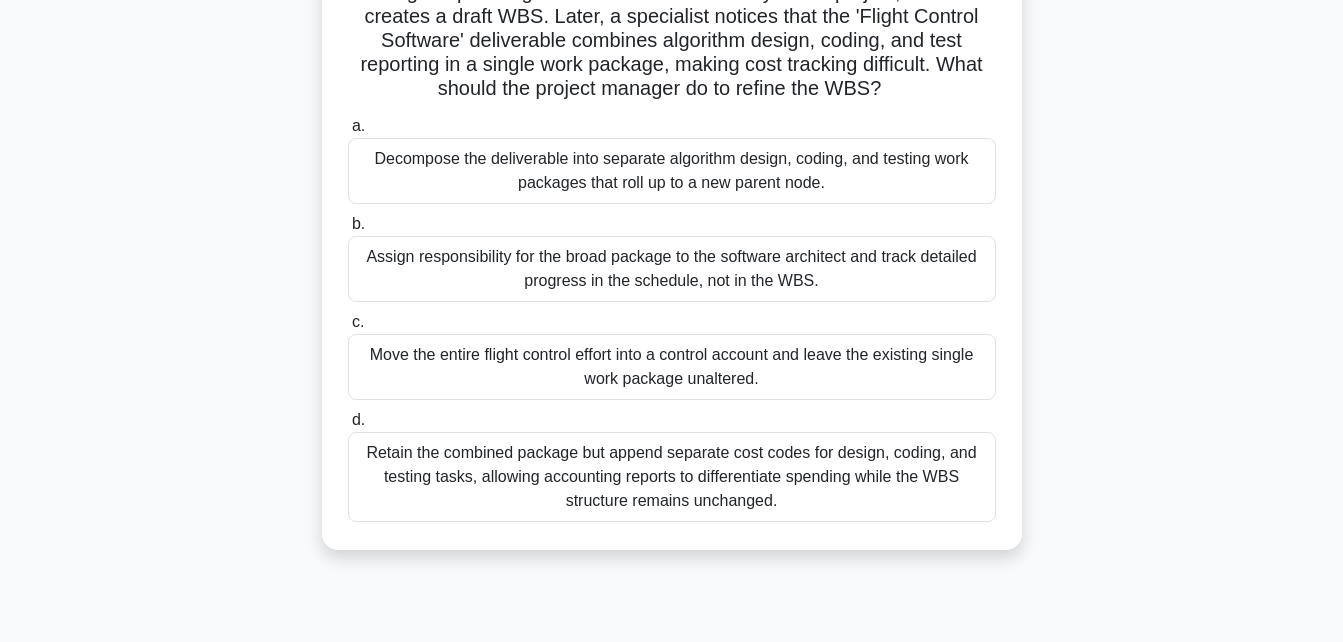 click on "Retain the combined package but append separate cost codes for design, coding, and testing tasks, allowing accounting reports to differentiate spending while the WBS structure remains unchanged." at bounding box center (672, 477) 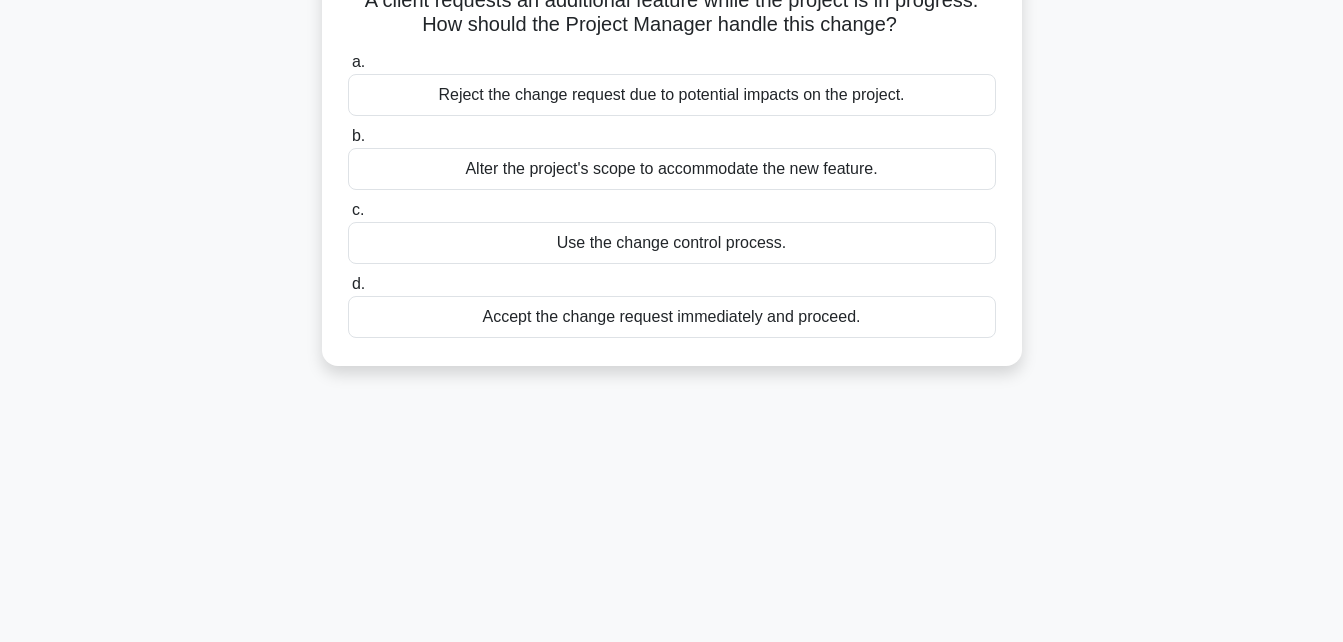 scroll, scrollTop: 0, scrollLeft: 0, axis: both 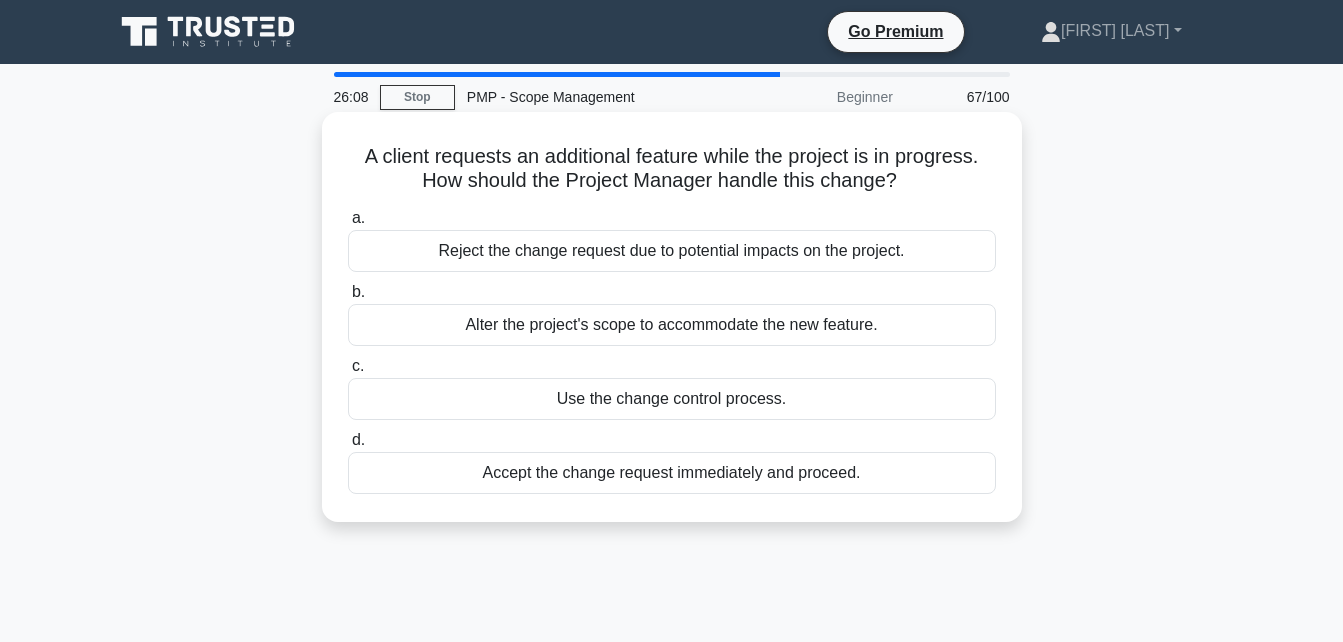 click on "Use the change control process." at bounding box center (672, 399) 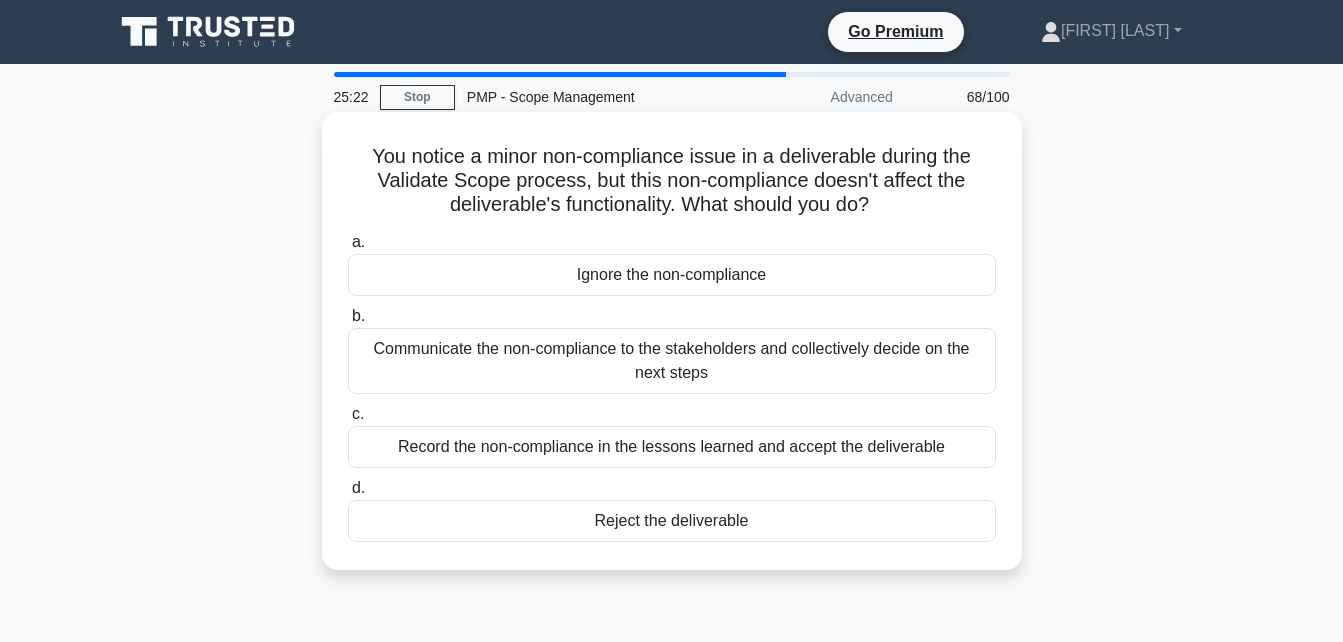 click on "Communicate the non-compliance to the stakeholders and collectively decide on the next steps" at bounding box center [672, 361] 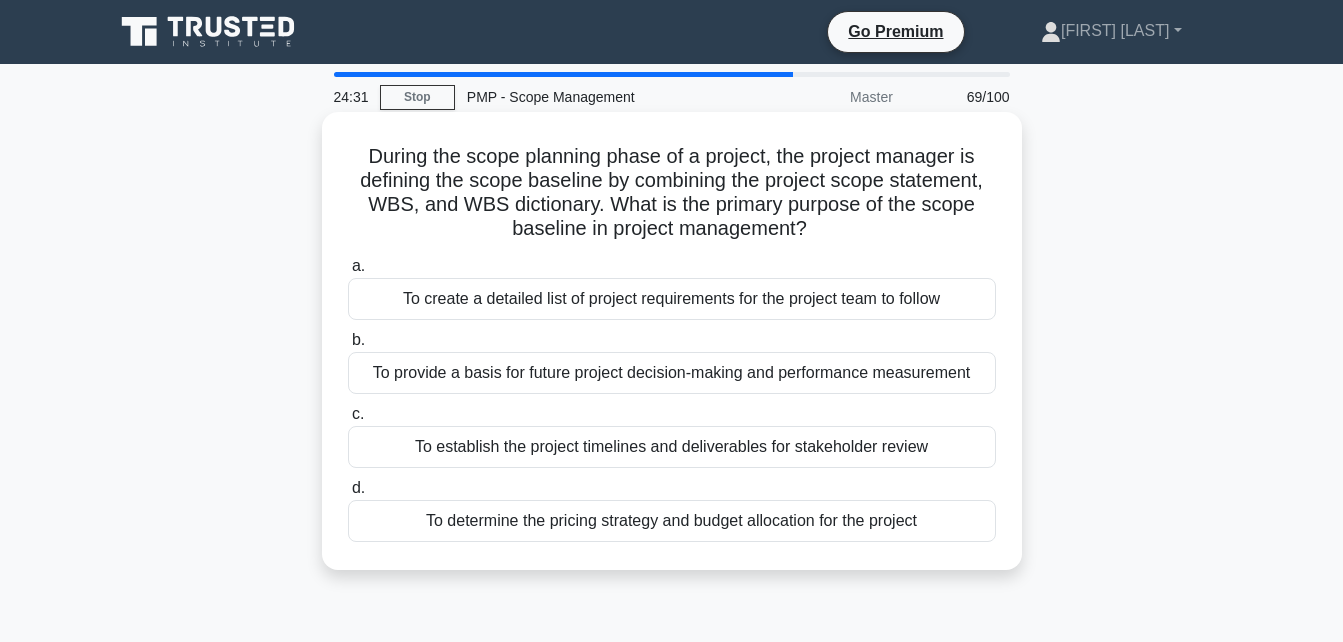 click on "To create a detailed list of project requirements for the project team to follow" at bounding box center (672, 299) 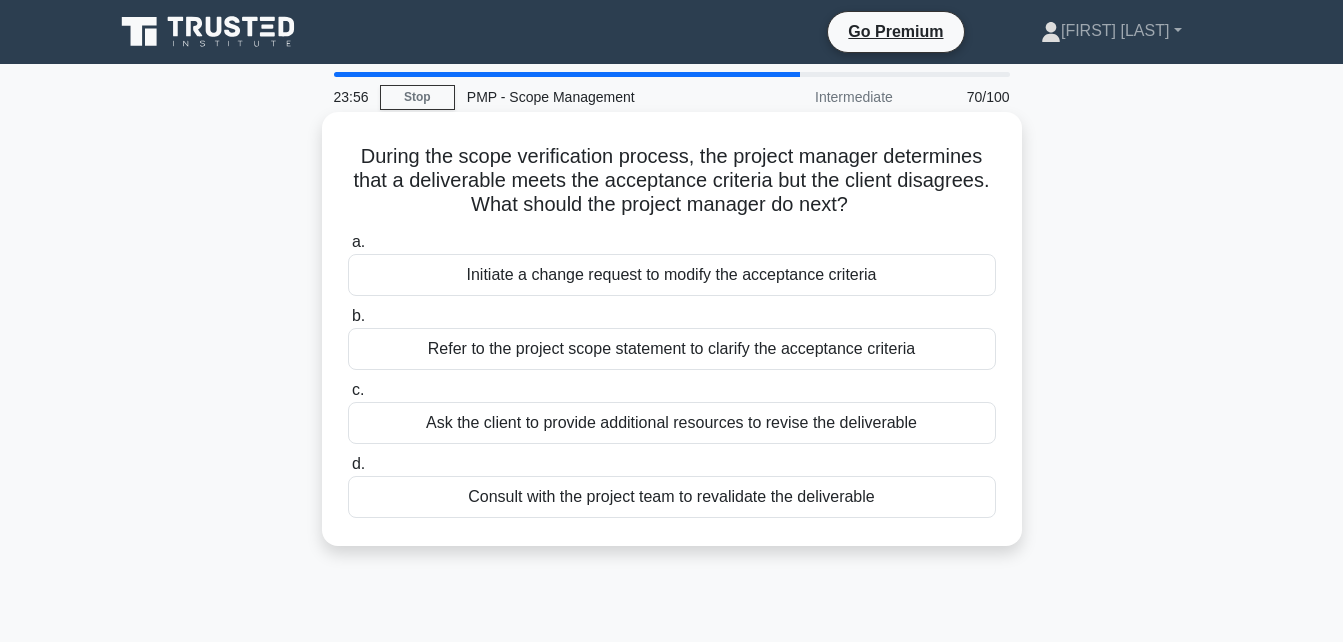 click on "Refer to the project scope statement to clarify the acceptance criteria" at bounding box center (672, 349) 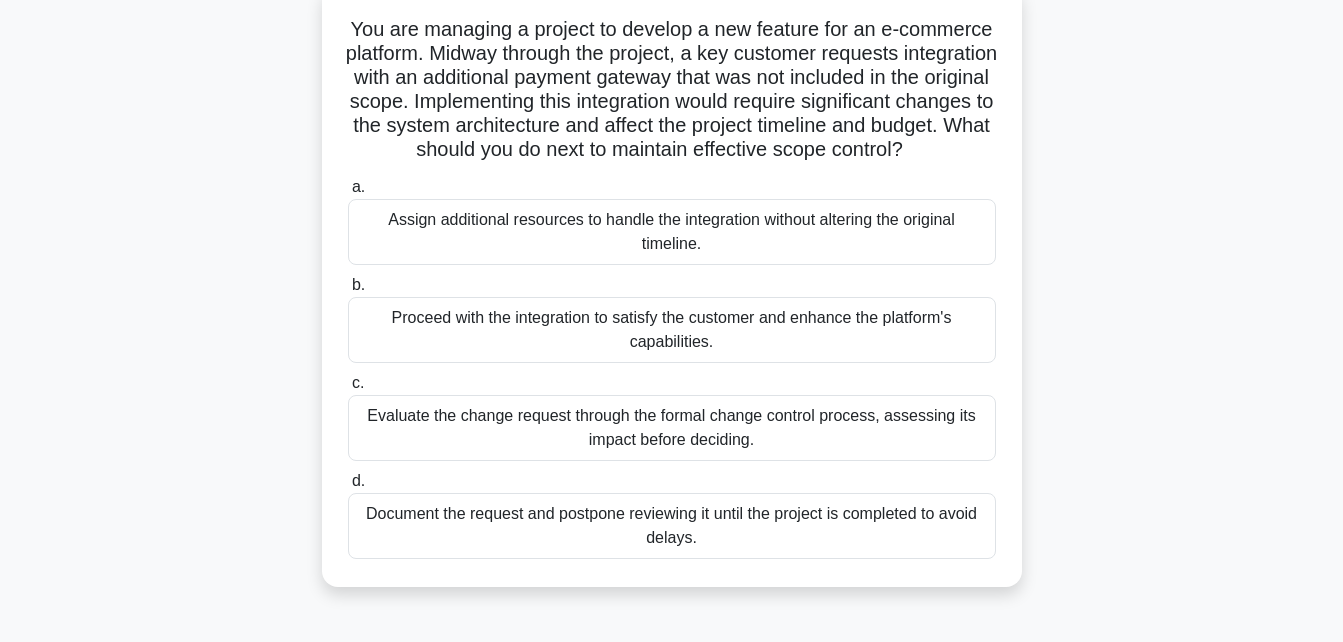 scroll, scrollTop: 131, scrollLeft: 0, axis: vertical 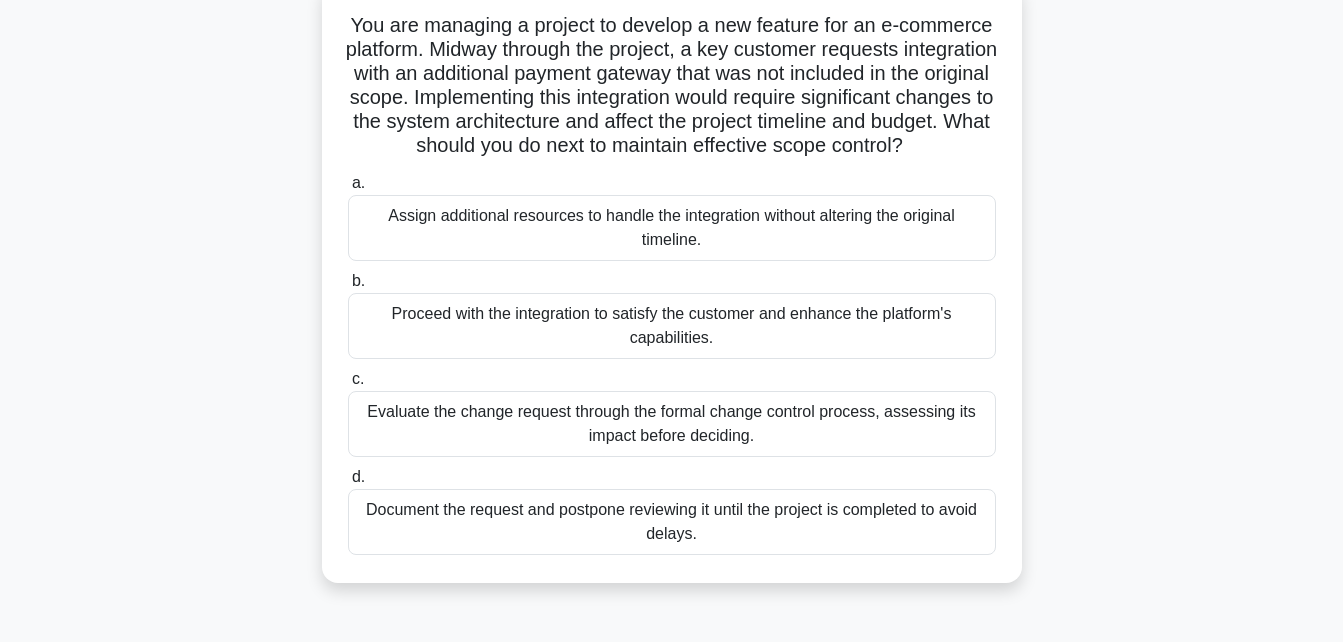 click on "Evaluate the change request through the formal change control process, assessing its impact before deciding." at bounding box center [672, 424] 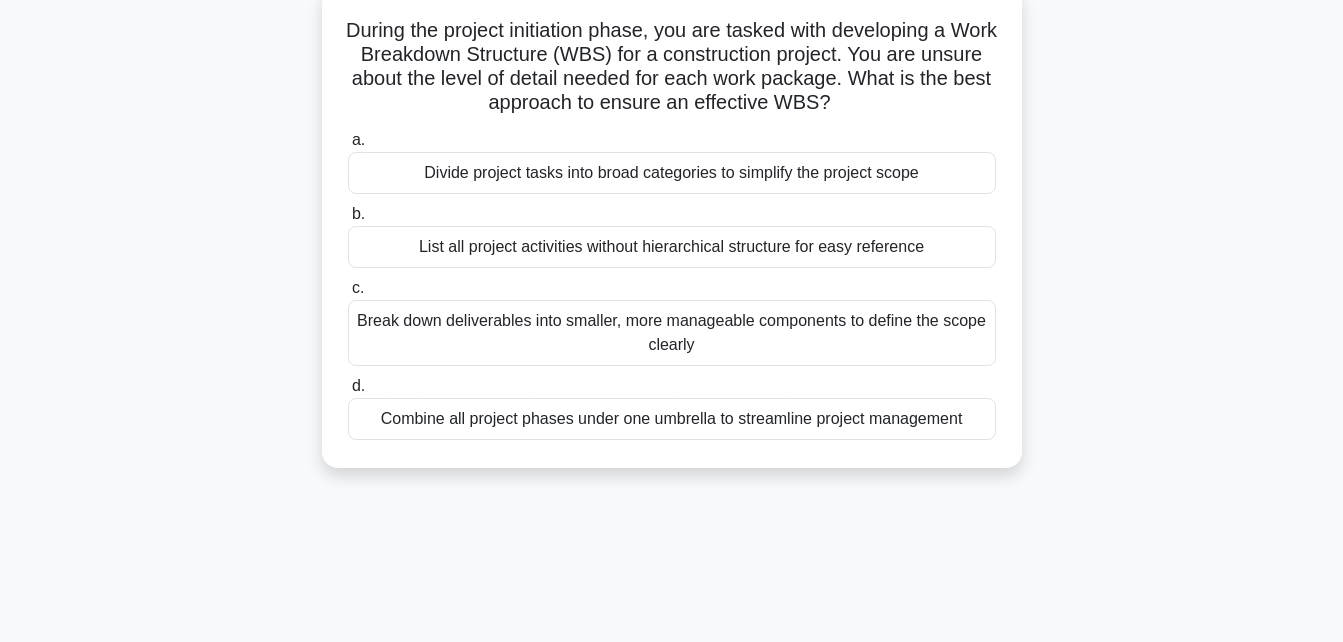 scroll, scrollTop: 0, scrollLeft: 0, axis: both 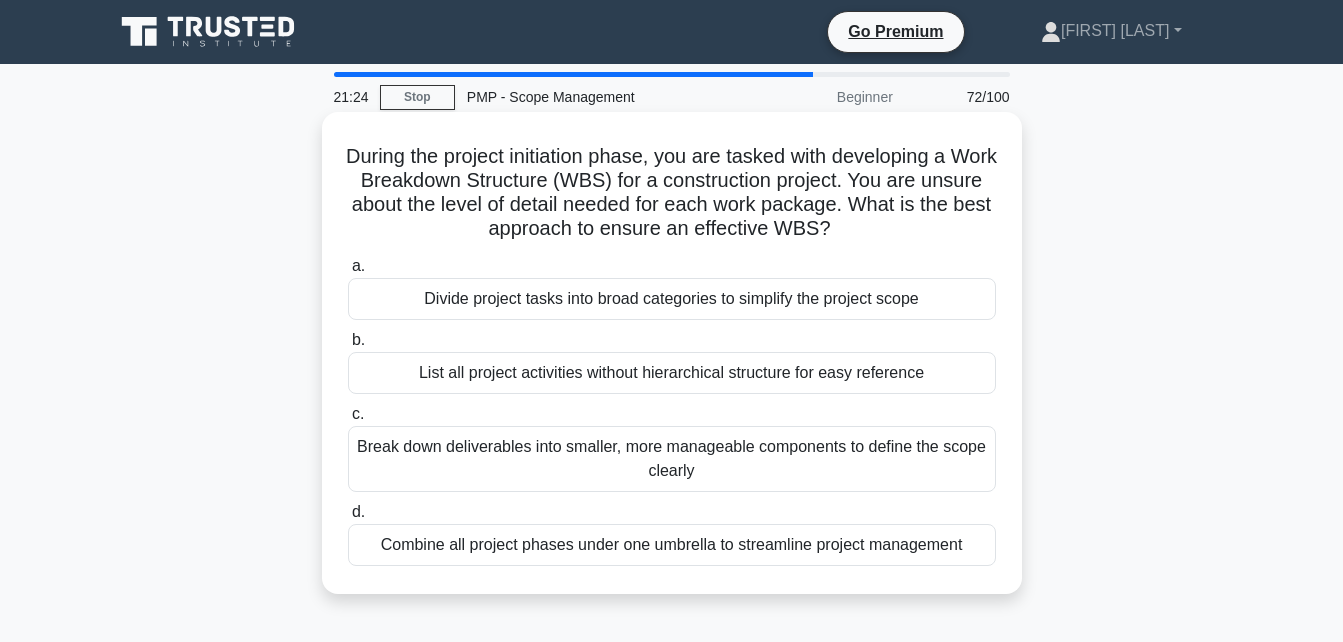 click on "Break down deliverables into smaller, more manageable components to define the scope clearly" at bounding box center (672, 459) 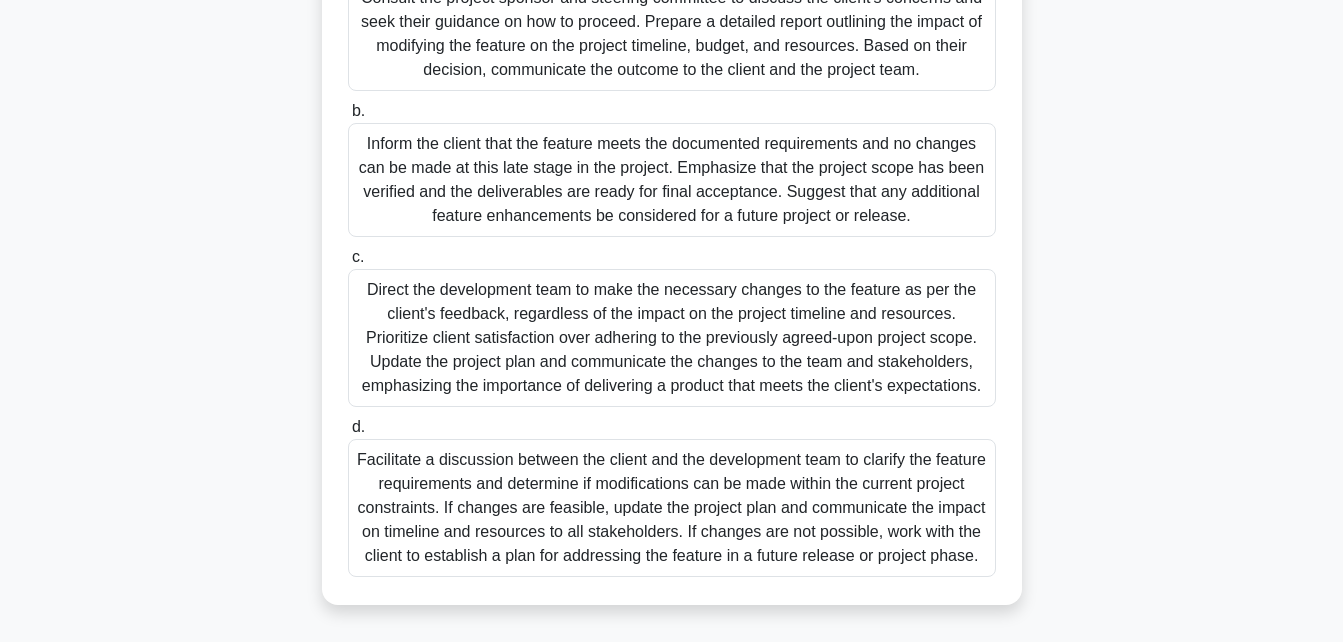 scroll, scrollTop: 518, scrollLeft: 0, axis: vertical 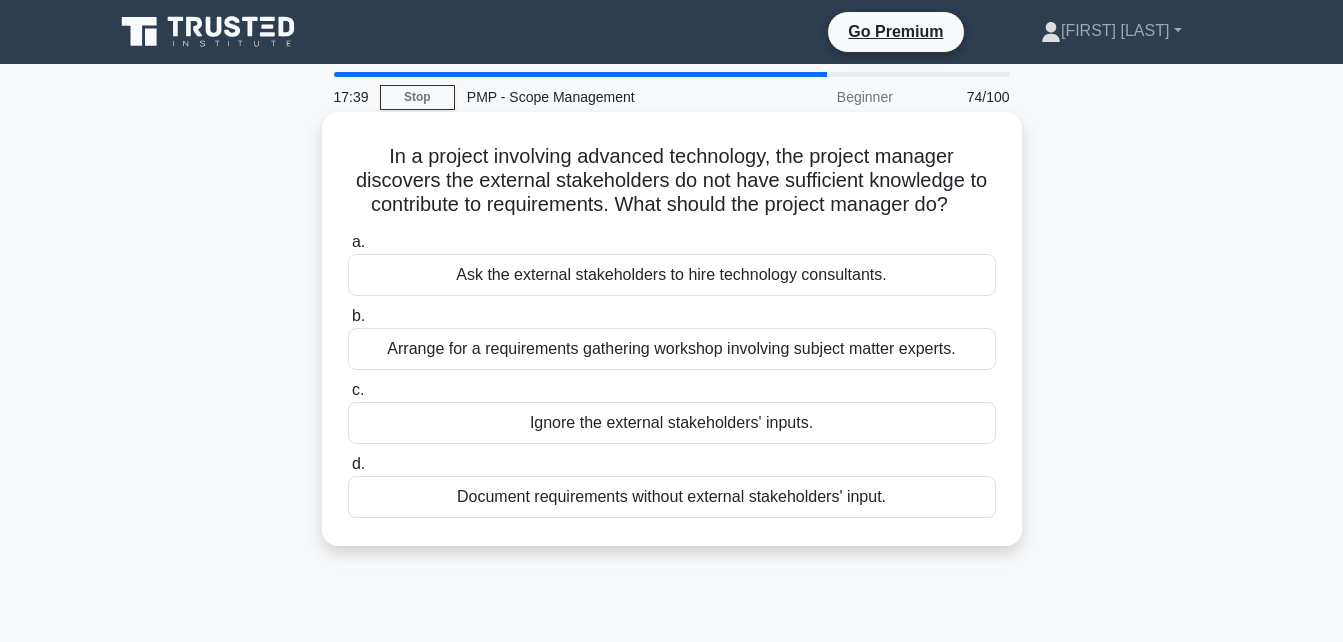 click on "Arrange for a requirements gathering workshop involving subject matter experts." at bounding box center (672, 349) 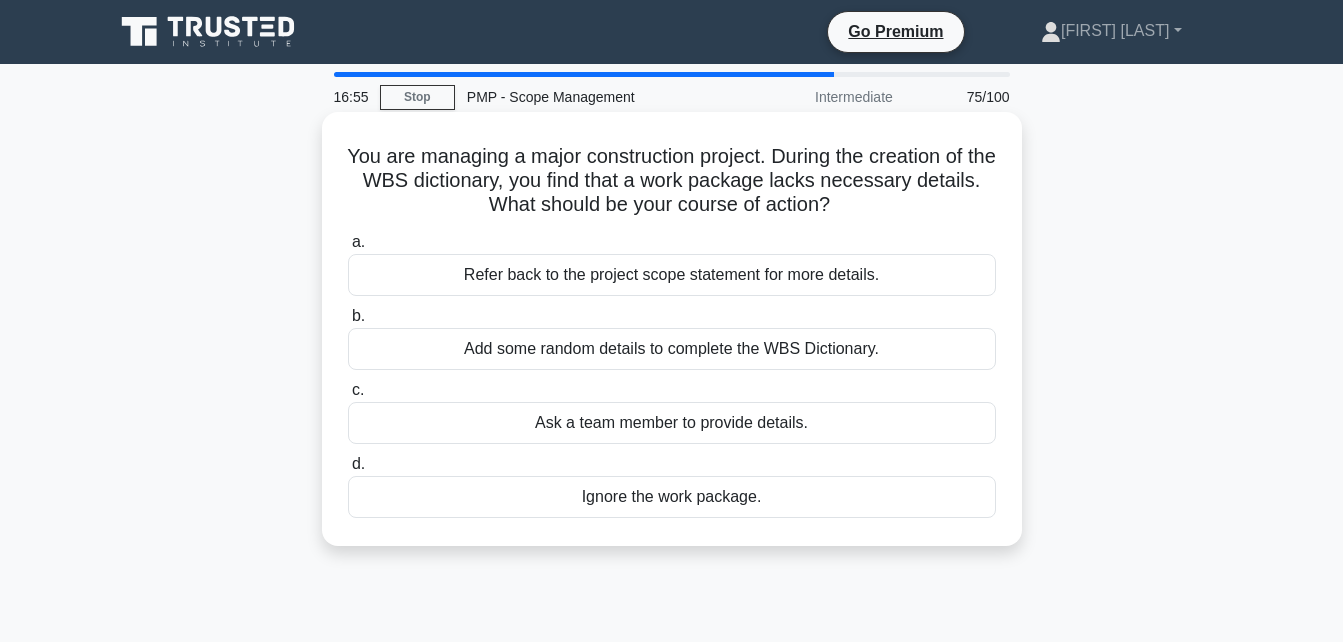 click on "Refer back to the project scope statement for more details." at bounding box center [672, 275] 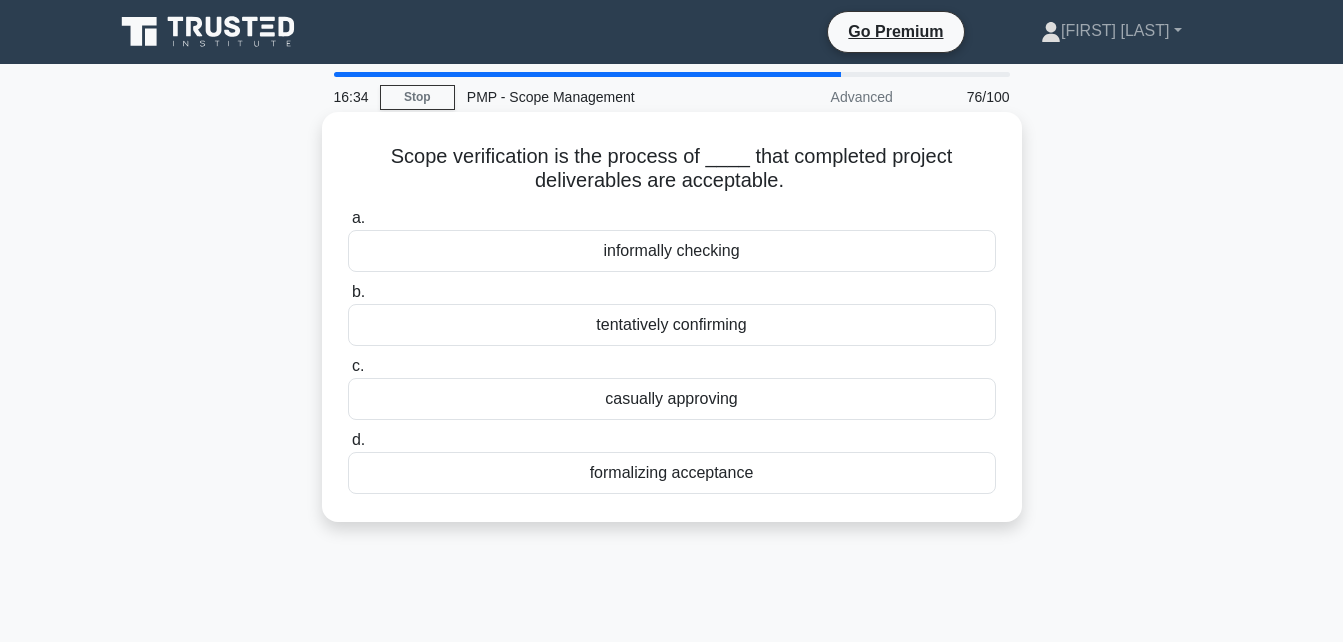 click on "formalizing acceptance" at bounding box center [672, 473] 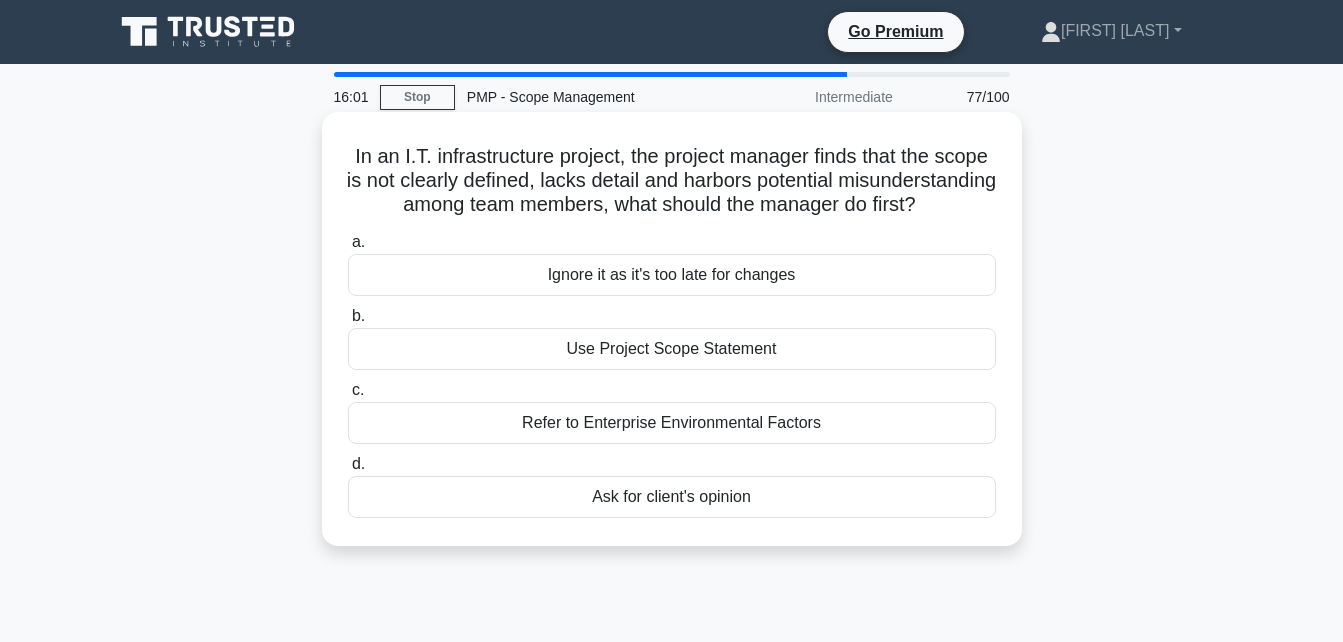 click on "Use Project Scope Statement" at bounding box center (672, 349) 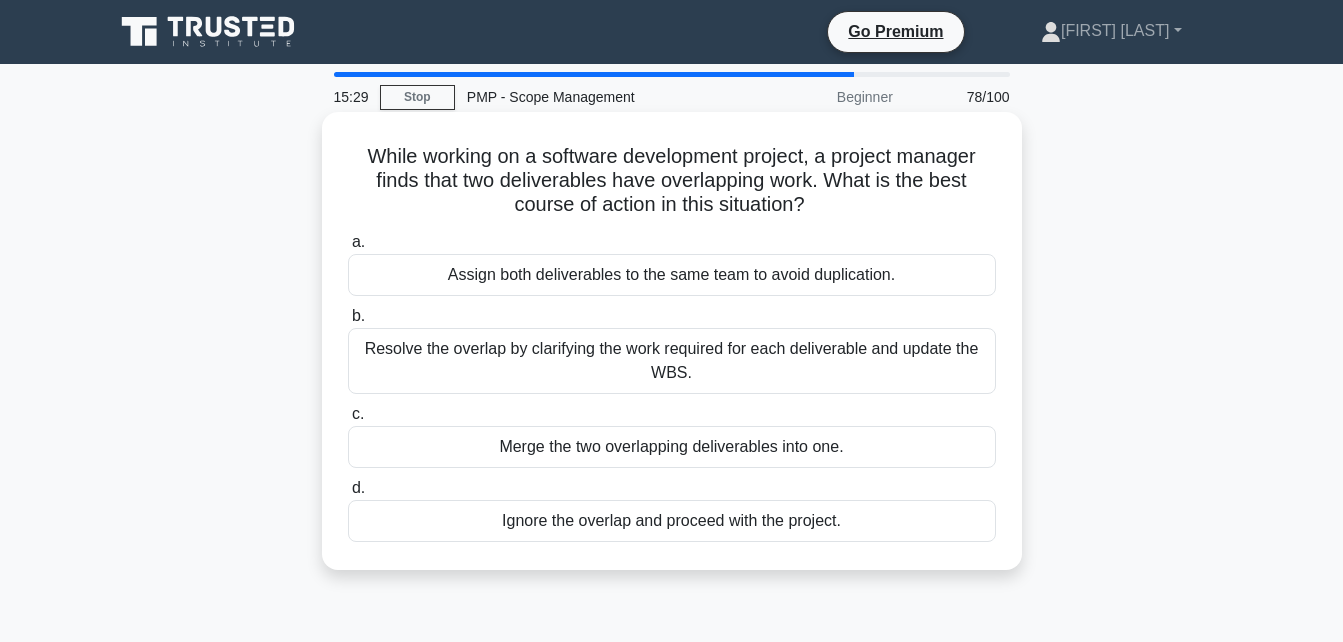 click on "Resolve the overlap by clarifying the work required for each deliverable and update the WBS." at bounding box center (672, 361) 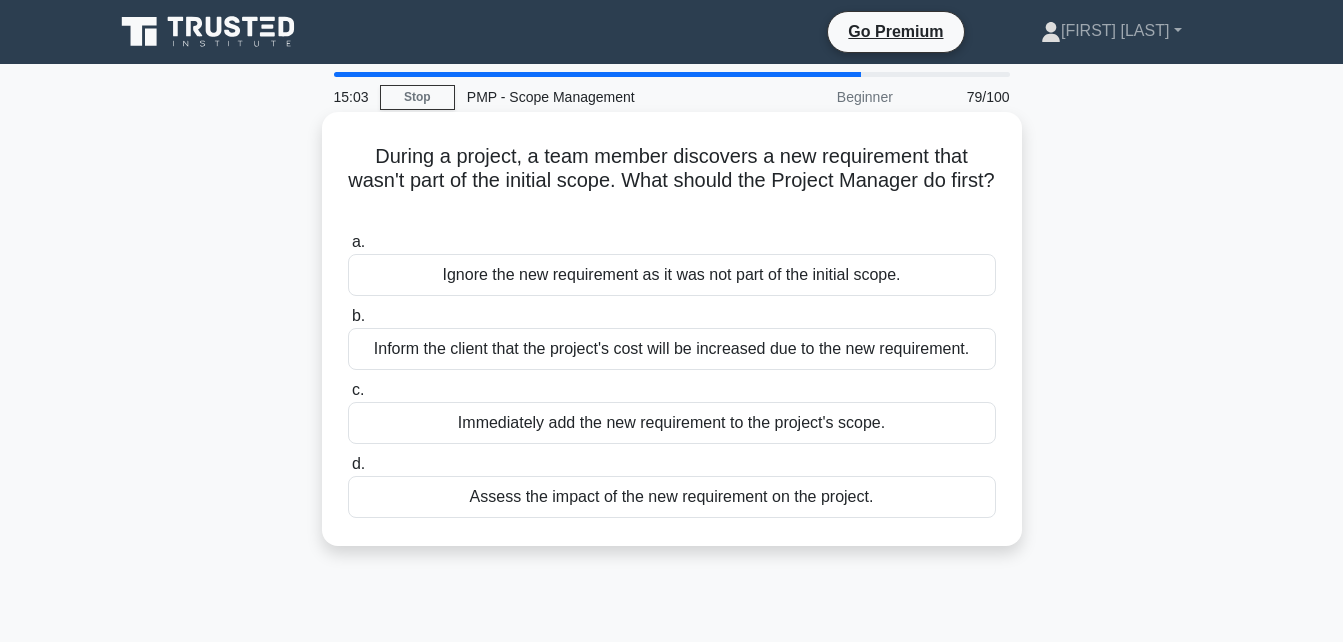 click on "Inform the client that the project's cost will be increased due to the new requirement." at bounding box center (672, 349) 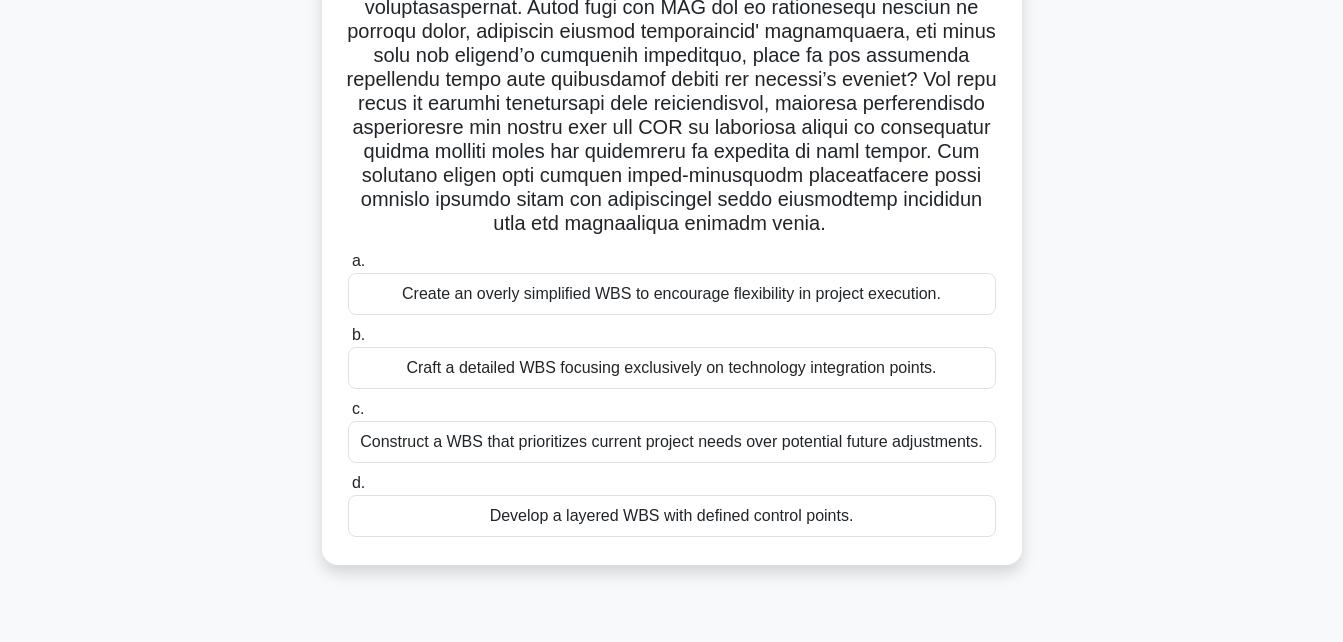 scroll, scrollTop: 292, scrollLeft: 0, axis: vertical 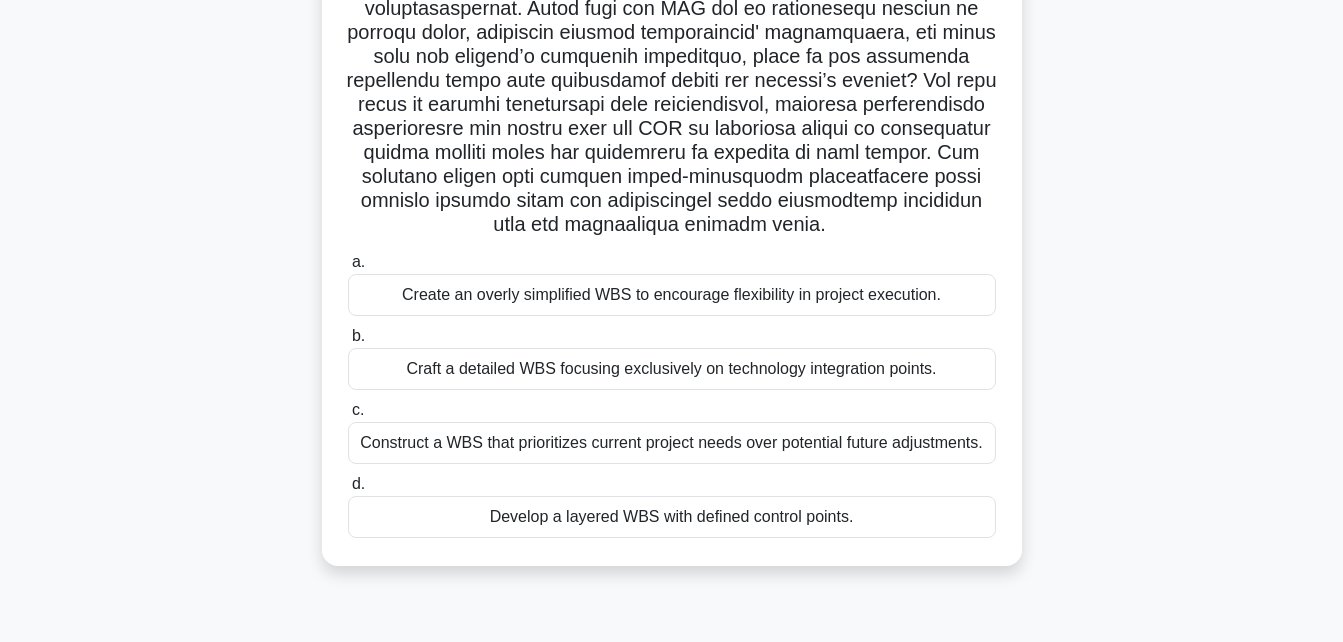 click on "Construct a WBS that prioritizes current project needs over potential future adjustments." at bounding box center [672, 443] 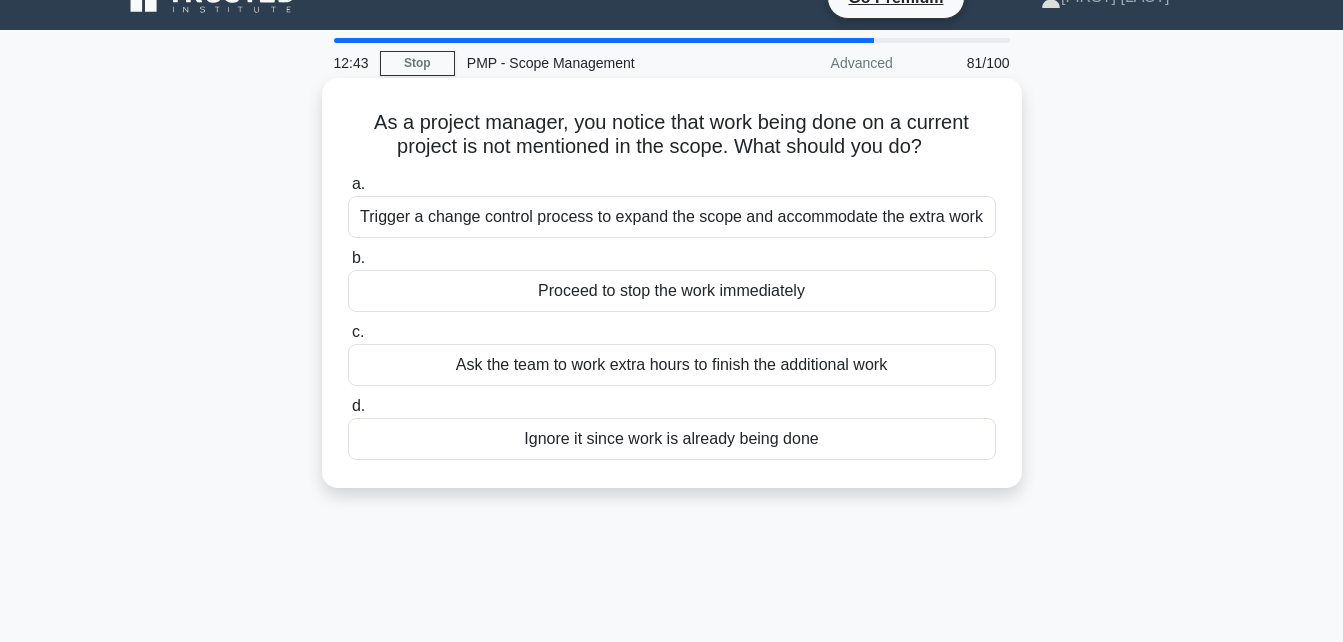 scroll, scrollTop: 0, scrollLeft: 0, axis: both 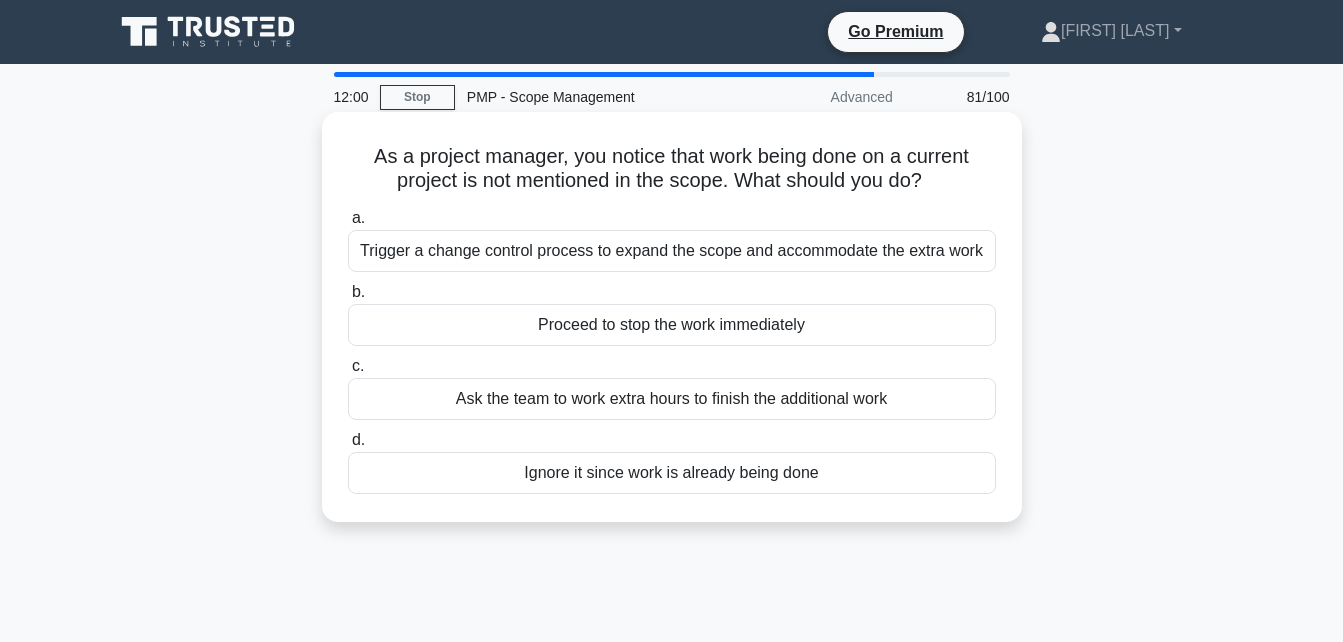 click on "Trigger a change control process to expand the scope and accommodate the extra work" at bounding box center (672, 251) 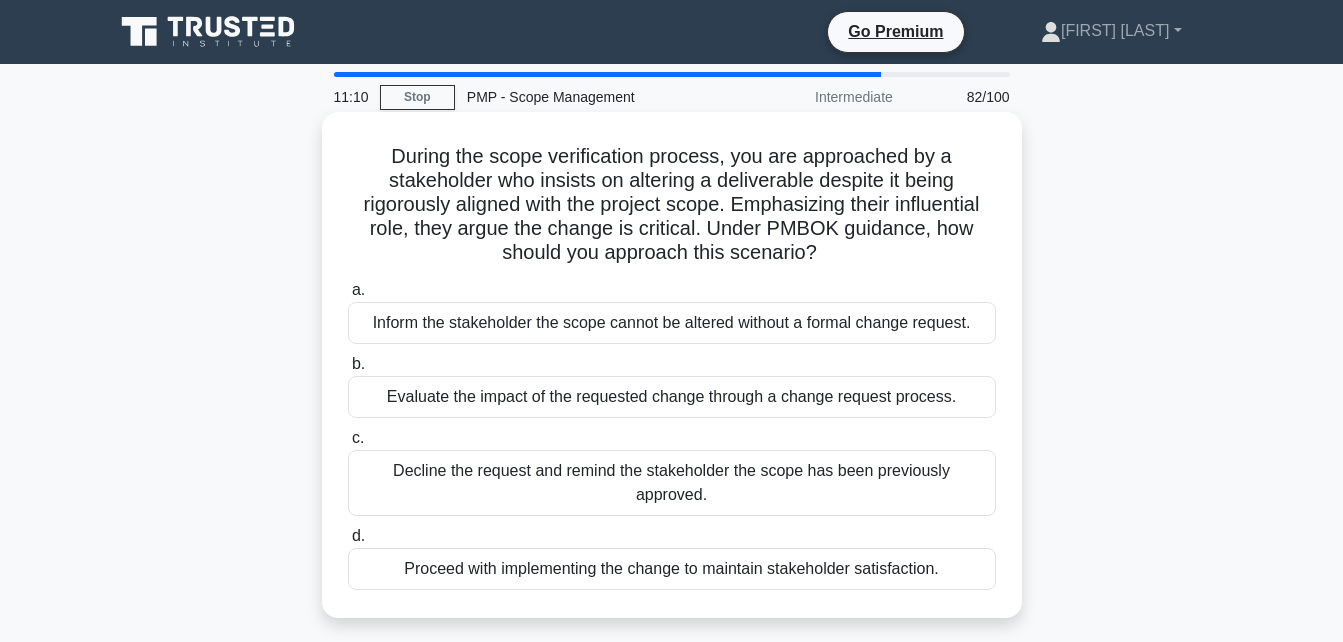 click on "Inform the stakeholder the scope cannot be altered without a formal change request." at bounding box center (672, 323) 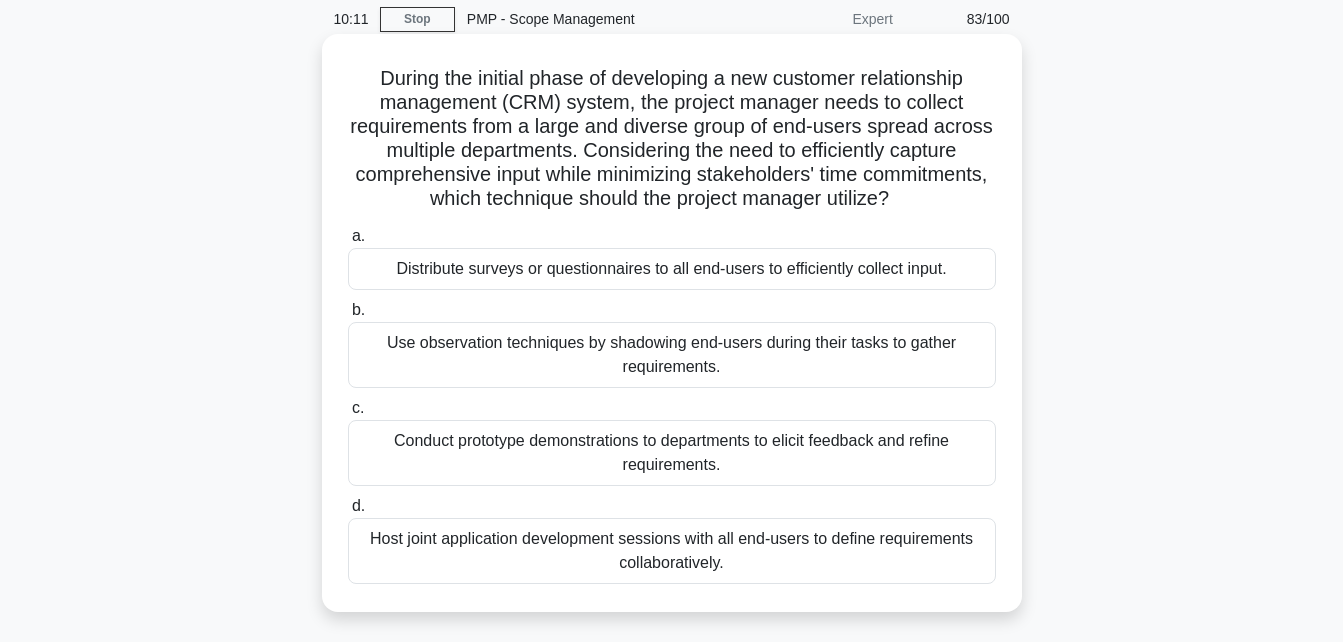 scroll, scrollTop: 77, scrollLeft: 0, axis: vertical 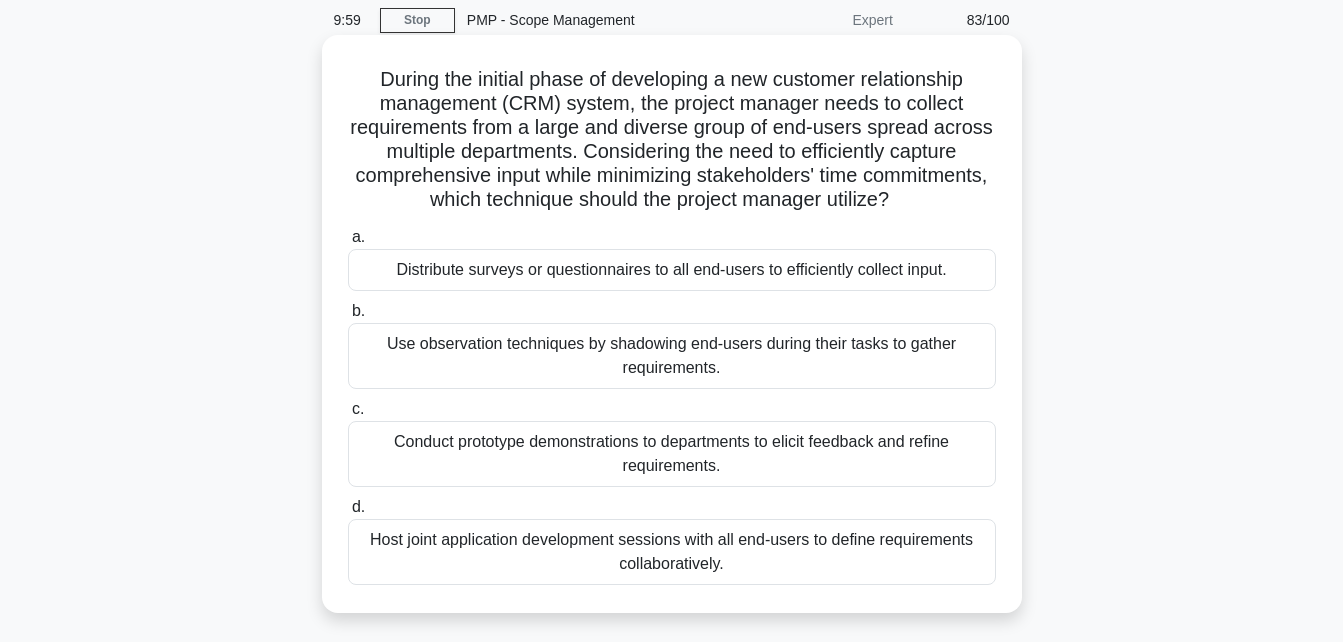 click on "Use observation techniques by shadowing end-users during their tasks to gather requirements." at bounding box center [672, 356] 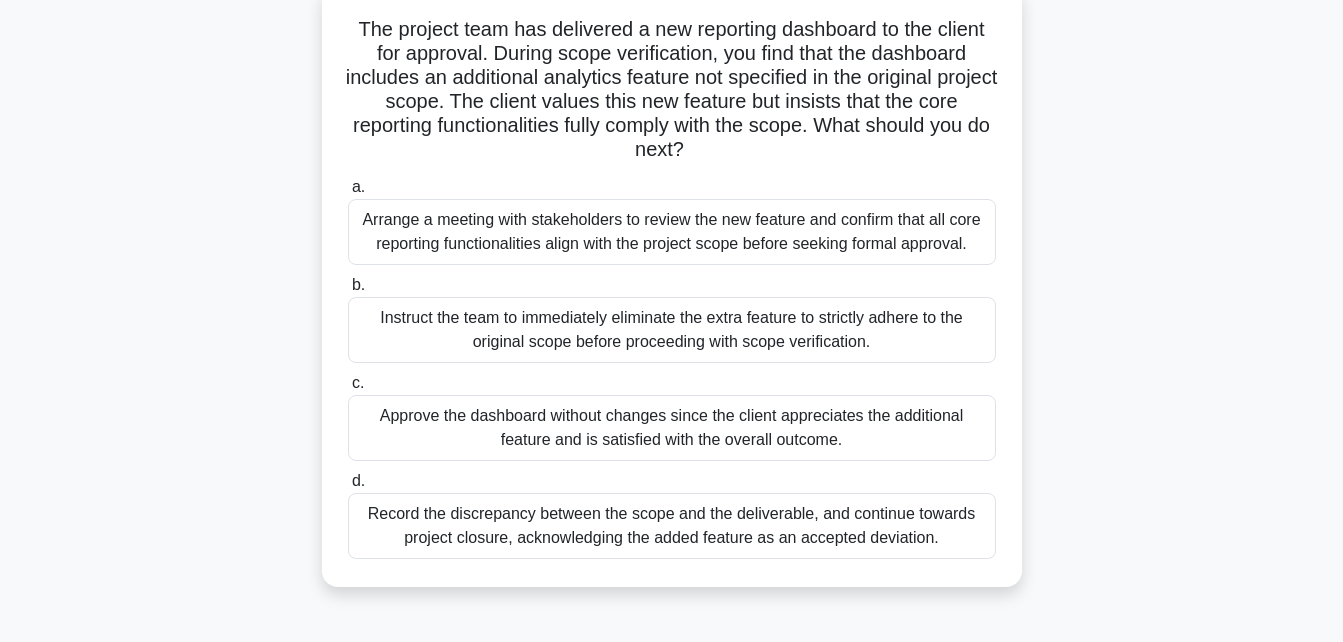 scroll, scrollTop: 126, scrollLeft: 0, axis: vertical 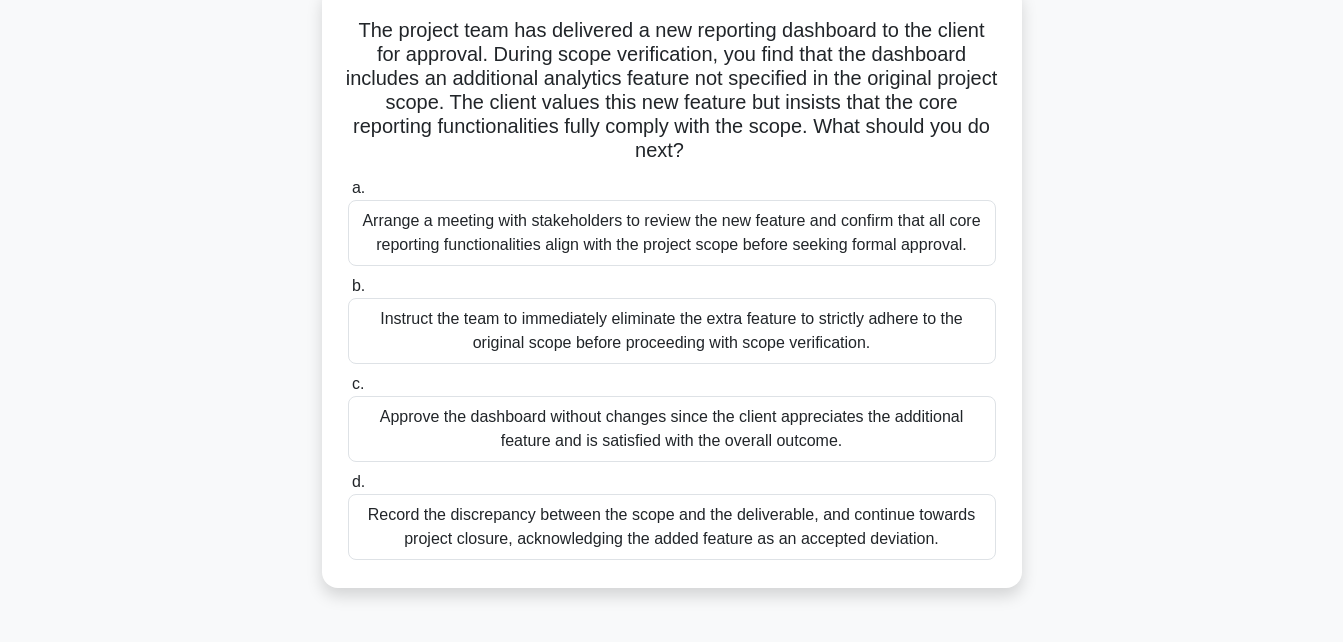 click on "Arrange a meeting with stakeholders to review the new feature and confirm that all core reporting functionalities align with the project scope before seeking formal approval." at bounding box center (672, 233) 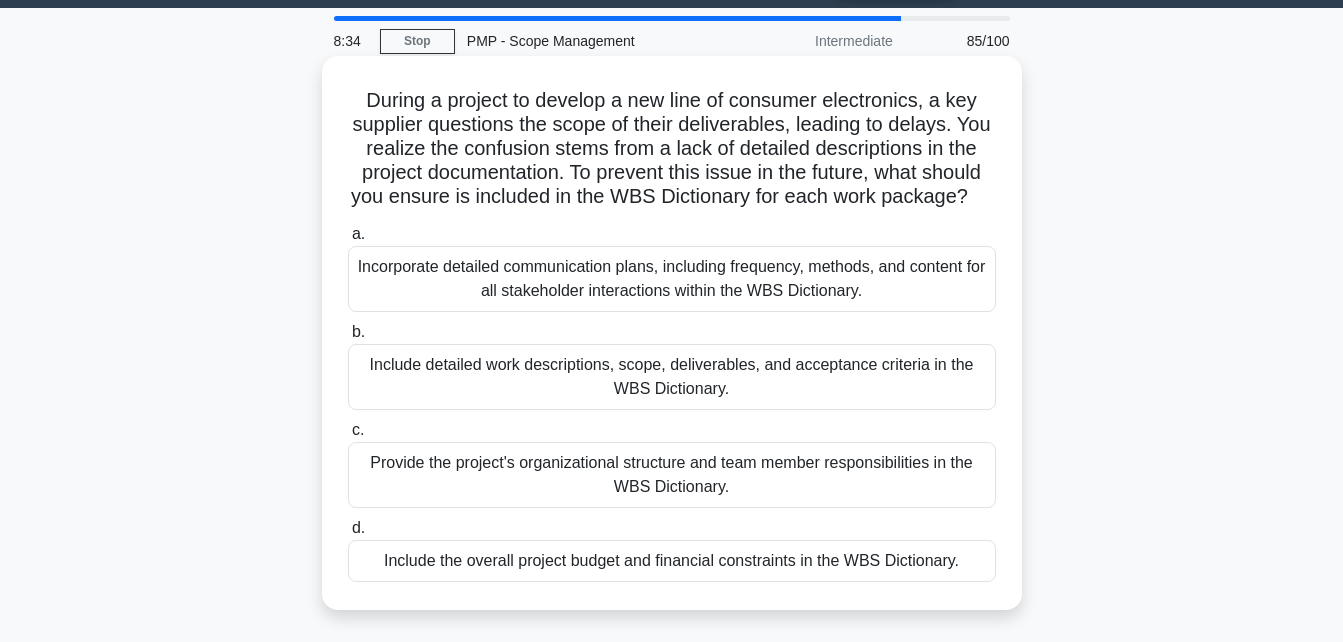 scroll, scrollTop: 53, scrollLeft: 0, axis: vertical 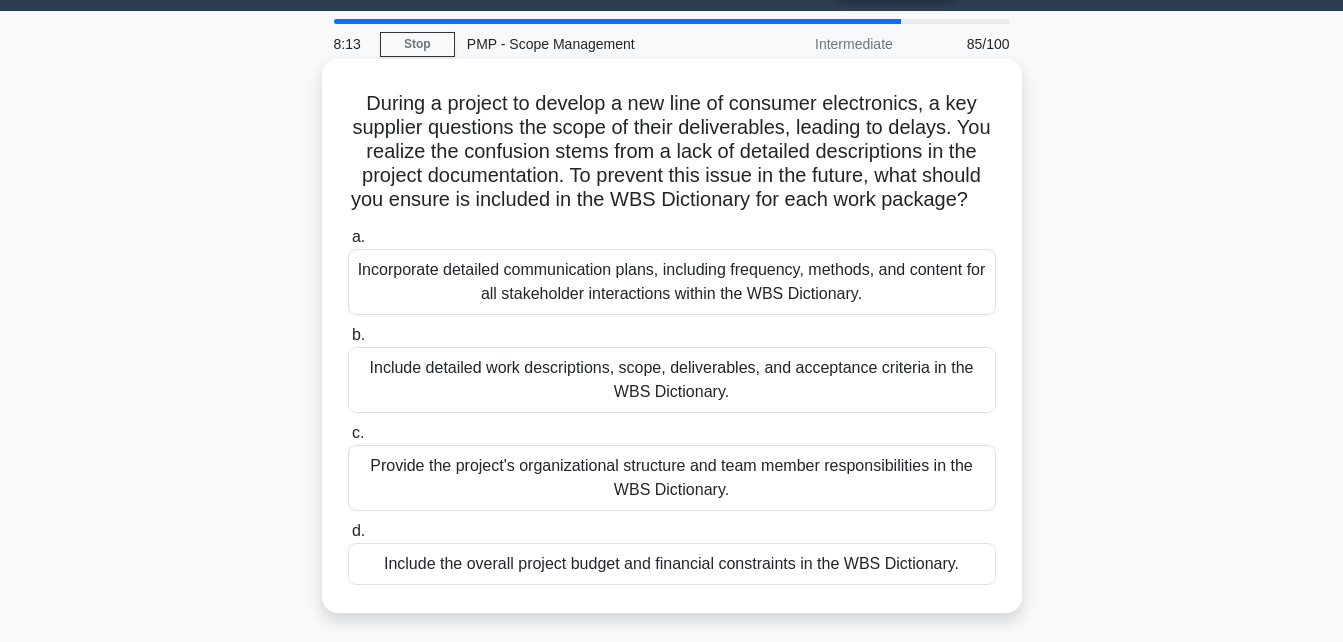 click on "Include detailed work descriptions, scope, deliverables, and acceptance criteria in the WBS Dictionary." at bounding box center [672, 380] 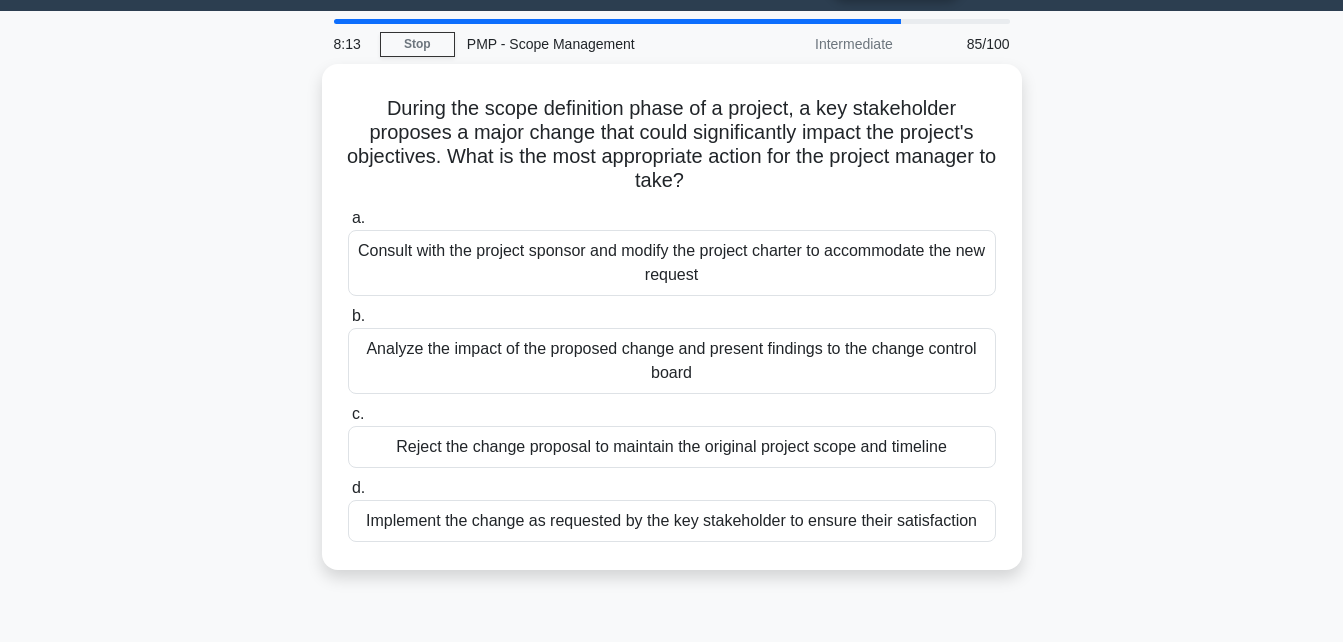 scroll, scrollTop: 0, scrollLeft: 0, axis: both 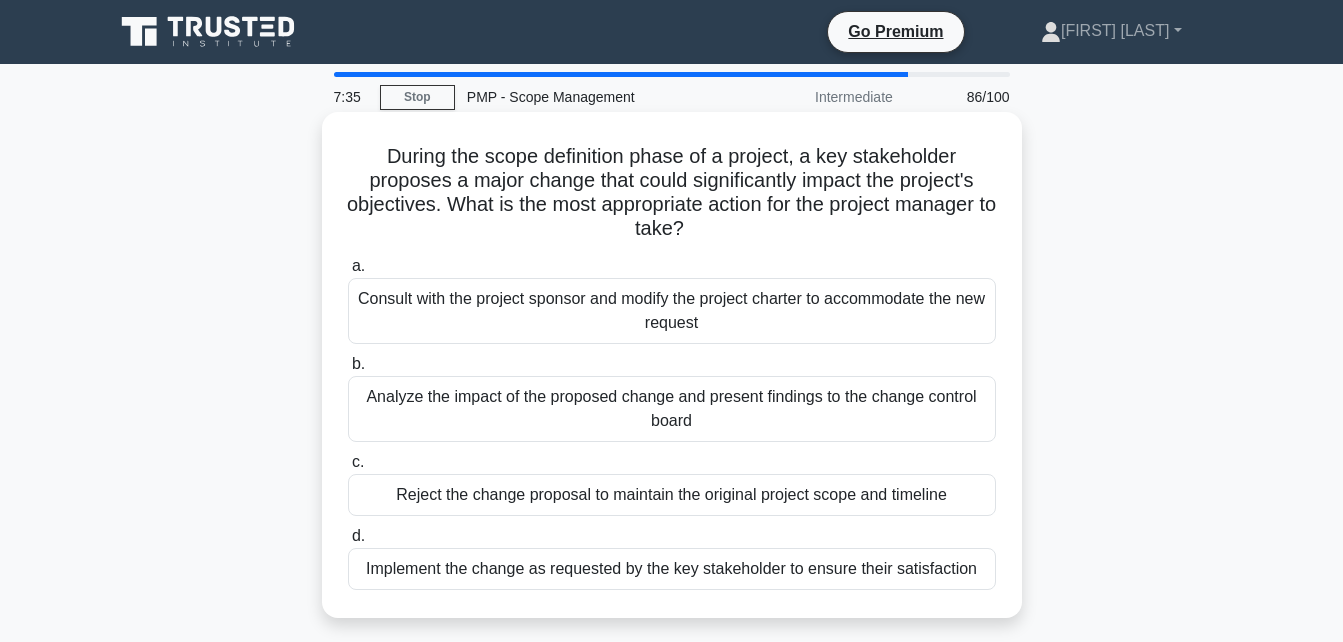 click on "Analyze the impact of the proposed change and present findings to the change control board" at bounding box center (672, 409) 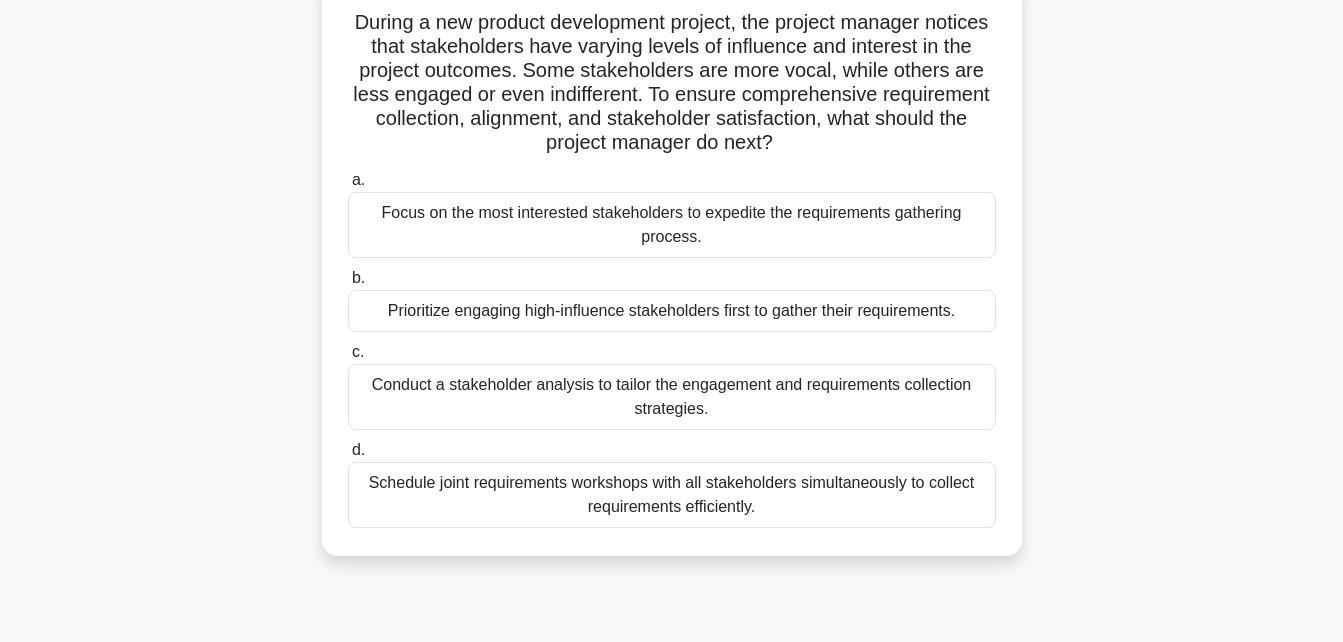 scroll, scrollTop: 135, scrollLeft: 0, axis: vertical 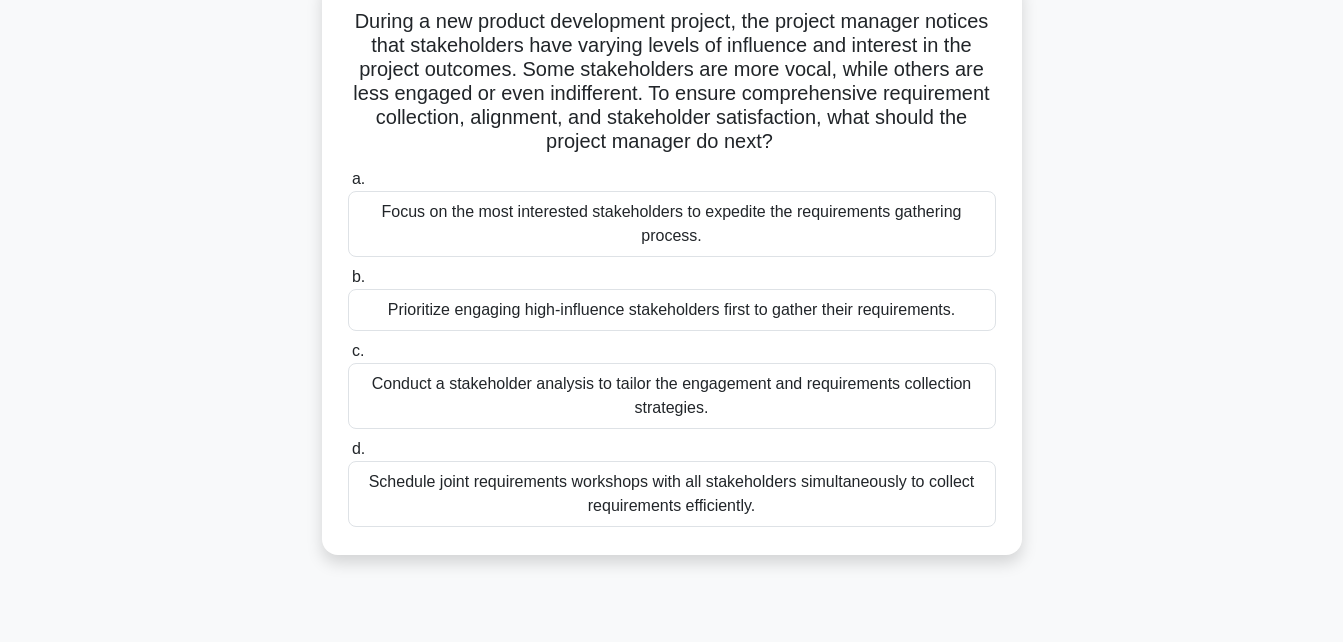 click on "Conduct a stakeholder analysis to tailor the engagement and requirements collection strategies." at bounding box center (672, 396) 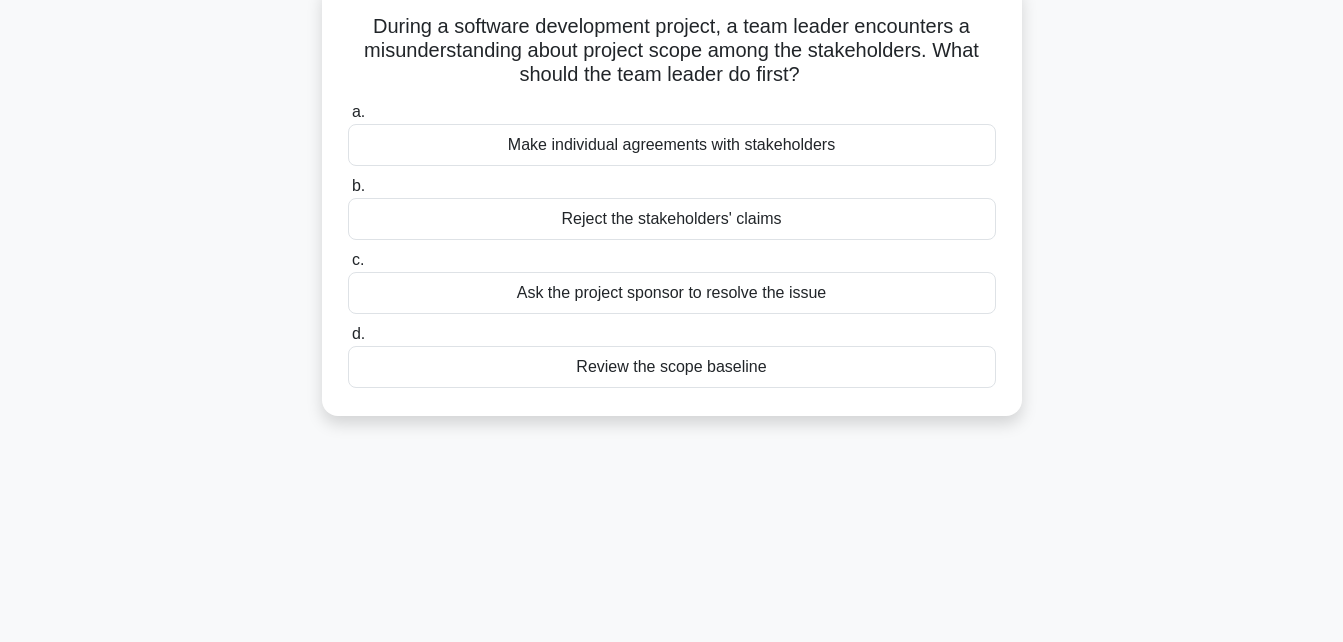 scroll, scrollTop: 0, scrollLeft: 0, axis: both 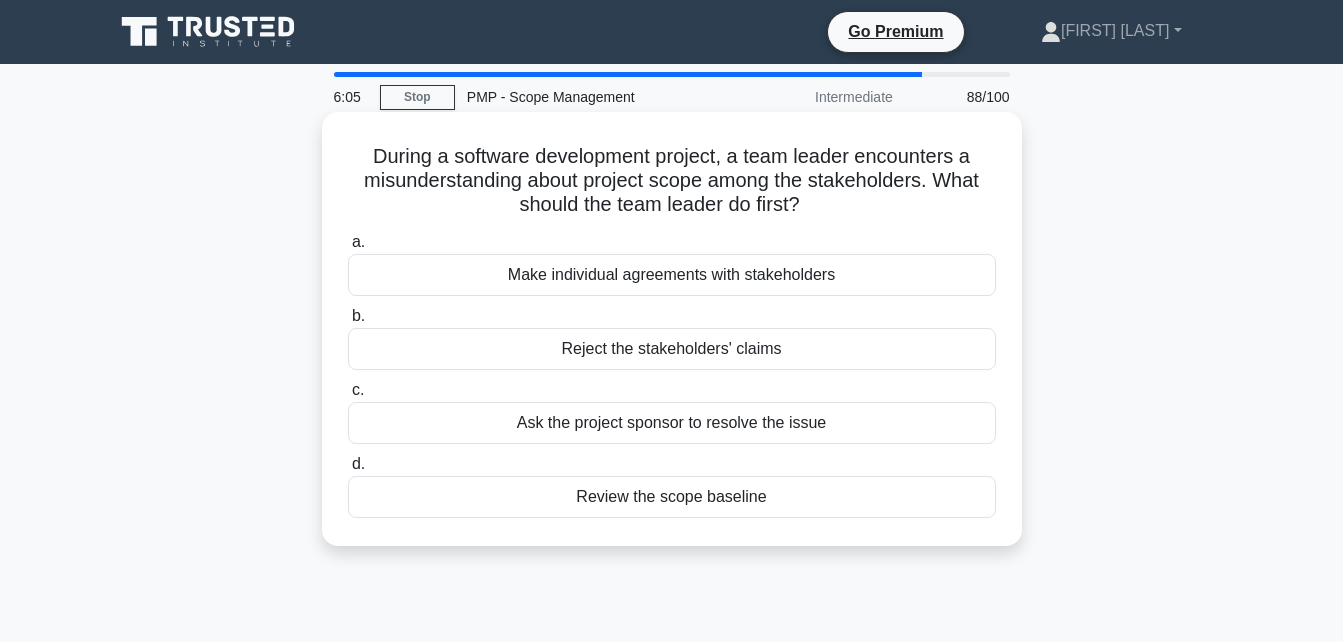 click on "Review the scope baseline" at bounding box center (672, 497) 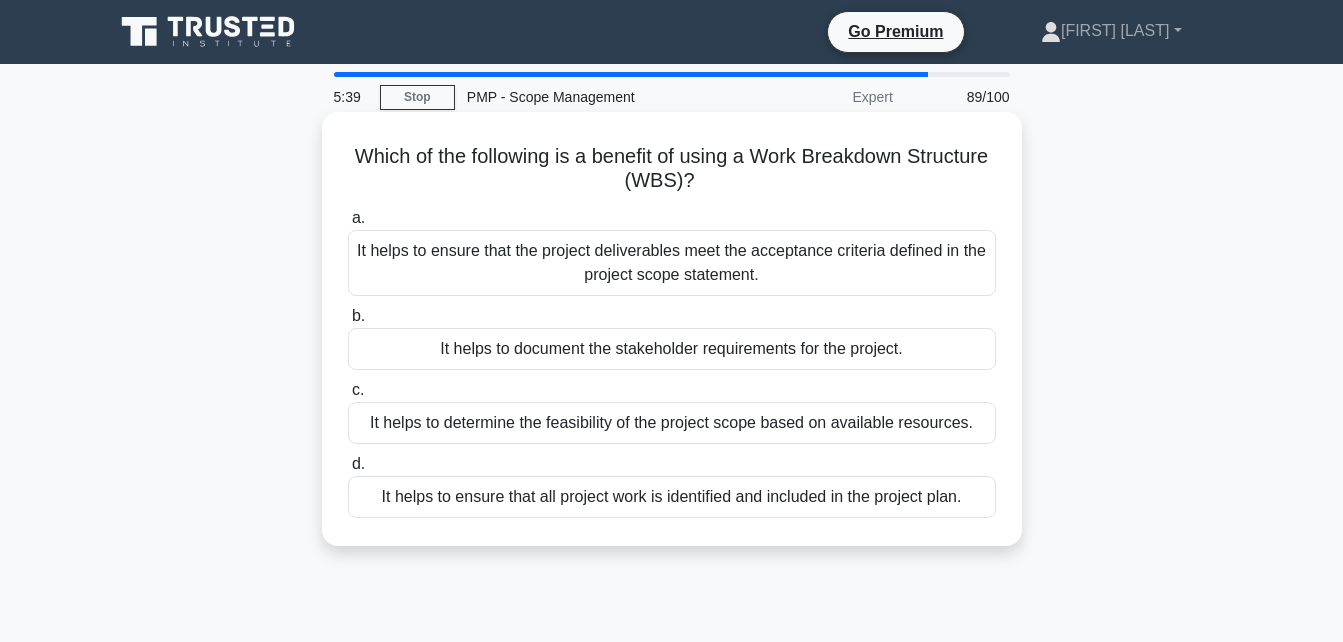 click on "It helps to ensure that the project deliverables meet the acceptance criteria defined in the project scope statement." at bounding box center [672, 263] 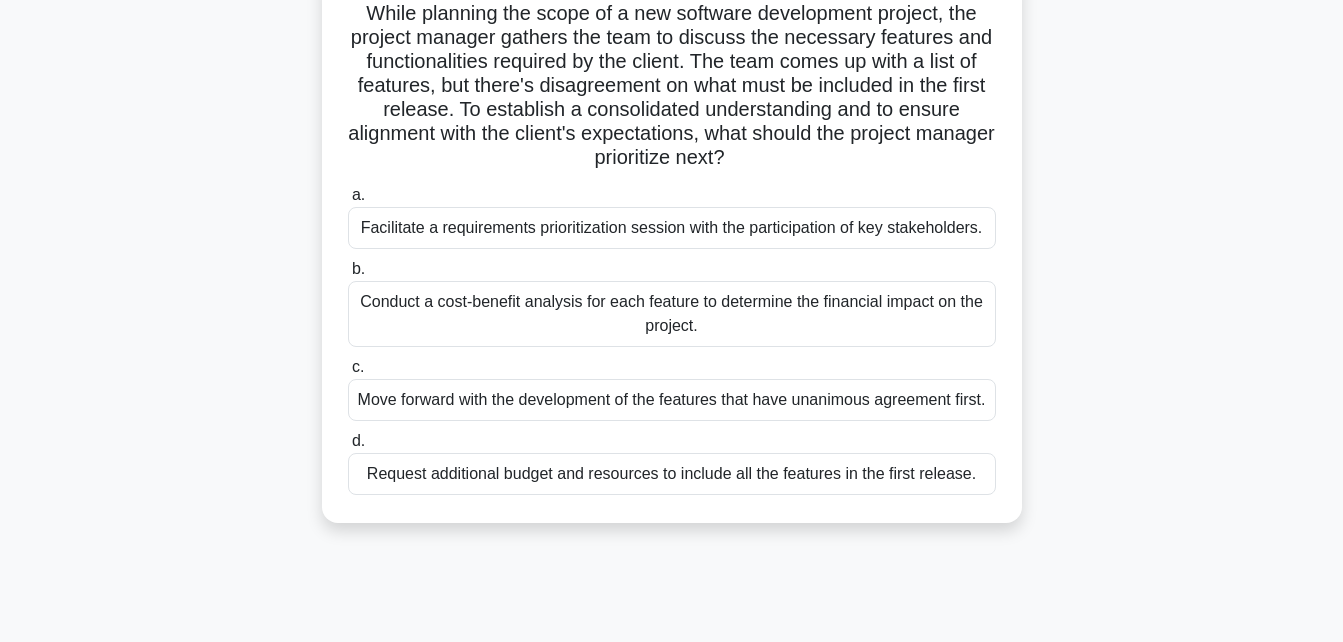 scroll, scrollTop: 144, scrollLeft: 0, axis: vertical 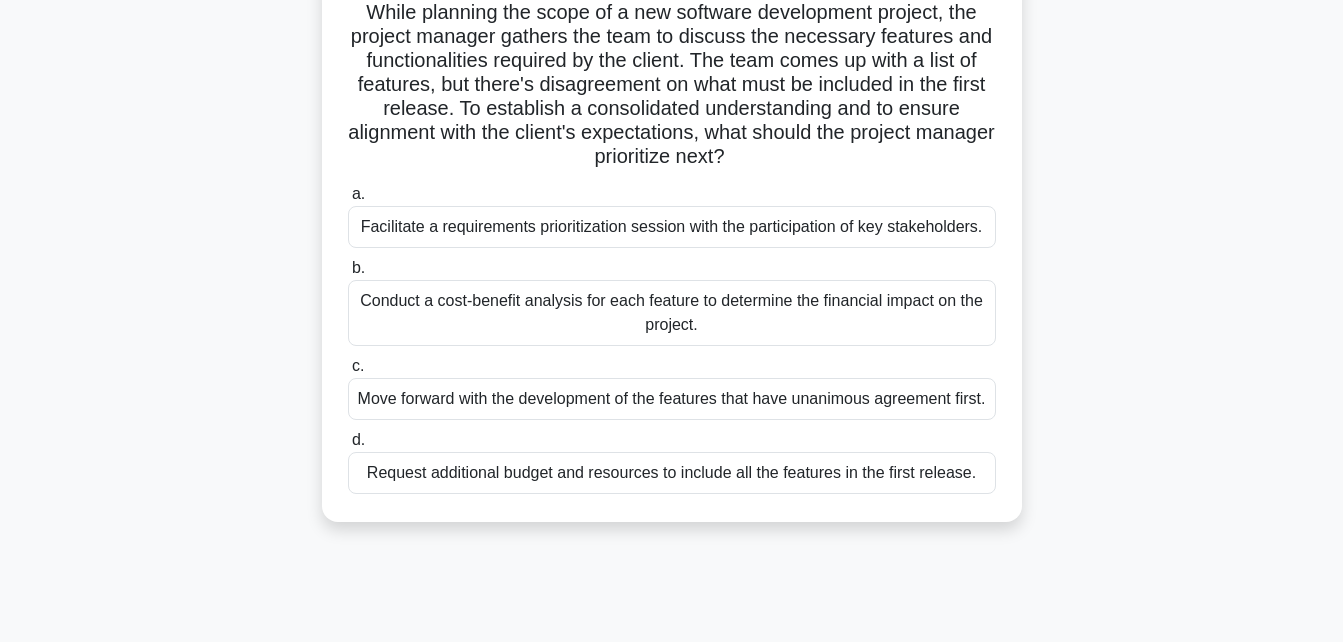 click on "Facilitate a requirements prioritization session with the participation of key stakeholders." at bounding box center (672, 227) 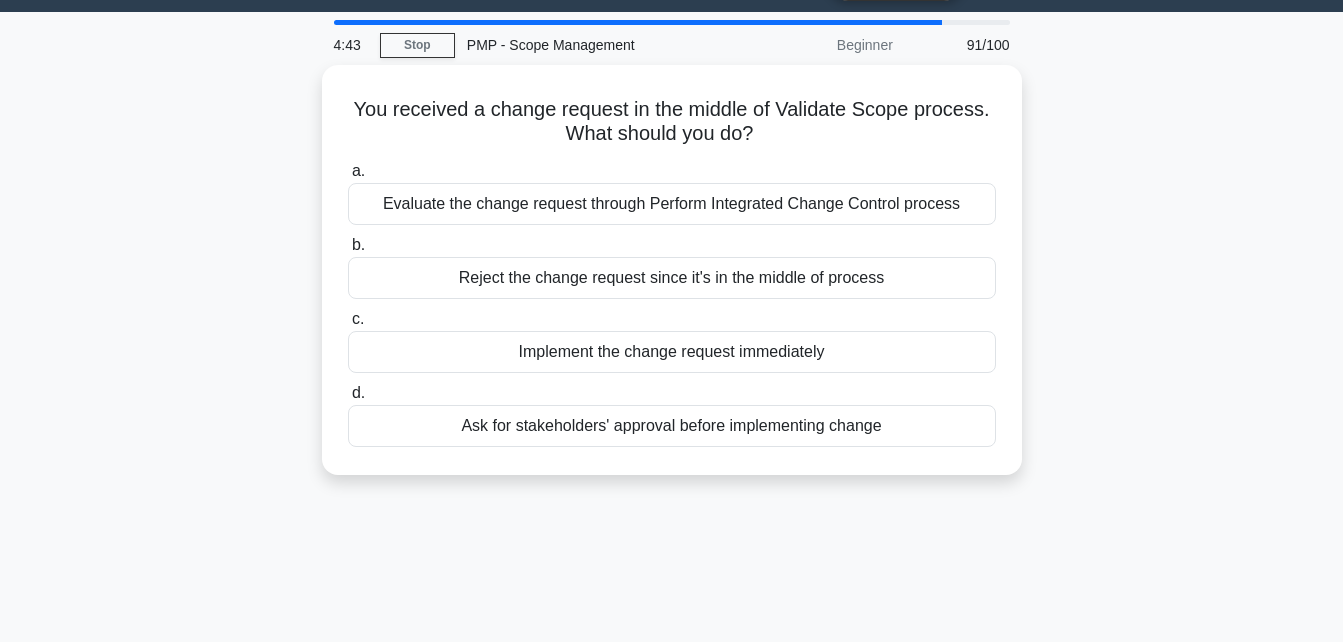 scroll, scrollTop: 0, scrollLeft: 0, axis: both 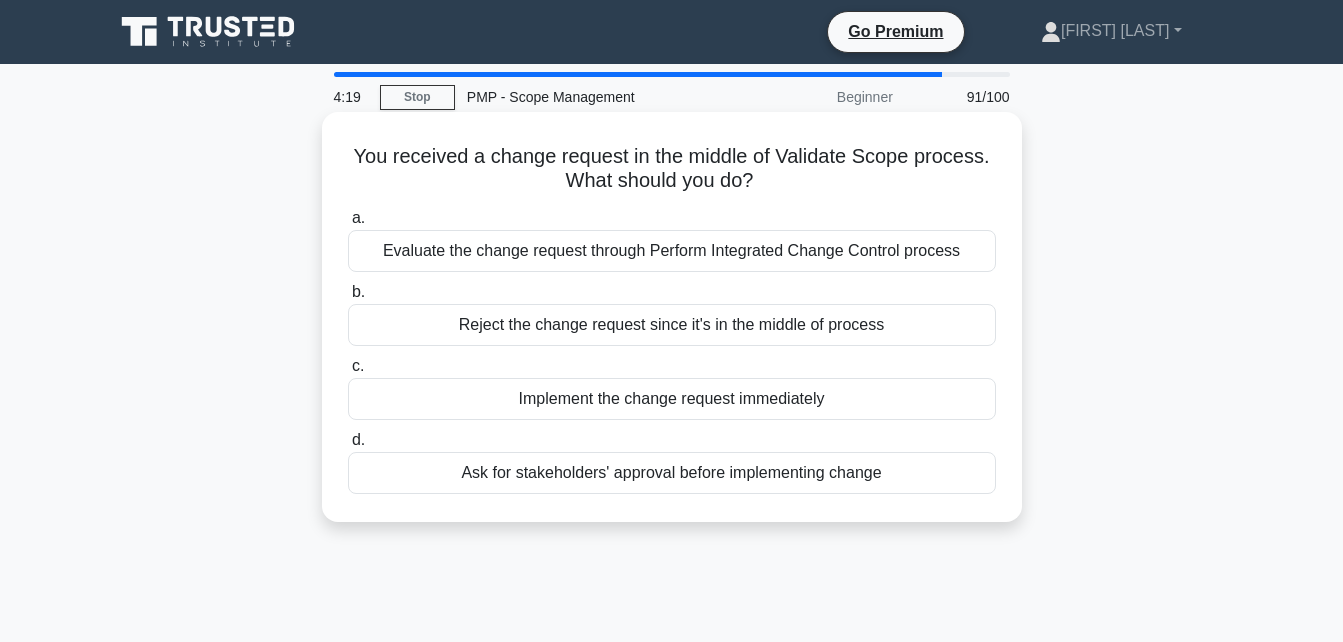 click on "Ask for stakeholders' approval before implementing change" at bounding box center [672, 473] 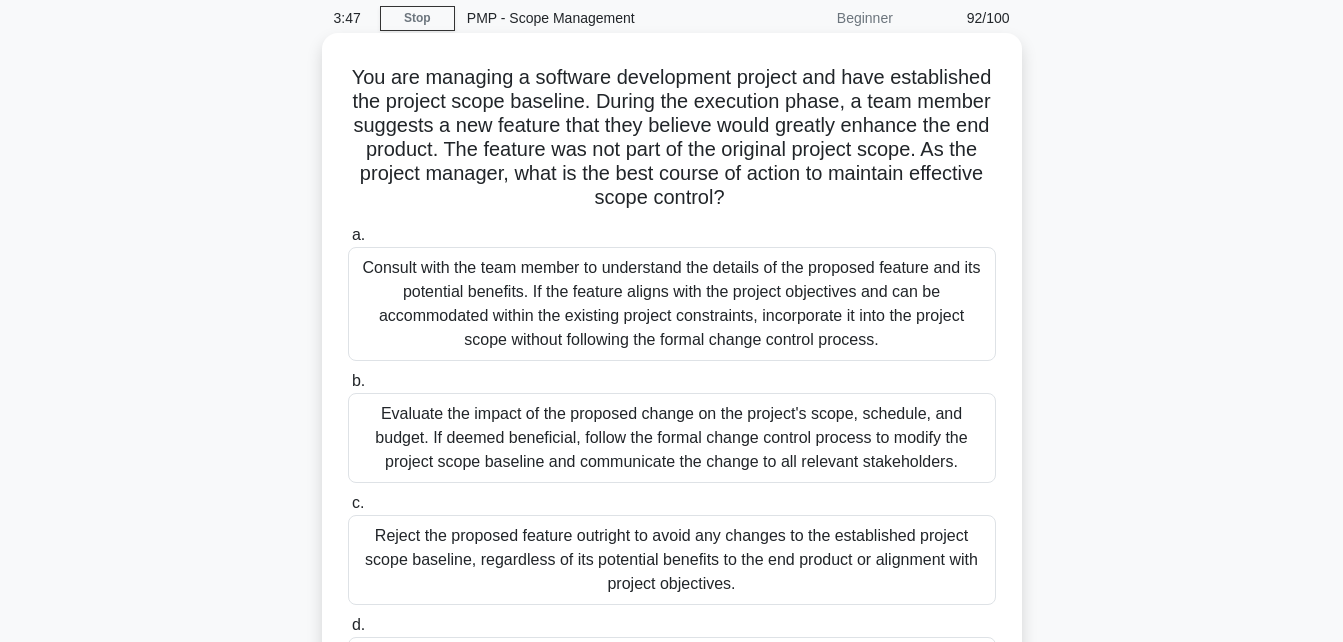 scroll, scrollTop: 77, scrollLeft: 0, axis: vertical 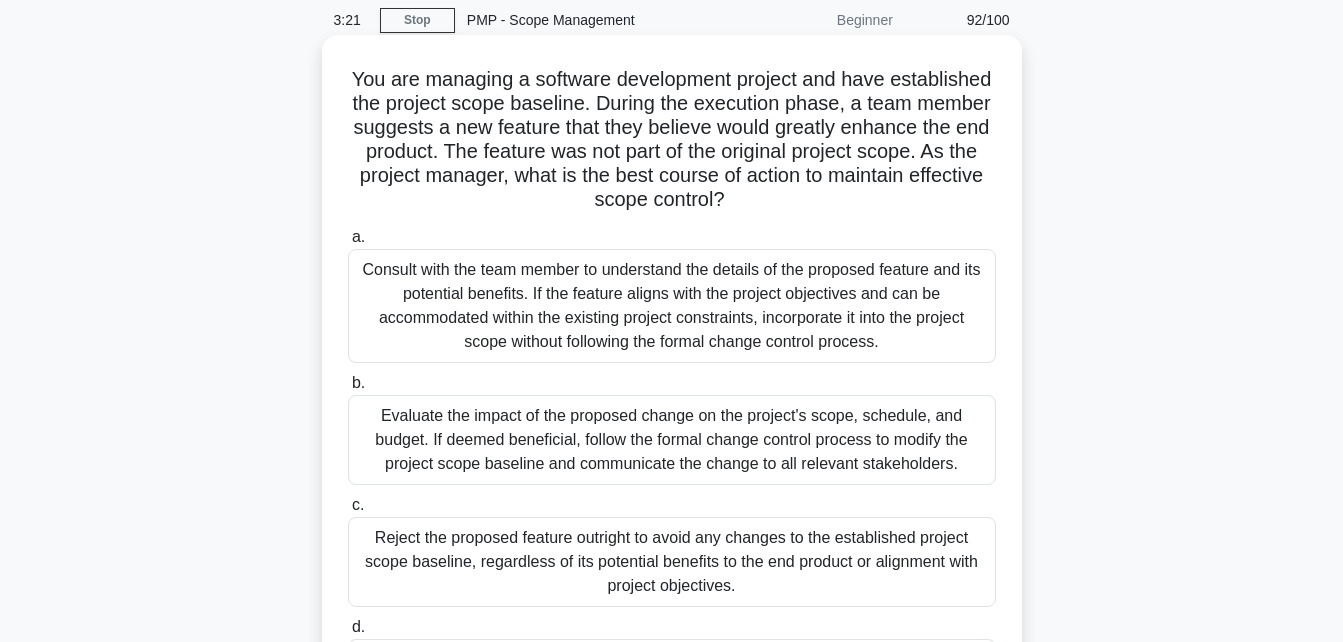 click on "Evaluate the impact of the proposed change on the project's scope, schedule, and budget. If deemed beneficial, follow the formal change control process to modify the project scope baseline and communicate the change to all relevant stakeholders." at bounding box center (672, 440) 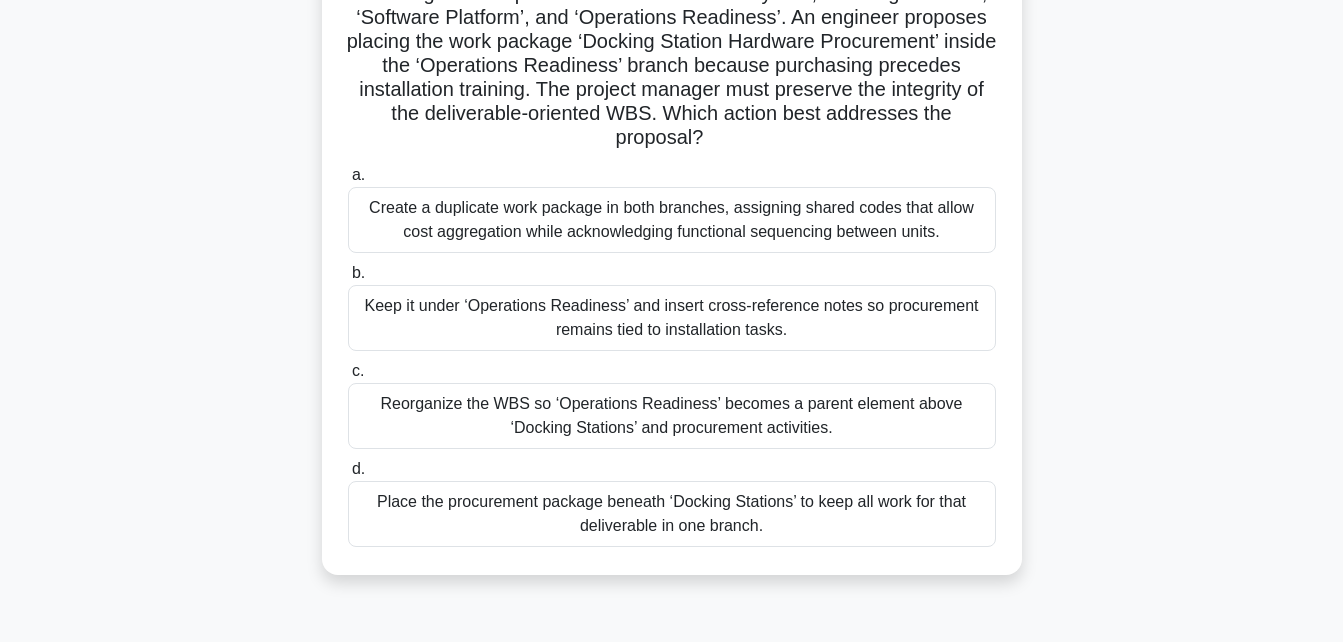scroll, scrollTop: 189, scrollLeft: 0, axis: vertical 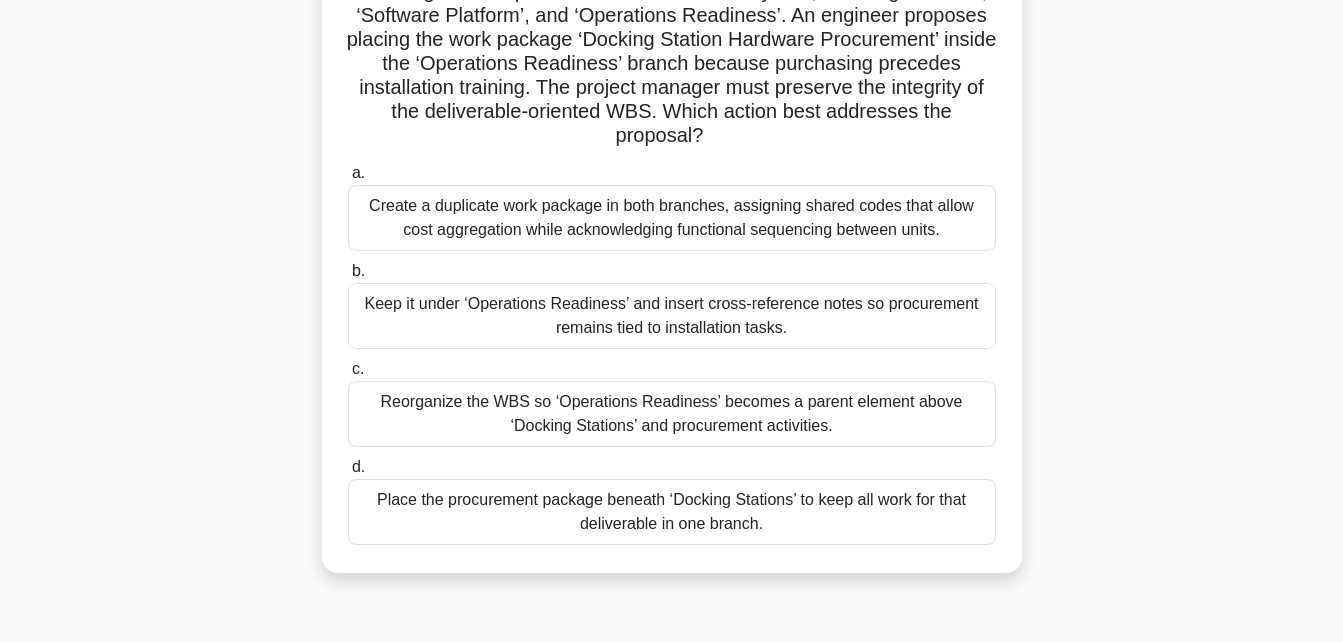 click on "Reorganize the WBS so ‘Operations Readiness’ becomes a parent element above ‘Docking Stations’ and procurement activities." at bounding box center (672, 414) 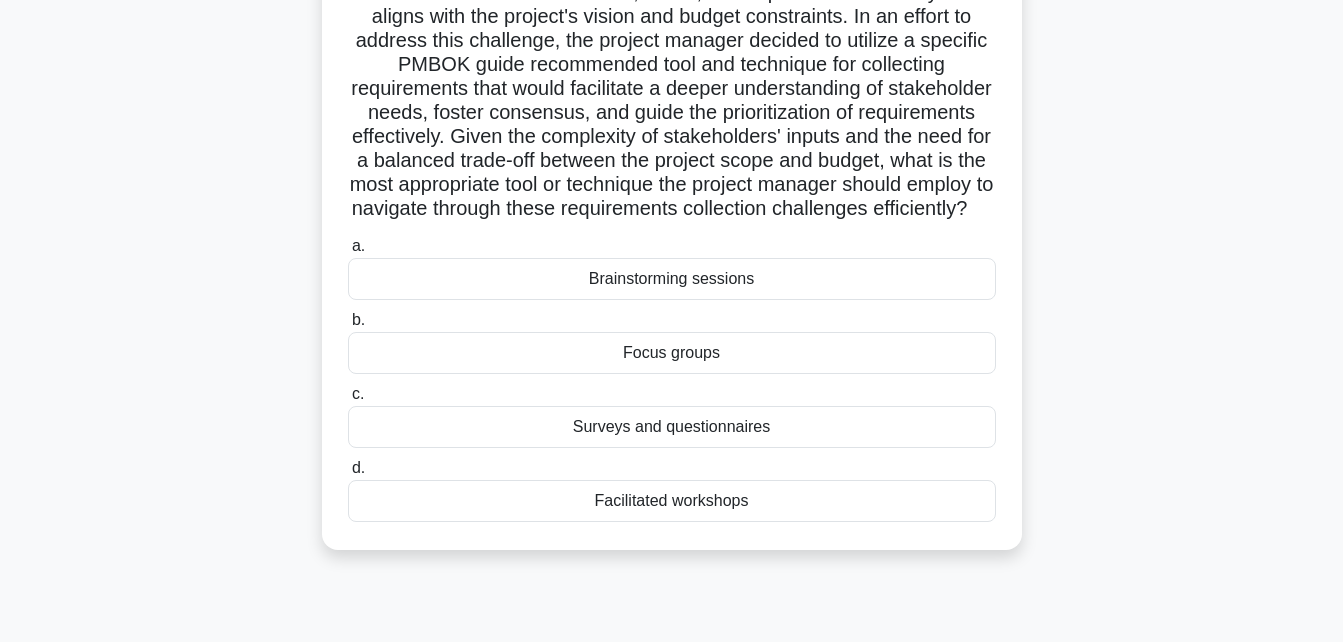 scroll, scrollTop: 261, scrollLeft: 0, axis: vertical 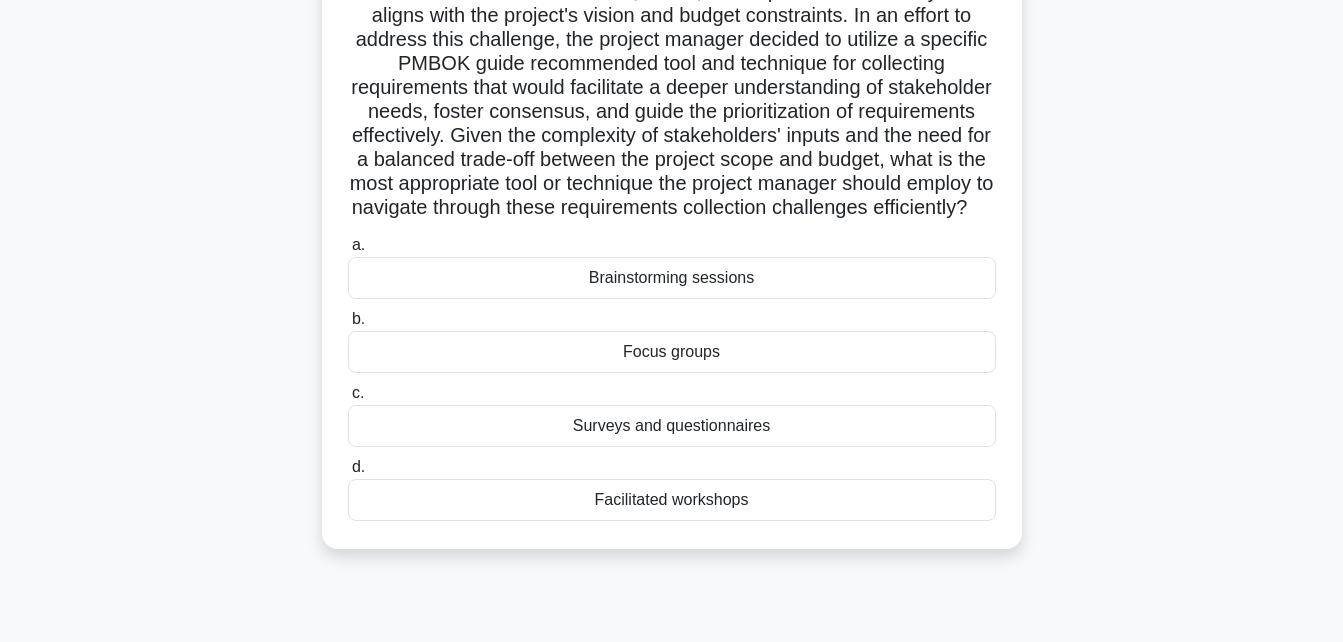 click on "Facilitated workshops" at bounding box center [672, 500] 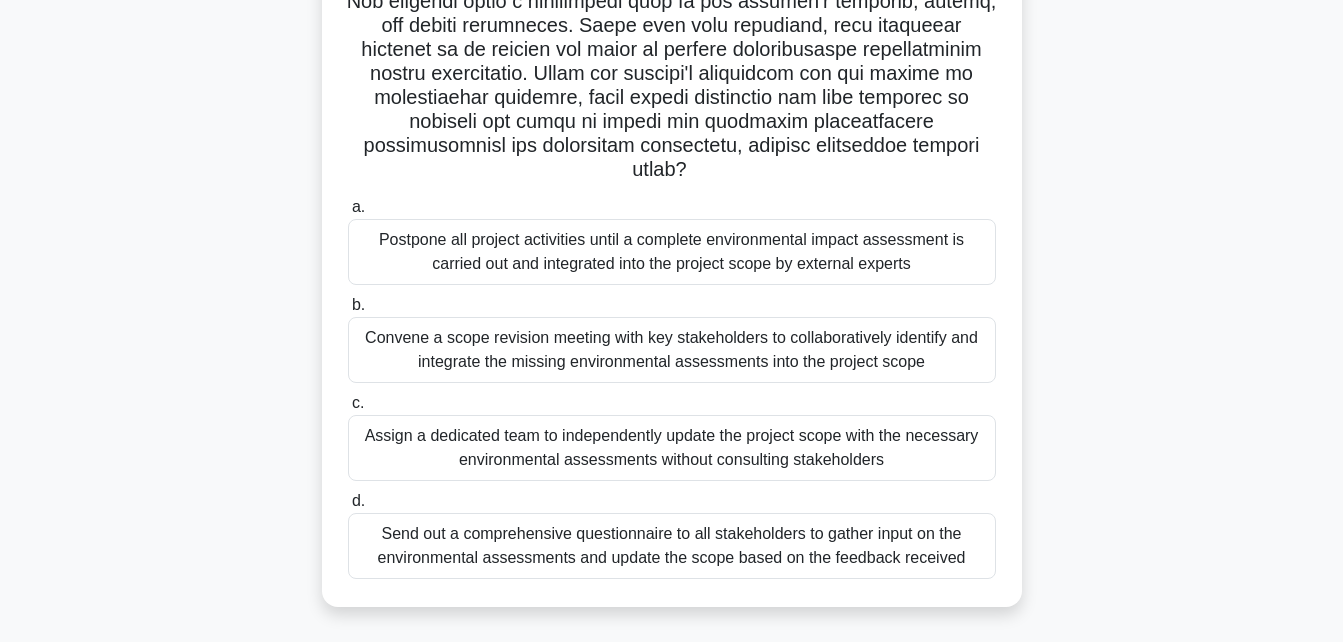 scroll, scrollTop: 320, scrollLeft: 0, axis: vertical 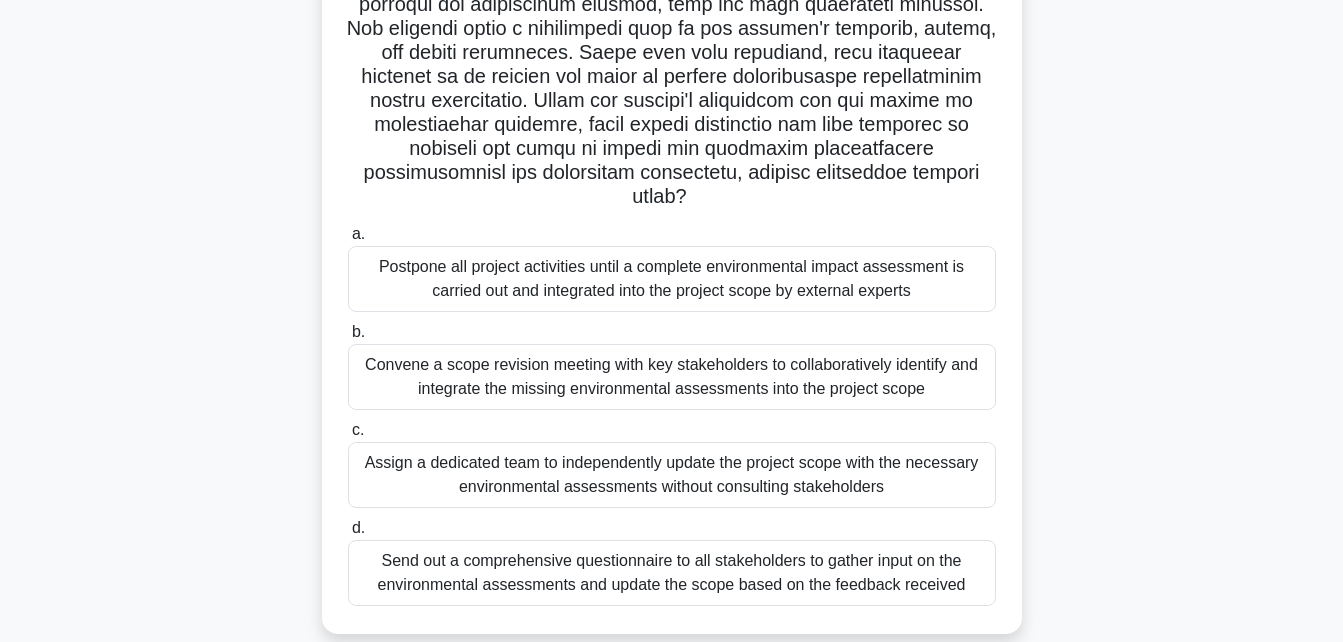 click on "Convene a scope revision meeting with key stakeholders to collaboratively identify and integrate the missing environmental assessments into the project scope" at bounding box center (672, 377) 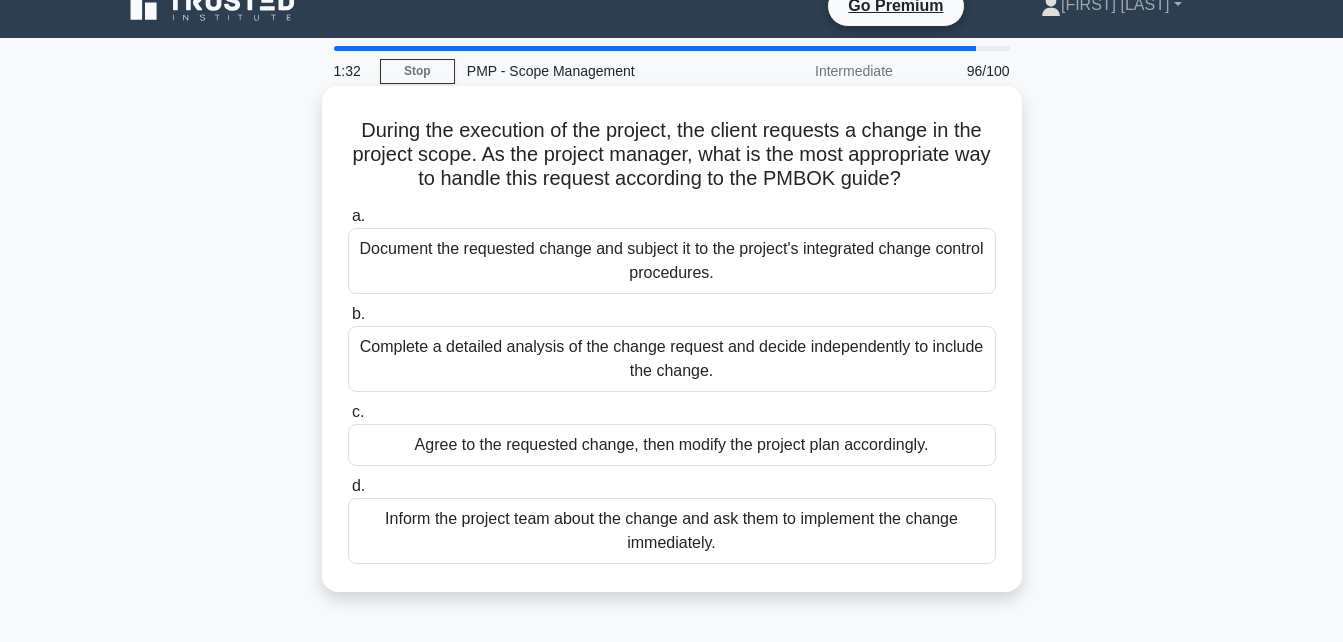scroll, scrollTop: 27, scrollLeft: 0, axis: vertical 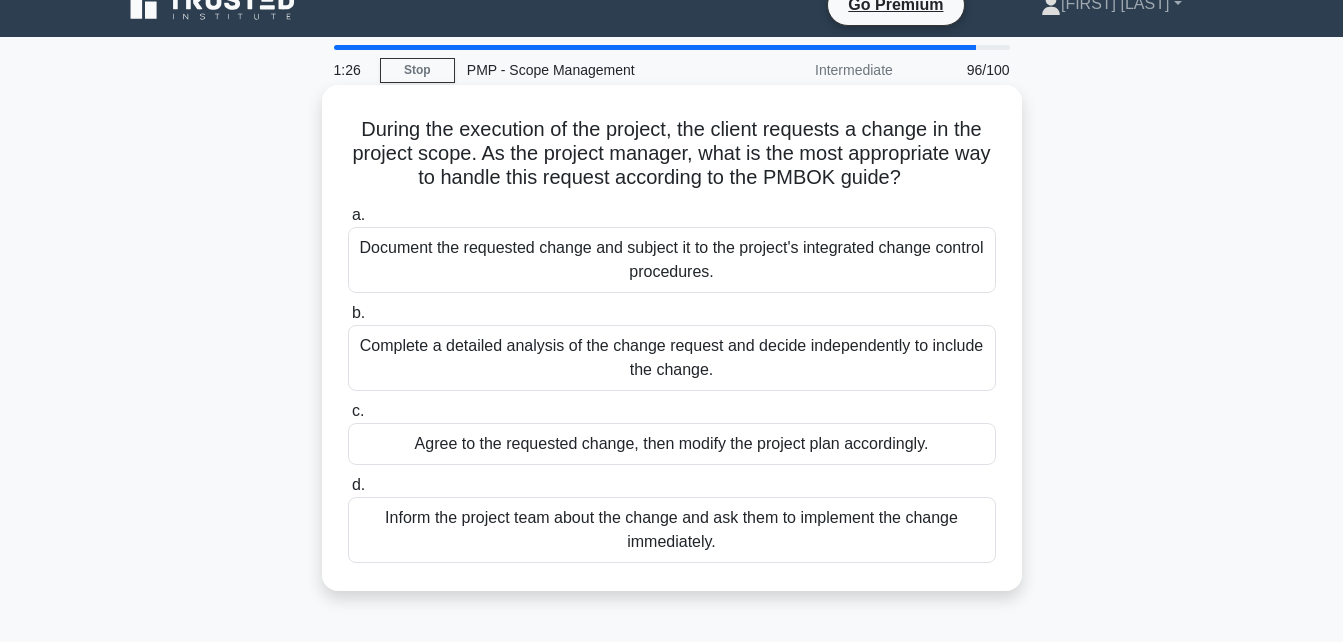 click on "Document the requested change and subject it to the project's integrated change control procedures." at bounding box center (672, 260) 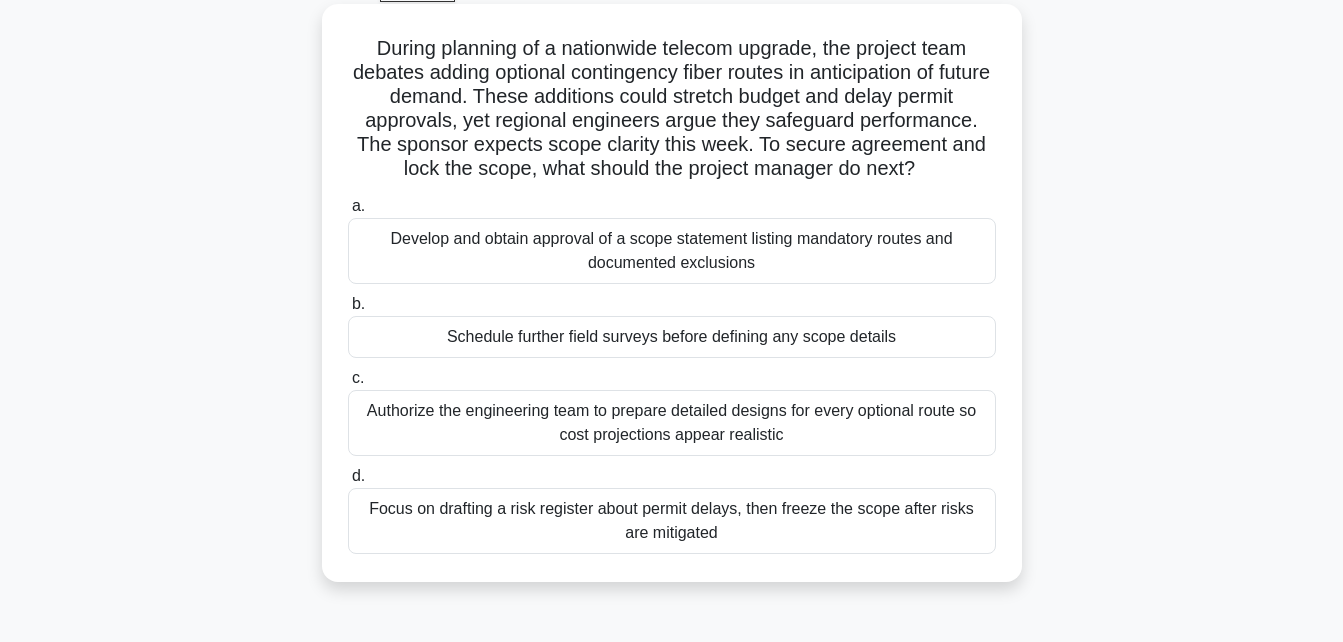 scroll, scrollTop: 109, scrollLeft: 0, axis: vertical 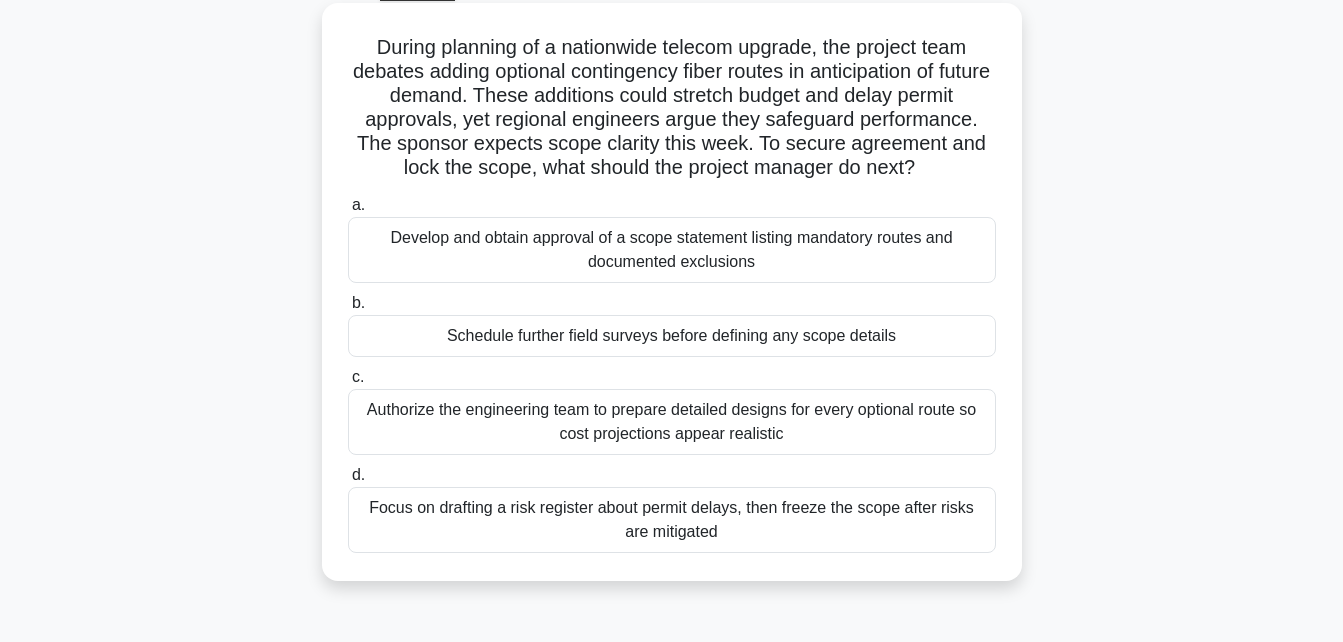 click on "Authorize the engineering team to prepare detailed designs for every optional route so cost projections appear realistic" at bounding box center (672, 422) 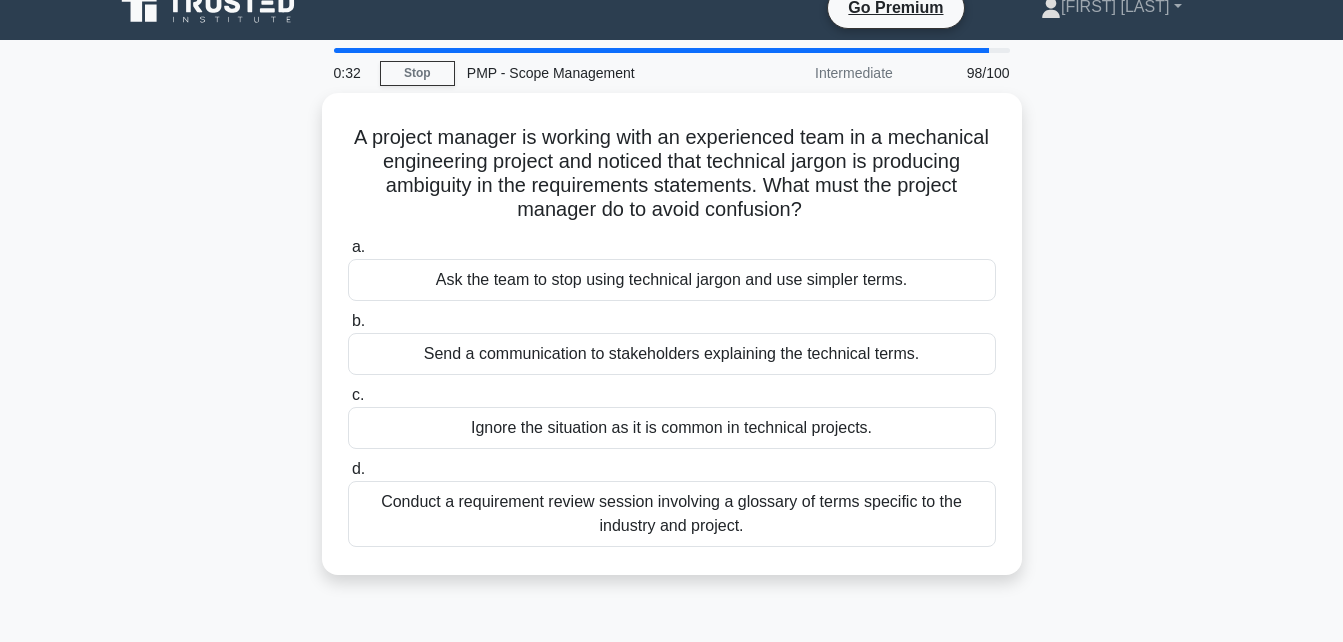 scroll, scrollTop: 0, scrollLeft: 0, axis: both 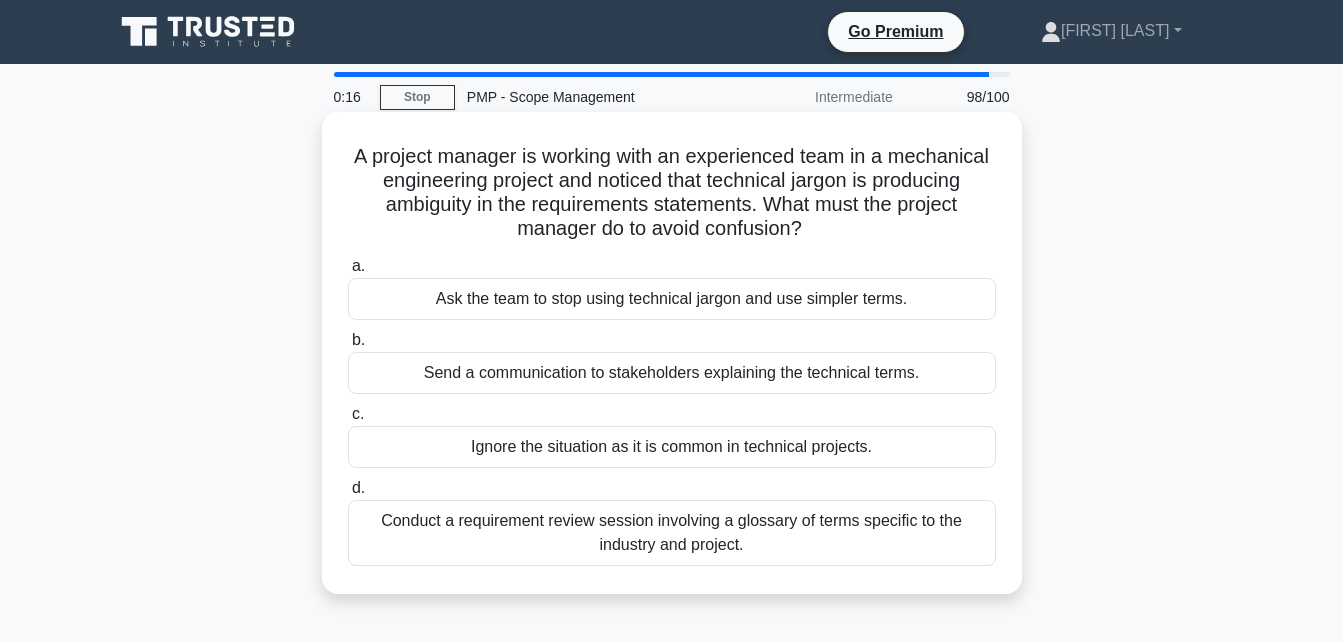 click on "Conduct a requirement review session involving a glossary of terms specific to the industry and project." at bounding box center [672, 533] 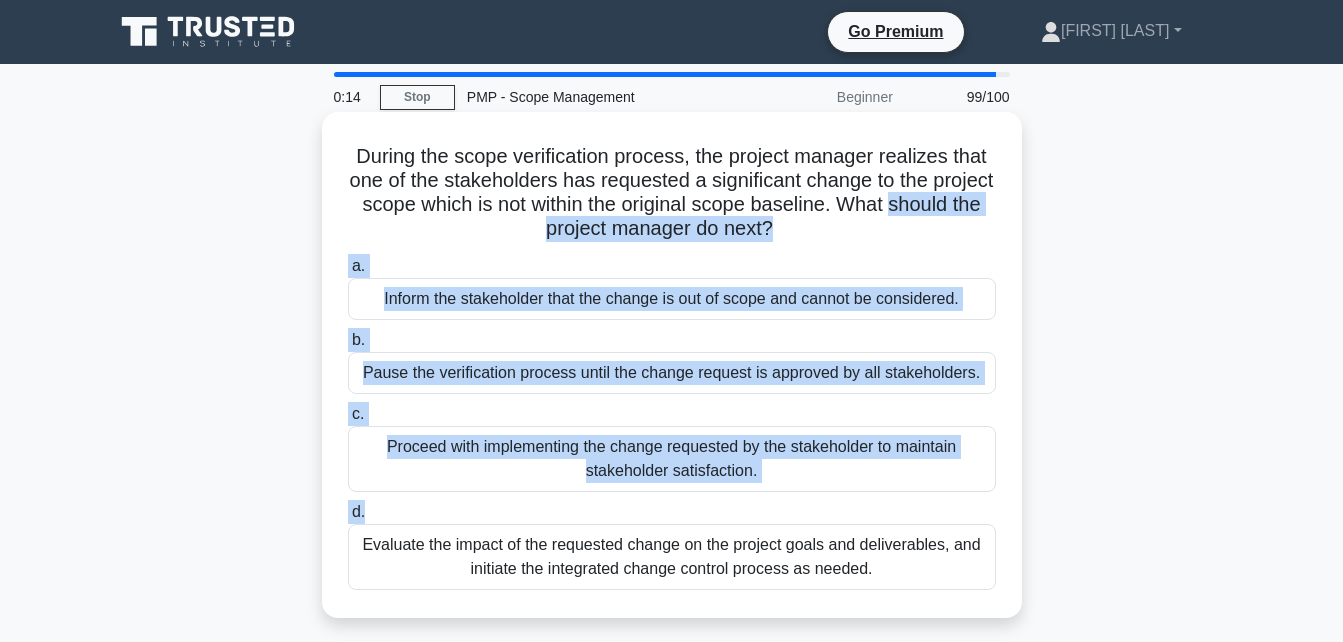 drag, startPoint x: 413, startPoint y: 521, endPoint x: 449, endPoint y: 235, distance: 288.25684 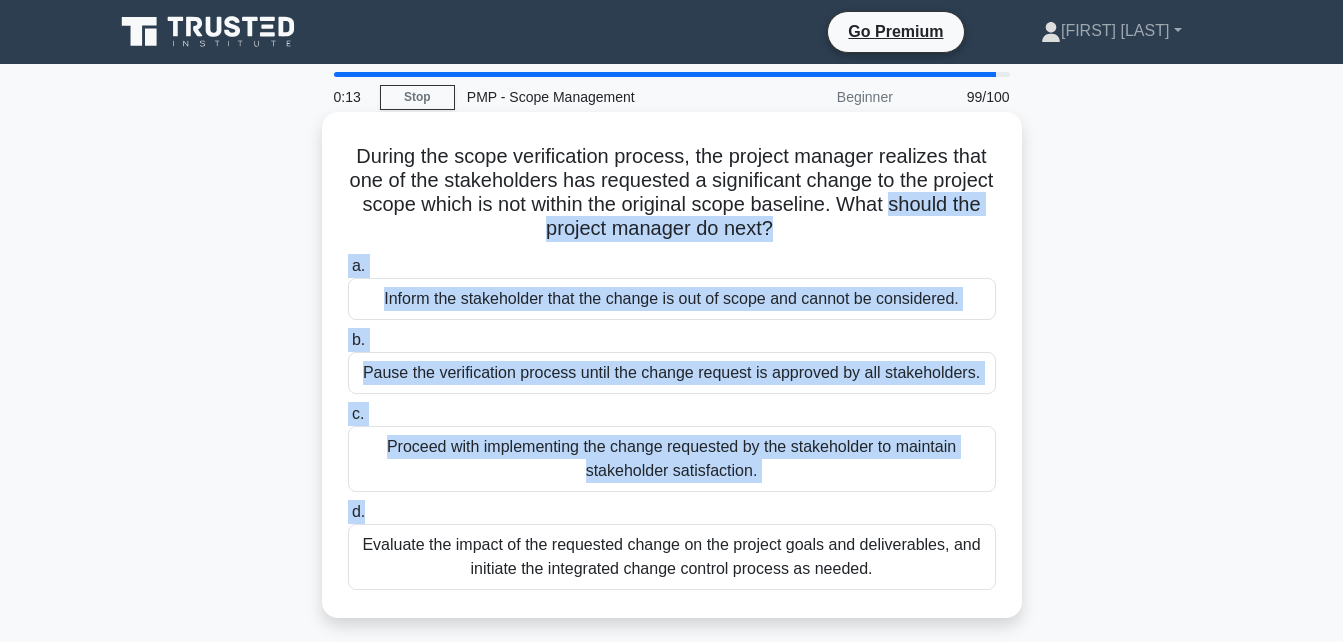 drag, startPoint x: 449, startPoint y: 235, endPoint x: 421, endPoint y: 236, distance: 28.01785 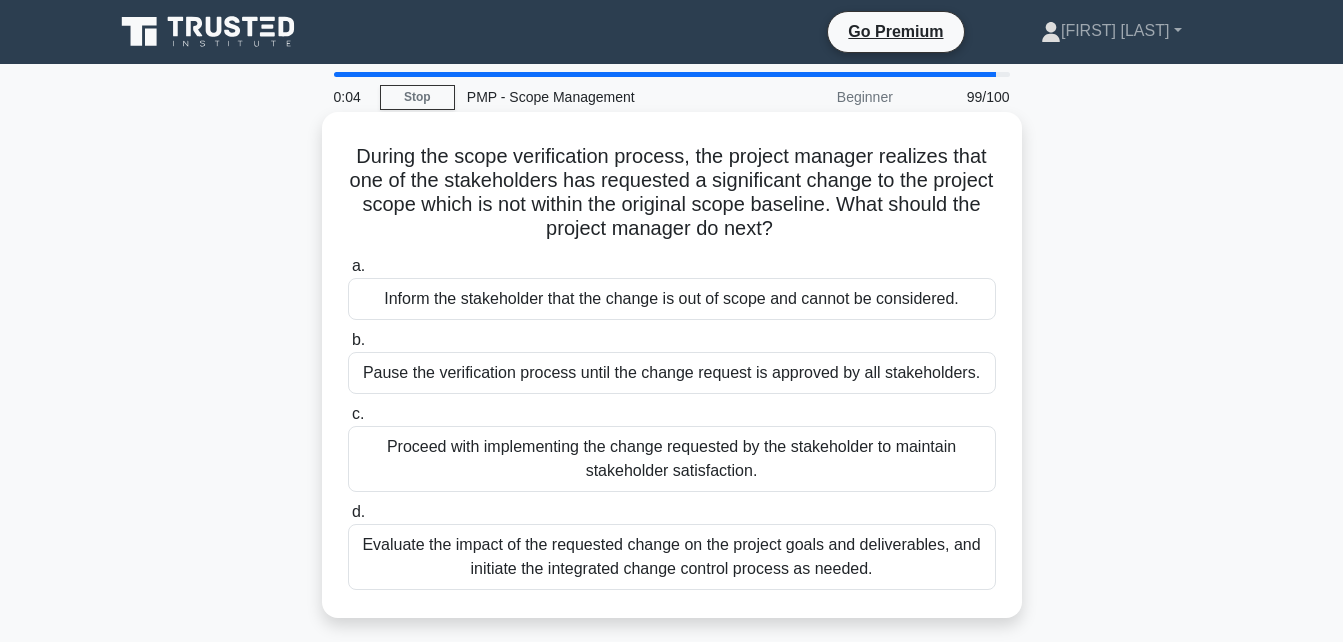 click on "Evaluate the impact of the requested change on the project goals and deliverables, and initiate the integrated change control process as needed." at bounding box center [672, 557] 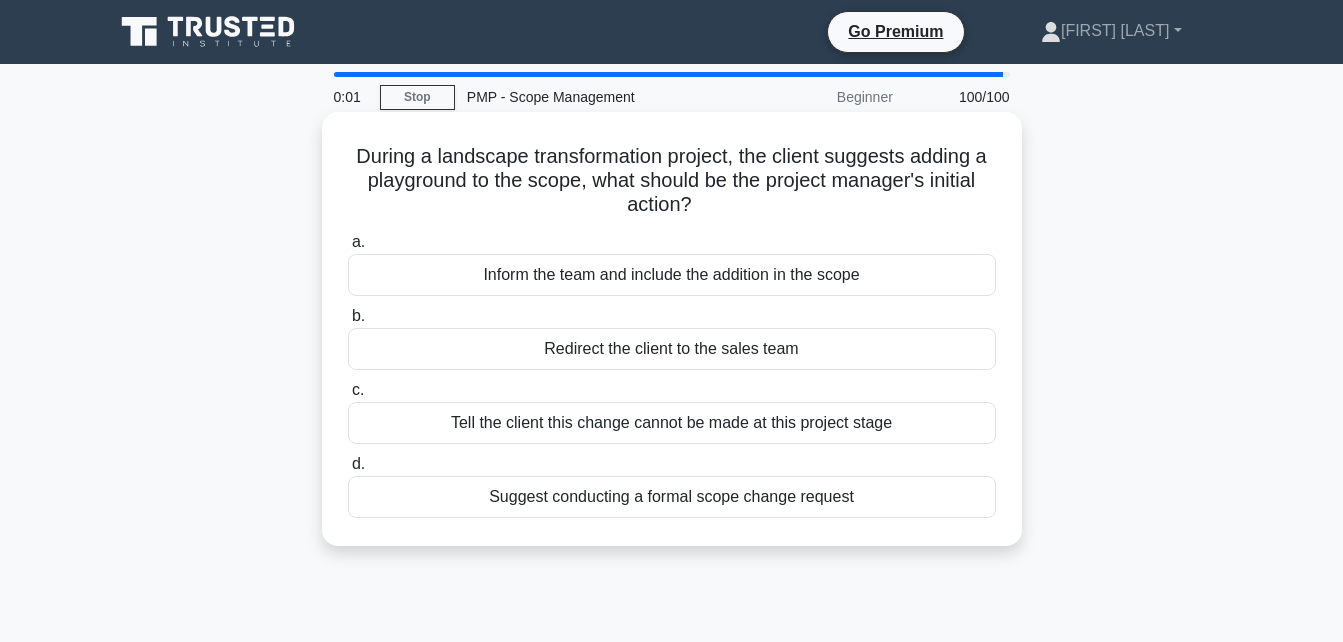 click on "Inform the team and include the addition in the scope" at bounding box center [672, 275] 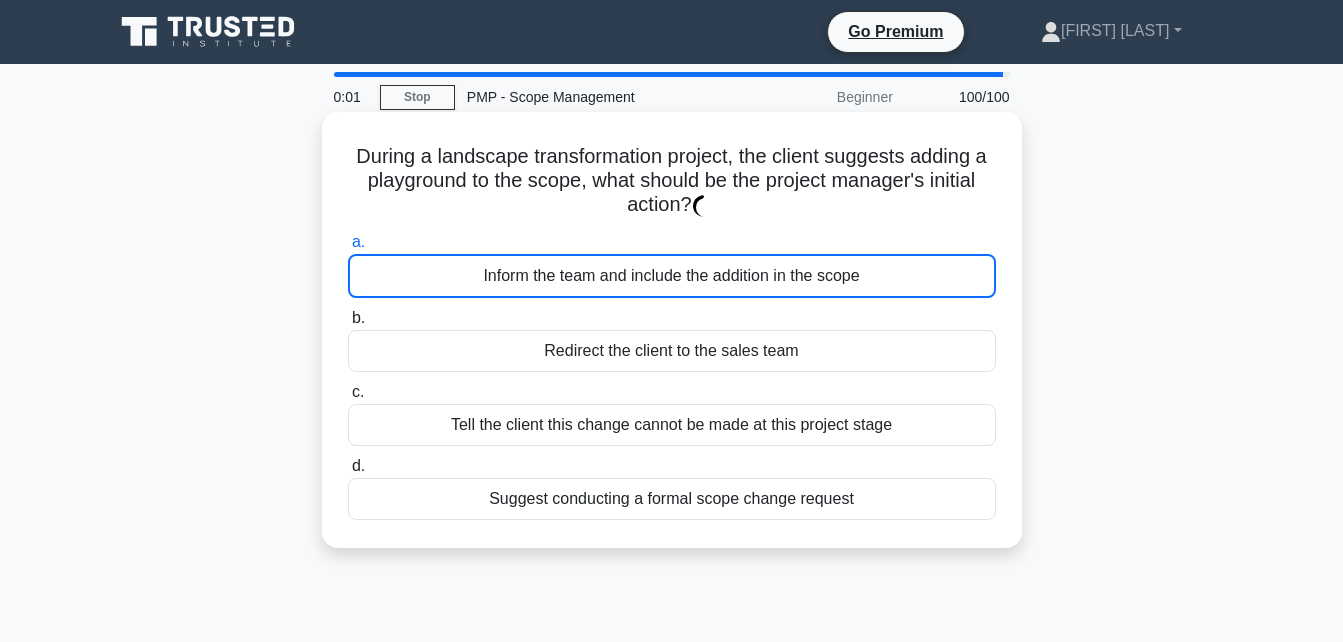 click on "Inform the team and include the addition in the scope" at bounding box center [672, 276] 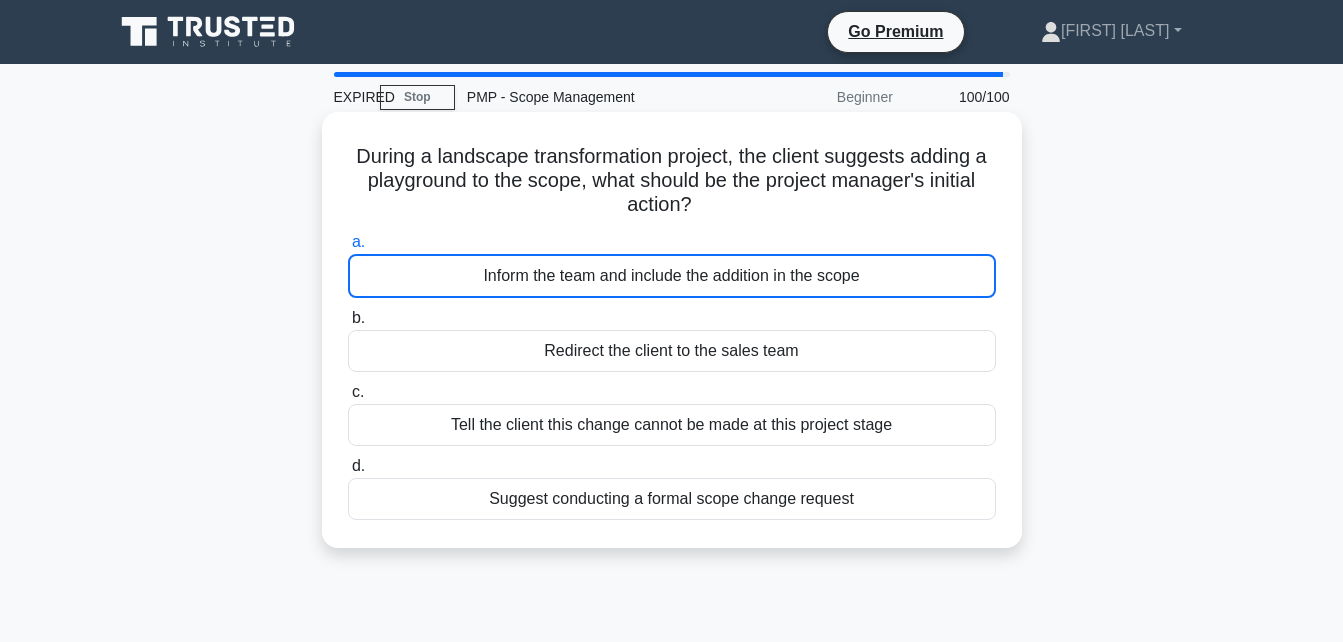click on "a.
Inform the team and include the addition in the scope
b.
Redirect the client to the sales team
c. d." at bounding box center [672, 375] 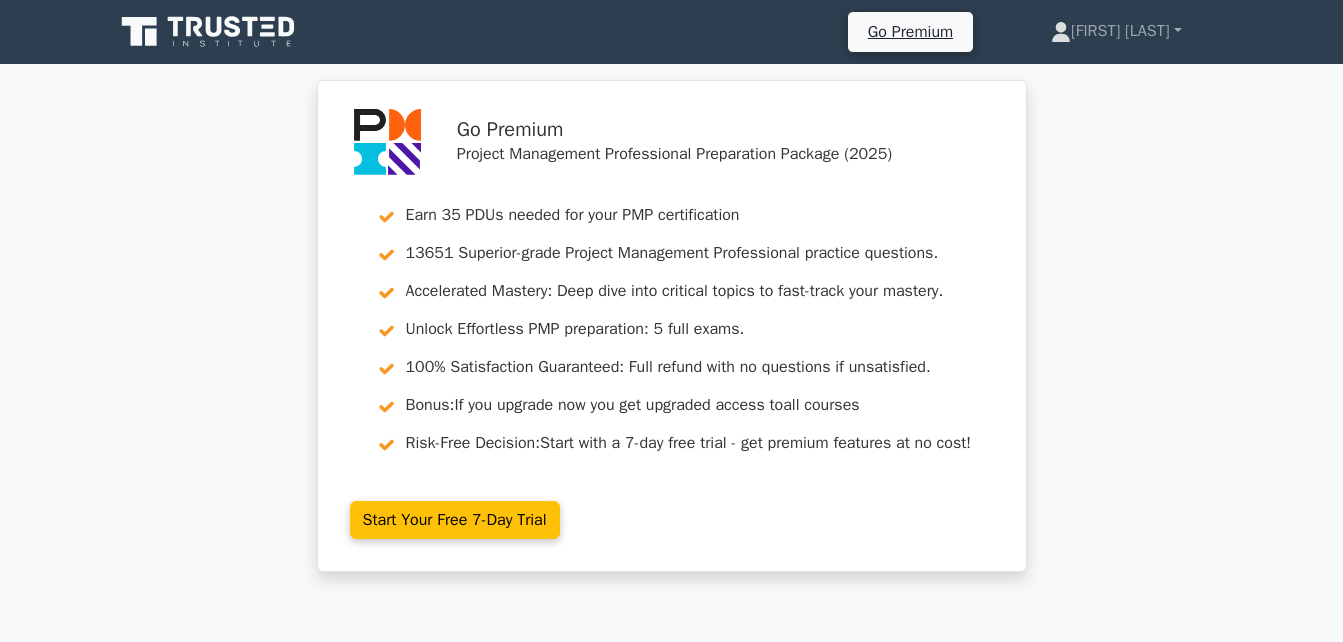 scroll, scrollTop: 0, scrollLeft: 0, axis: both 